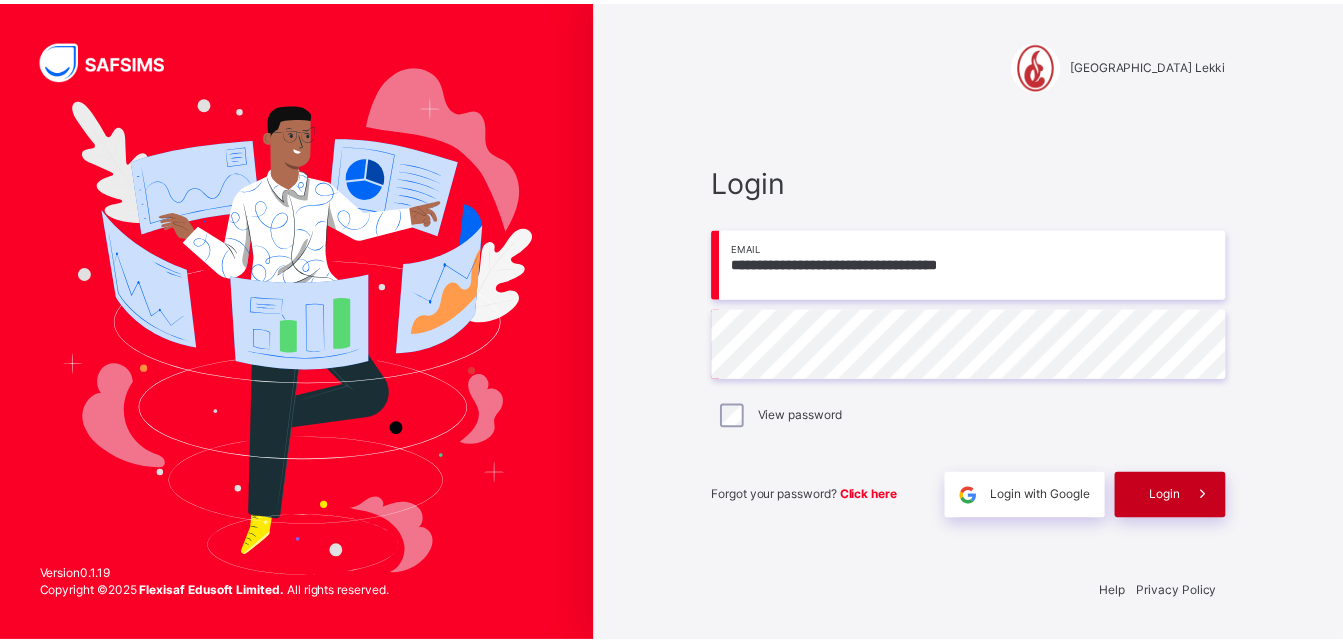 scroll, scrollTop: 0, scrollLeft: 0, axis: both 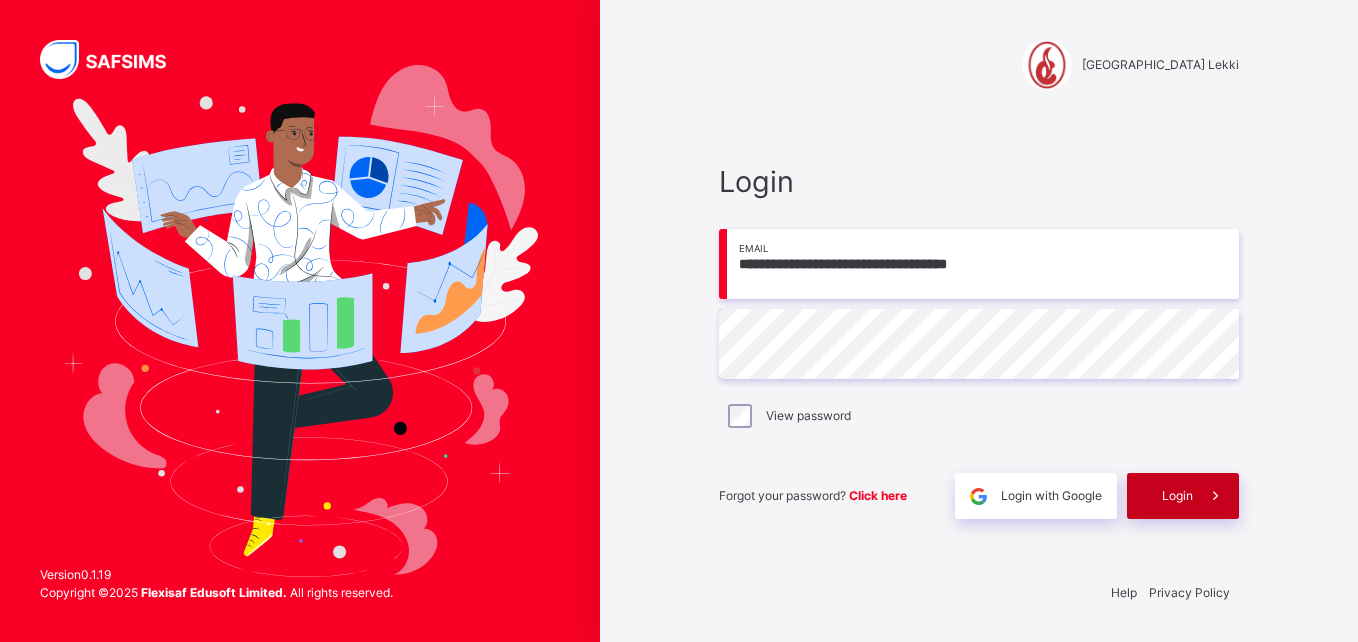 click on "Login" at bounding box center [1183, 496] 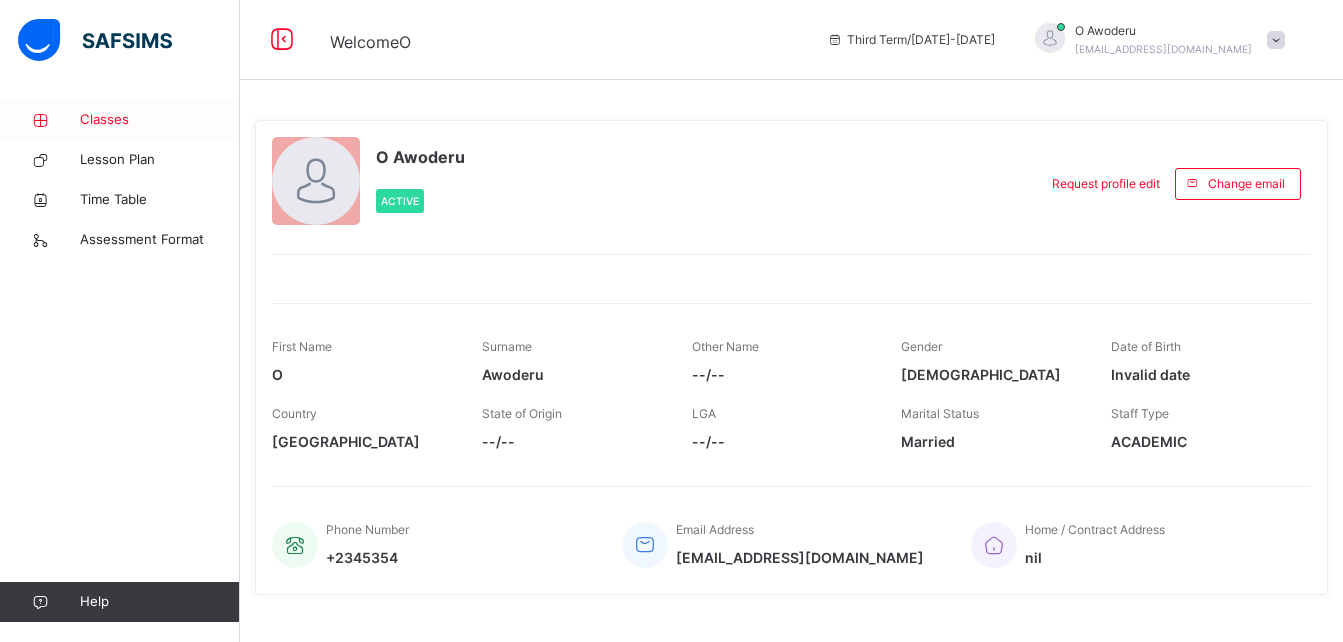 click on "Classes" at bounding box center [160, 120] 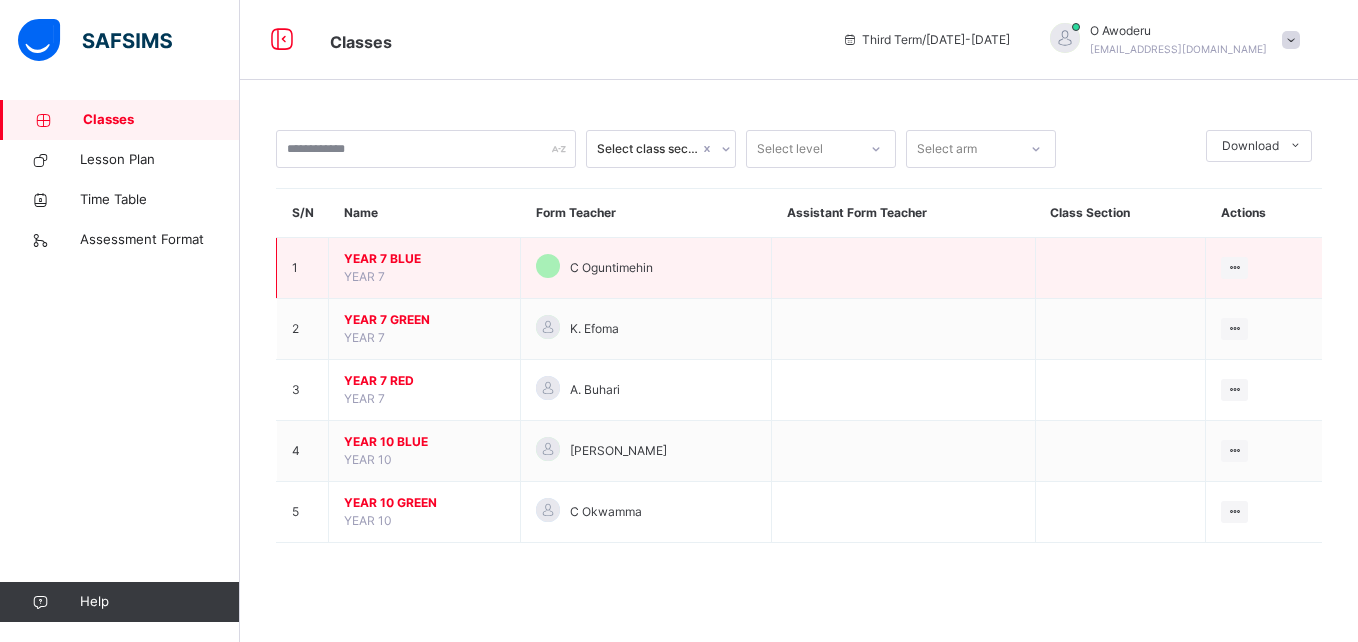 click on "YEAR 7   BLUE" at bounding box center [424, 259] 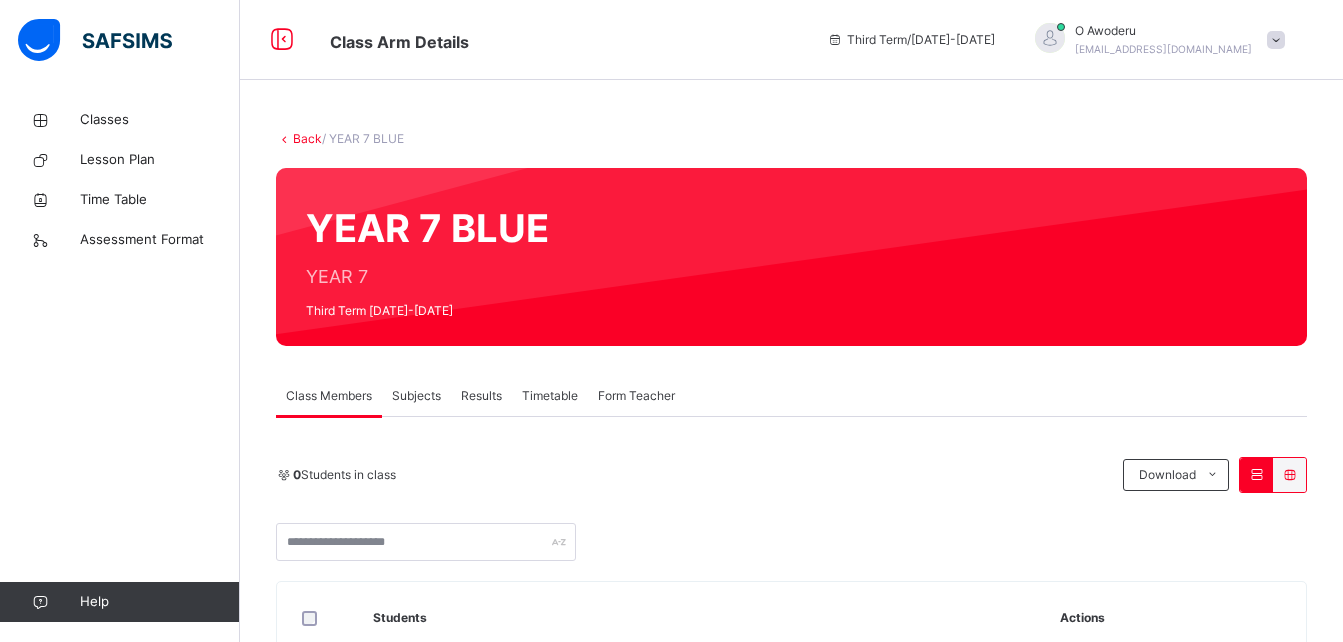 click on "Subjects" at bounding box center [416, 396] 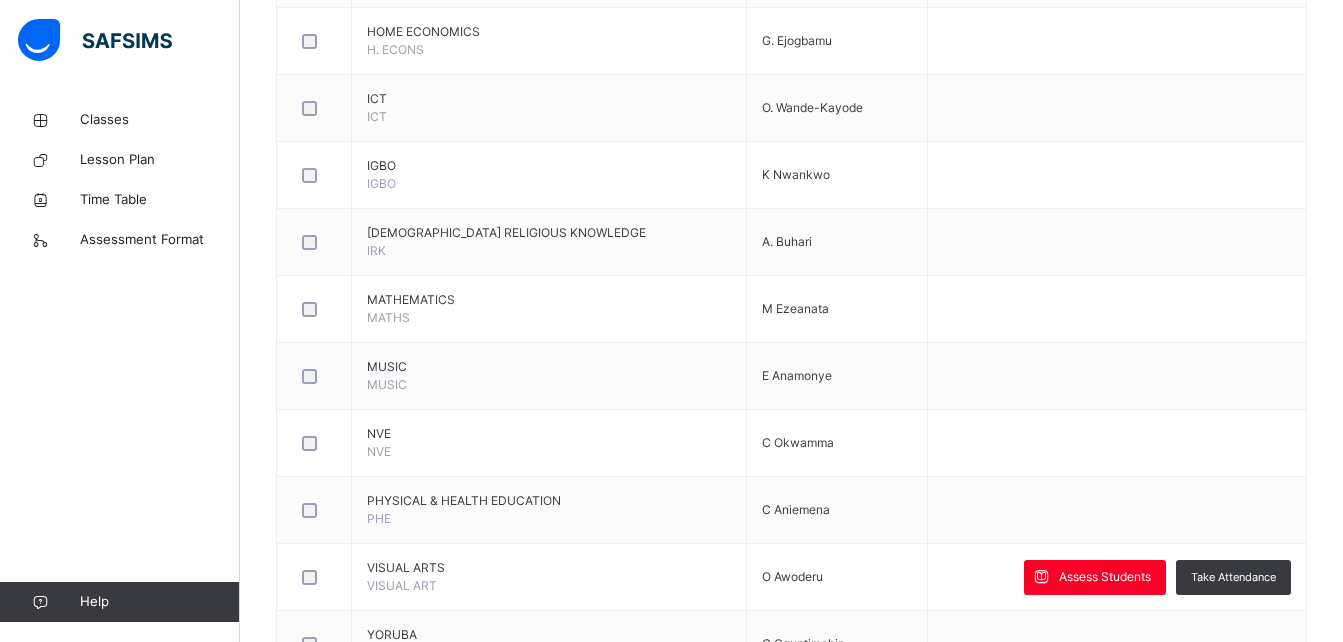 scroll, scrollTop: 1321, scrollLeft: 0, axis: vertical 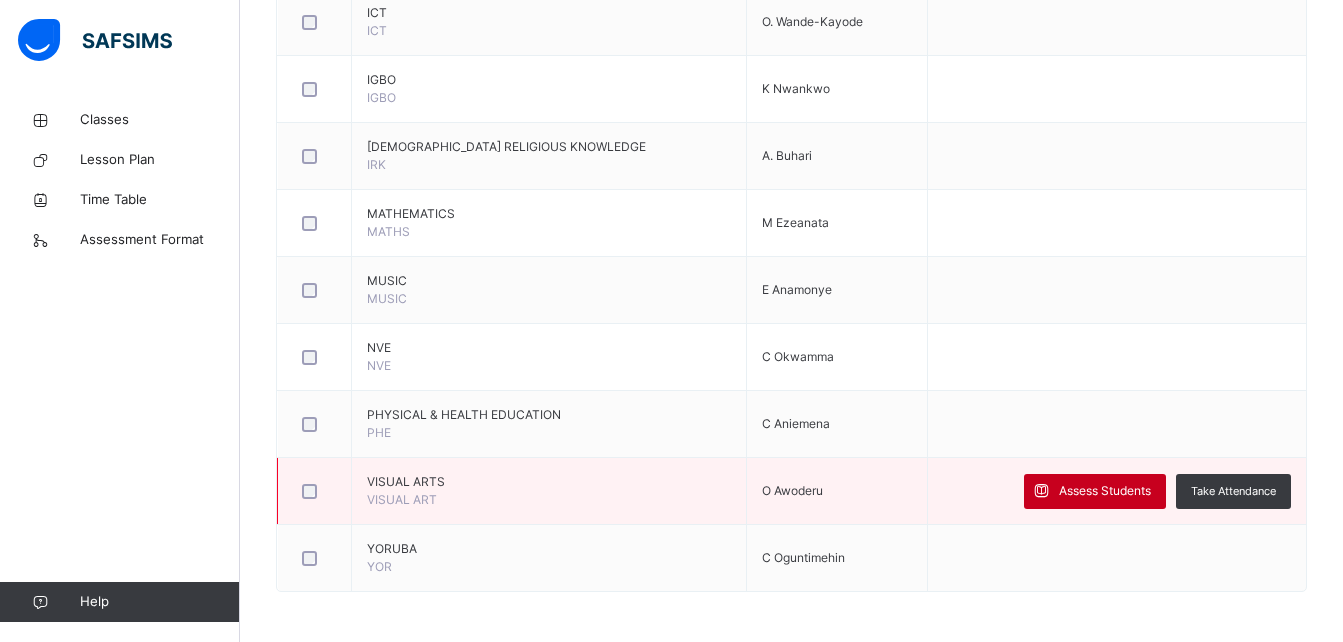 click at bounding box center (1041, 491) 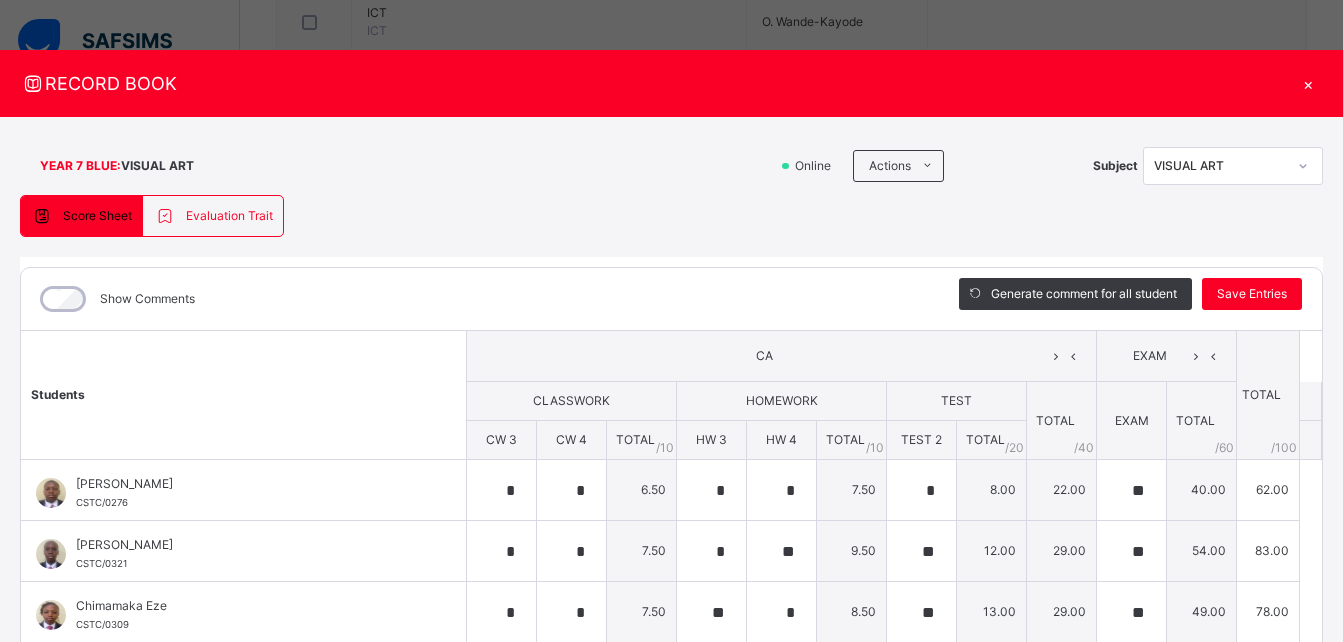 type on "*" 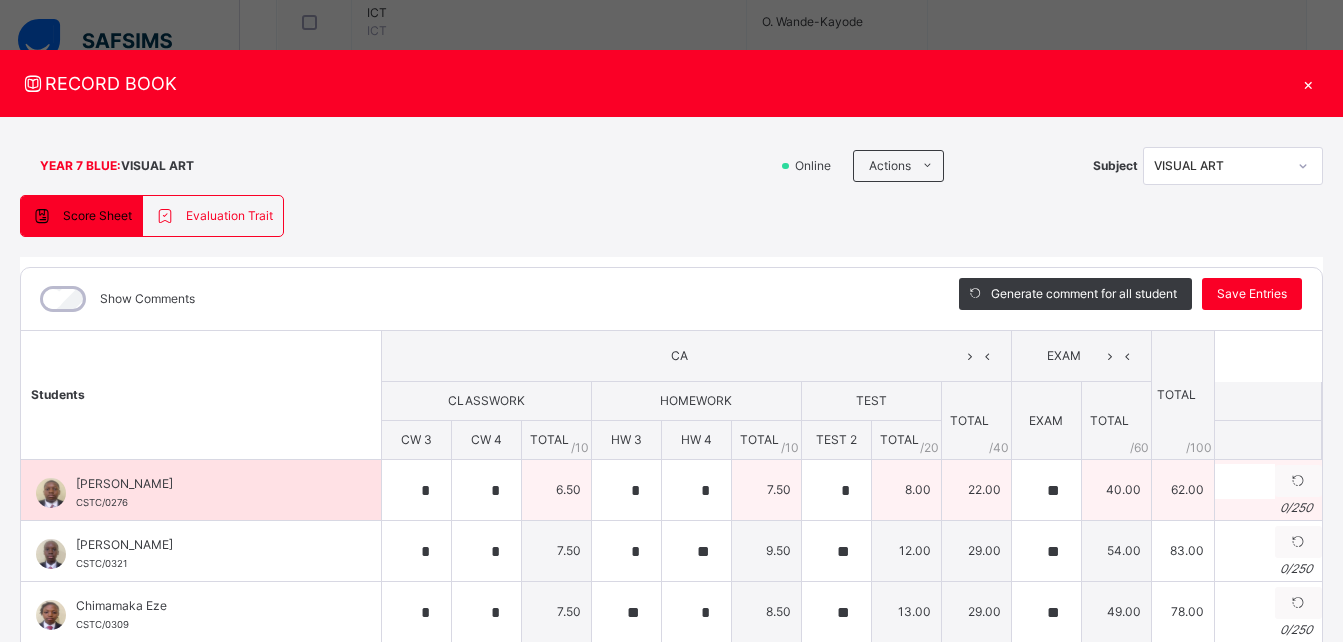 click on "0 / 250" at bounding box center [1268, 508] 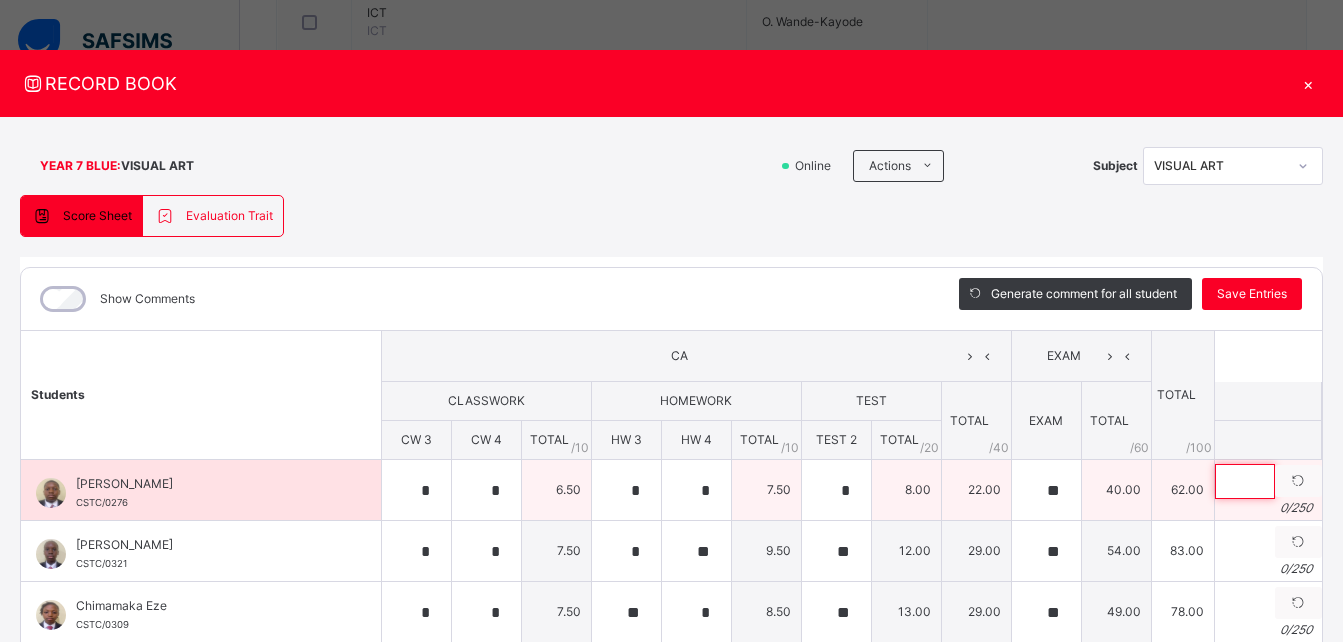 click at bounding box center (1245, 481) 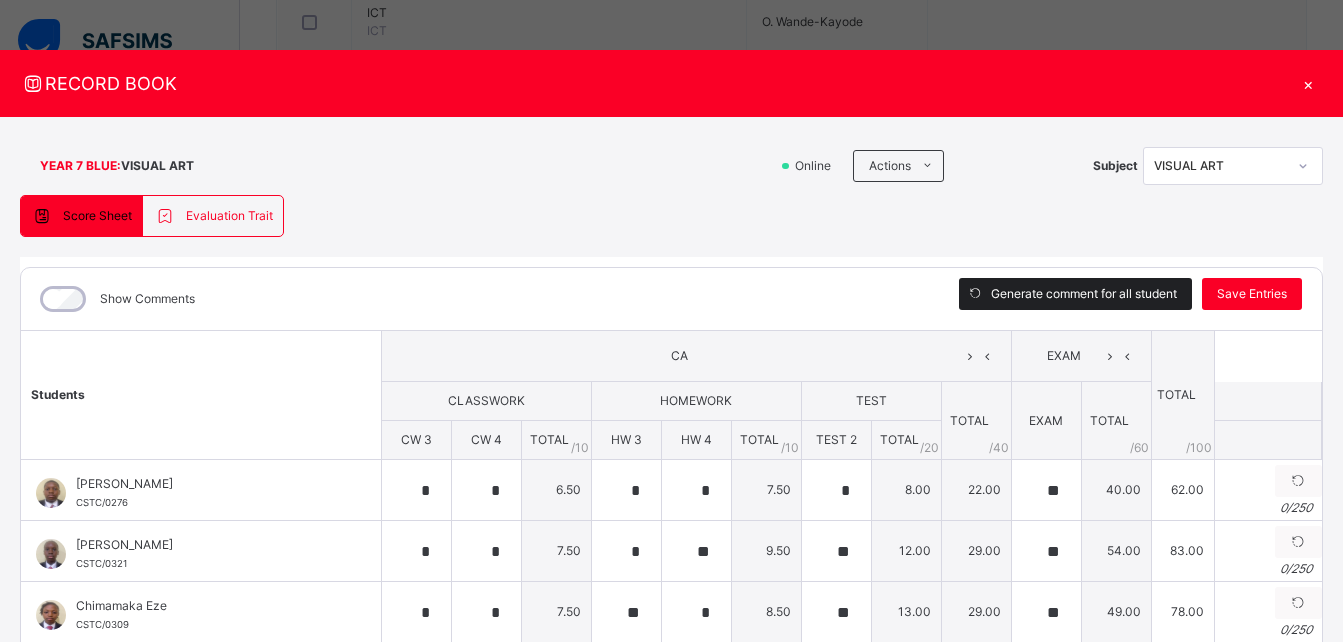 click on "Generate comment for all student" at bounding box center [1084, 294] 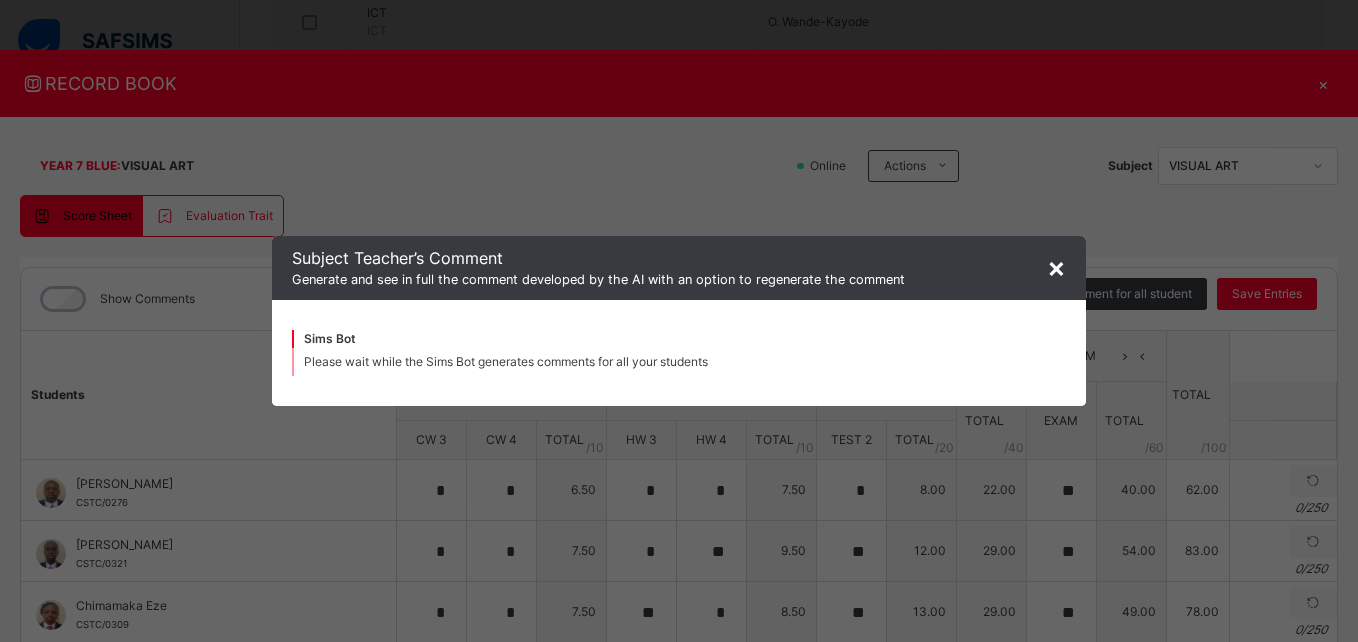 click on "×" at bounding box center [1056, 267] 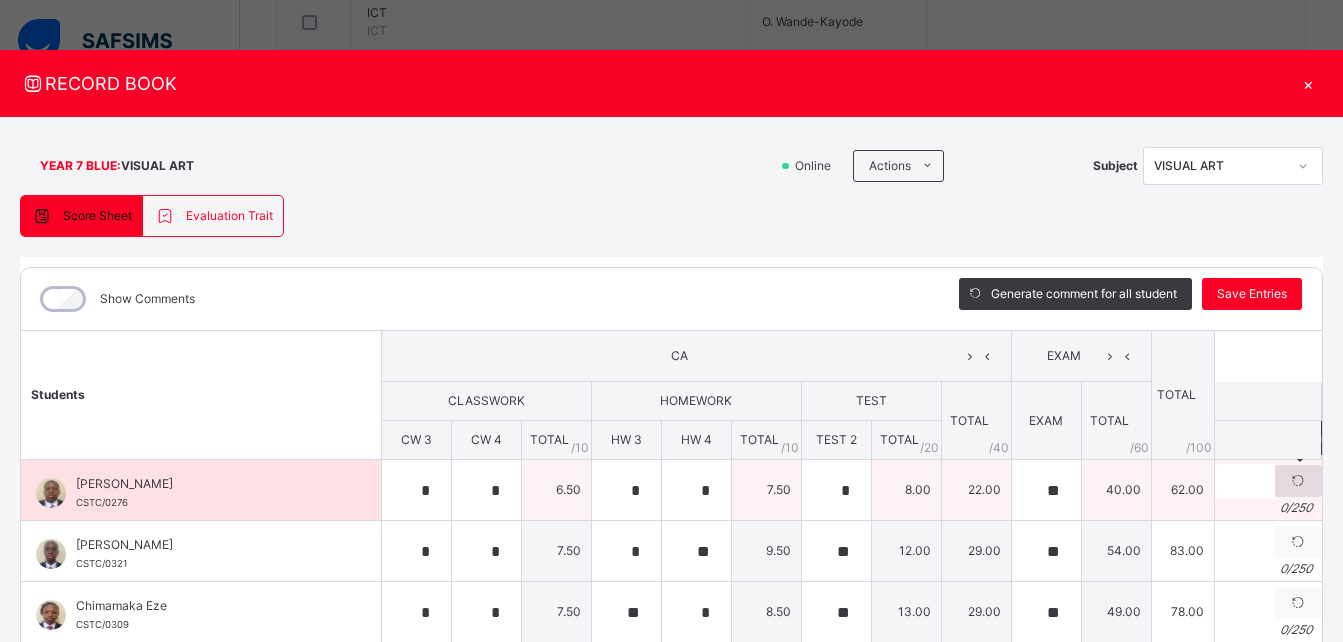 click at bounding box center (1298, 481) 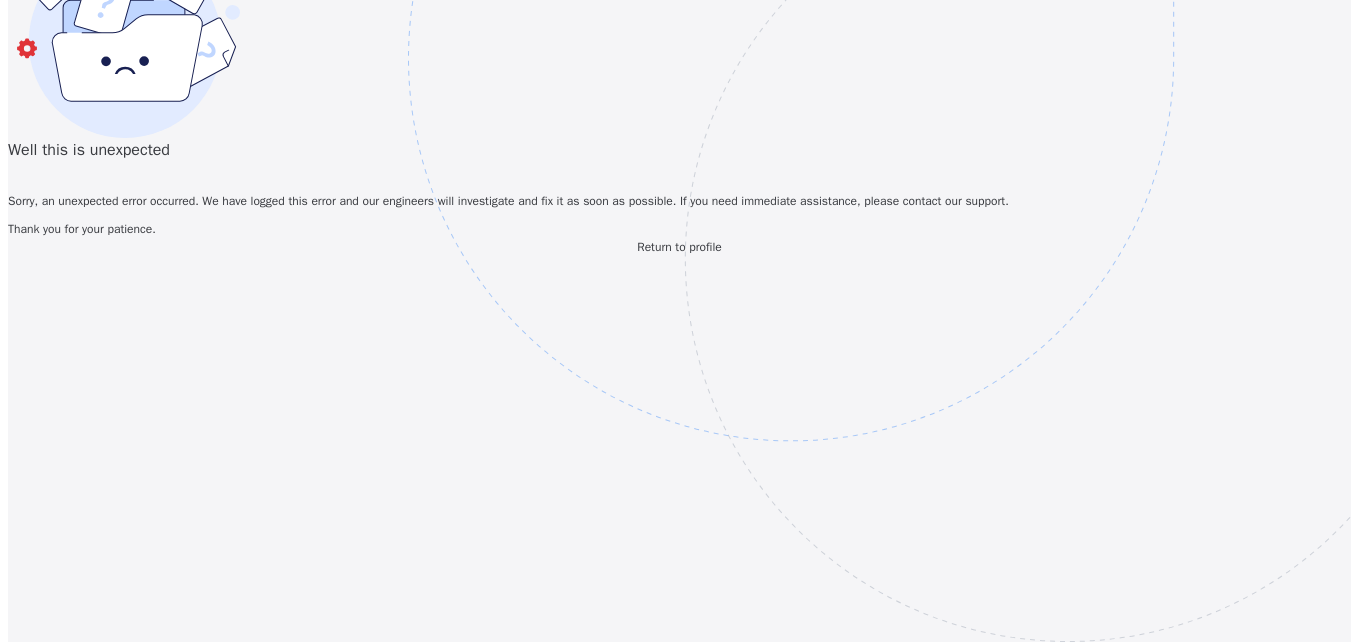 scroll, scrollTop: 0, scrollLeft: 0, axis: both 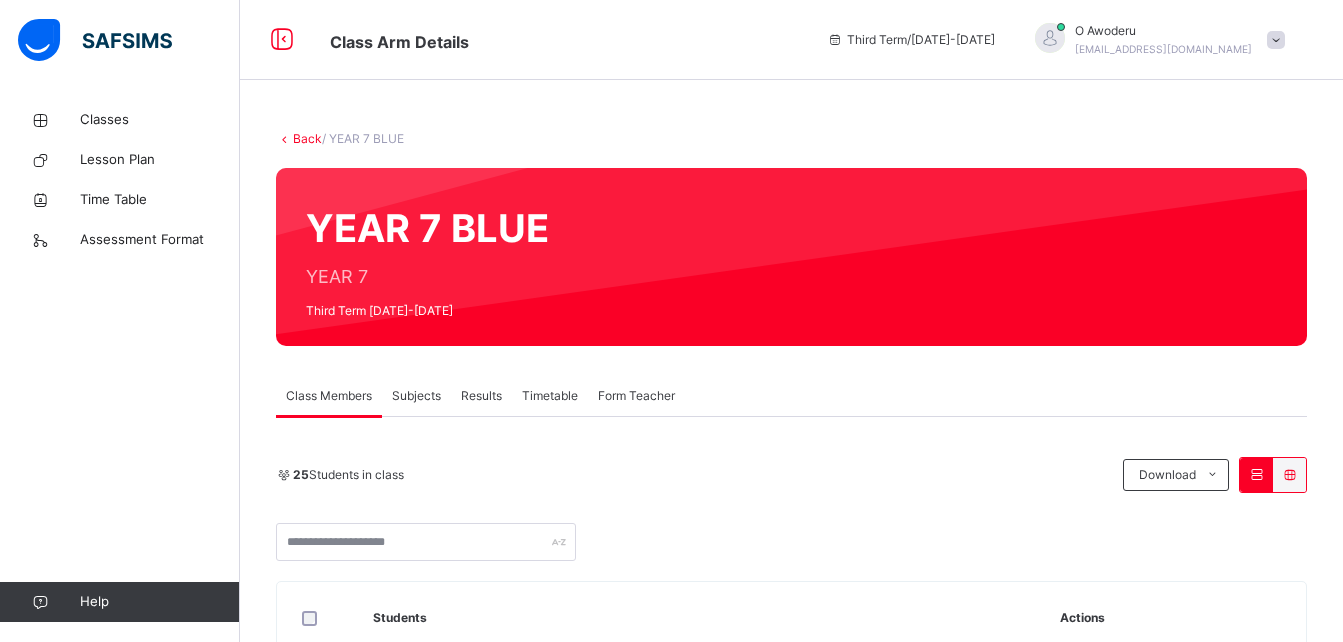 click on "Subjects" at bounding box center [416, 396] 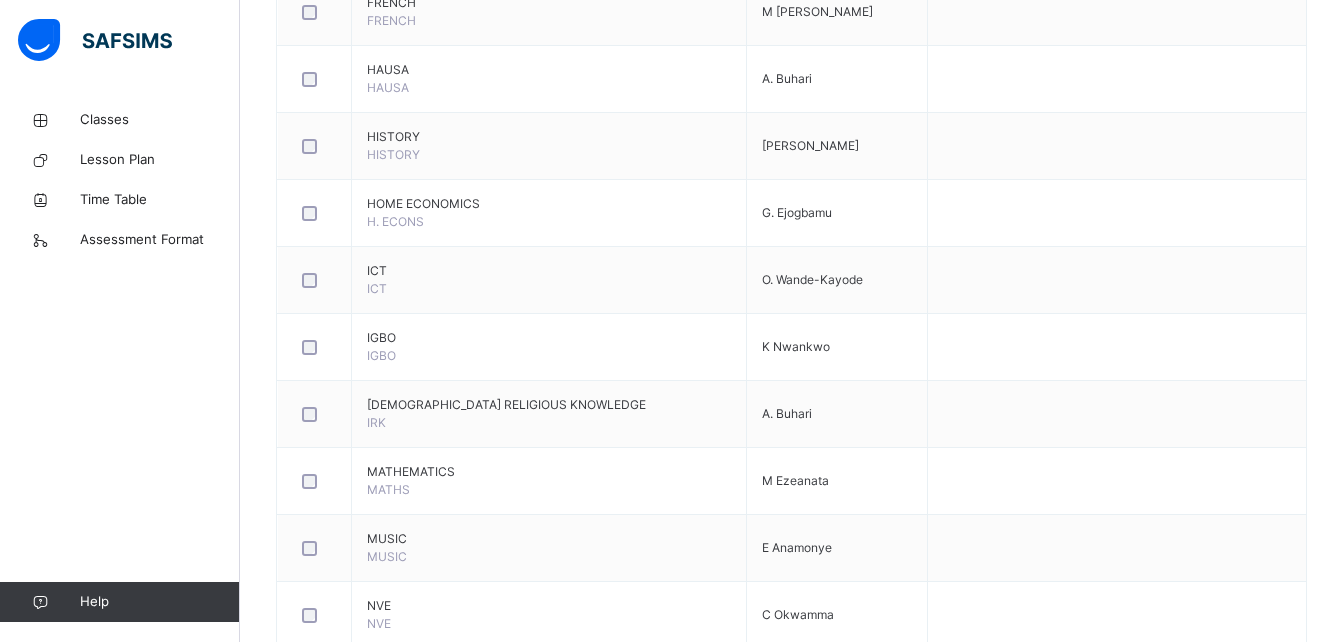 scroll, scrollTop: 1321, scrollLeft: 0, axis: vertical 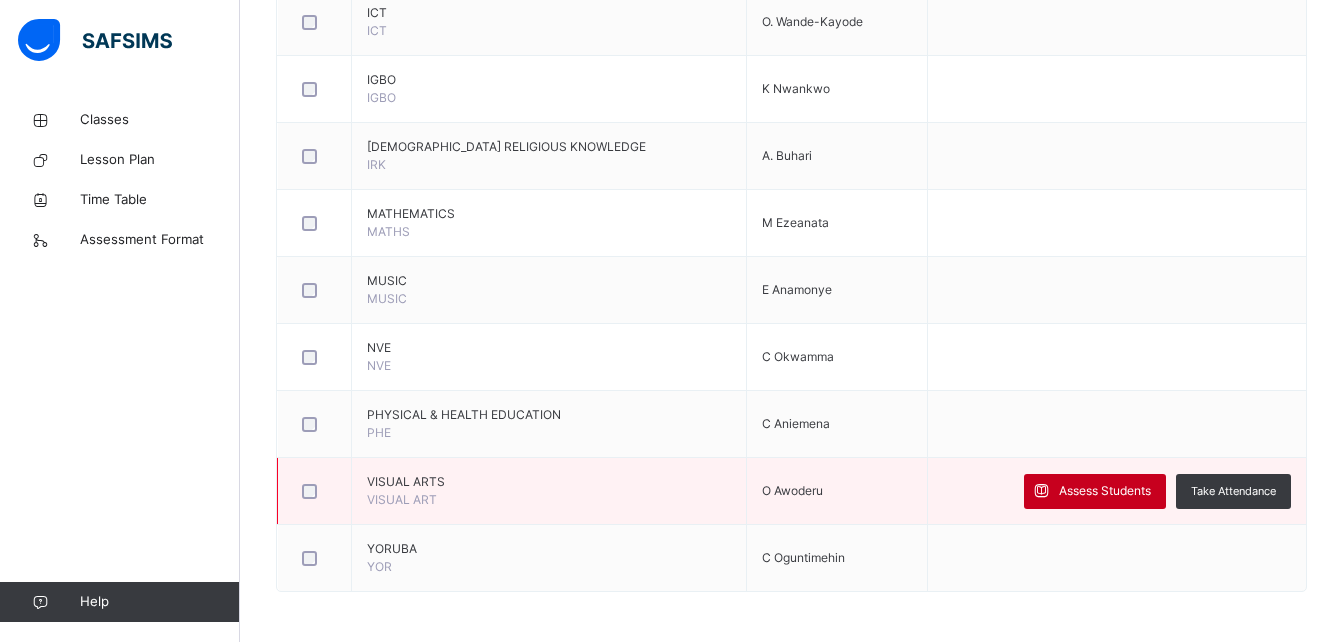click on "Assess Students" at bounding box center (1105, 491) 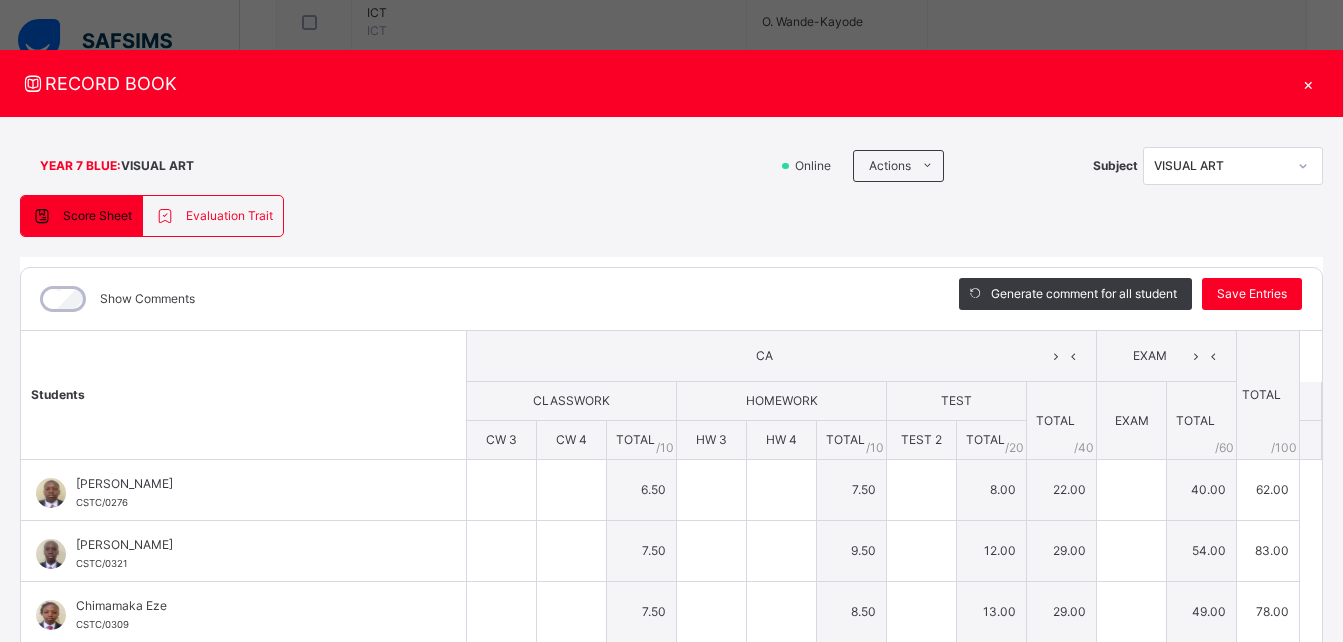 type on "*" 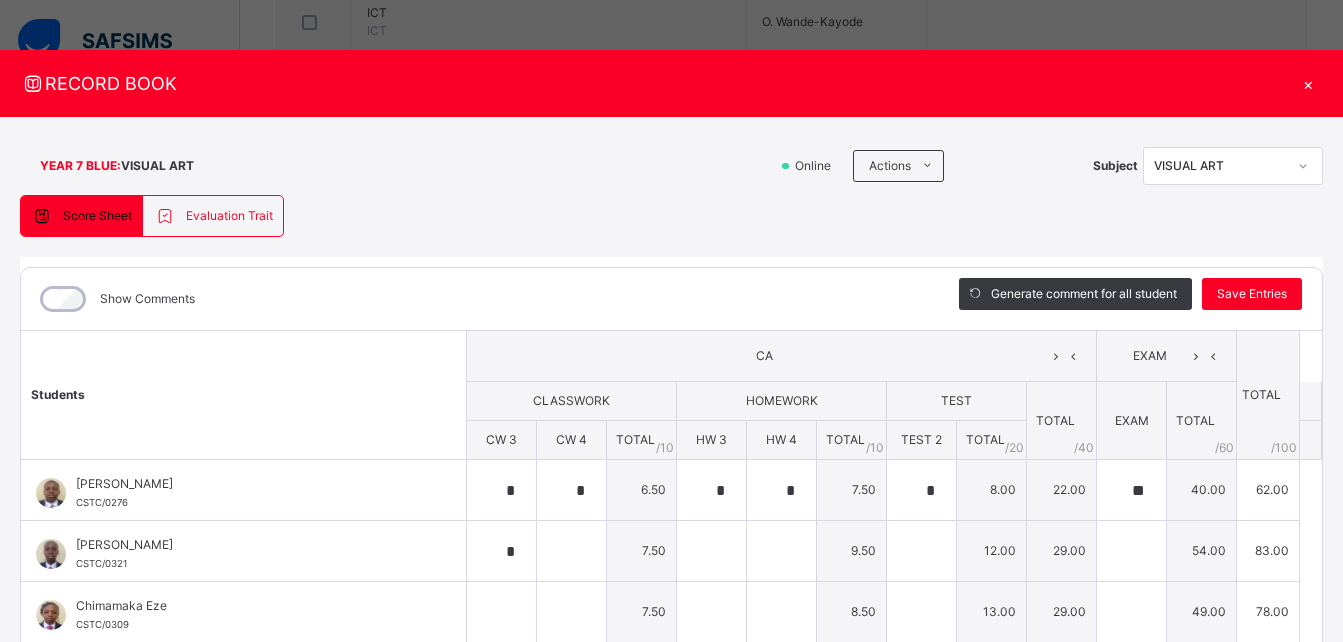 type on "*" 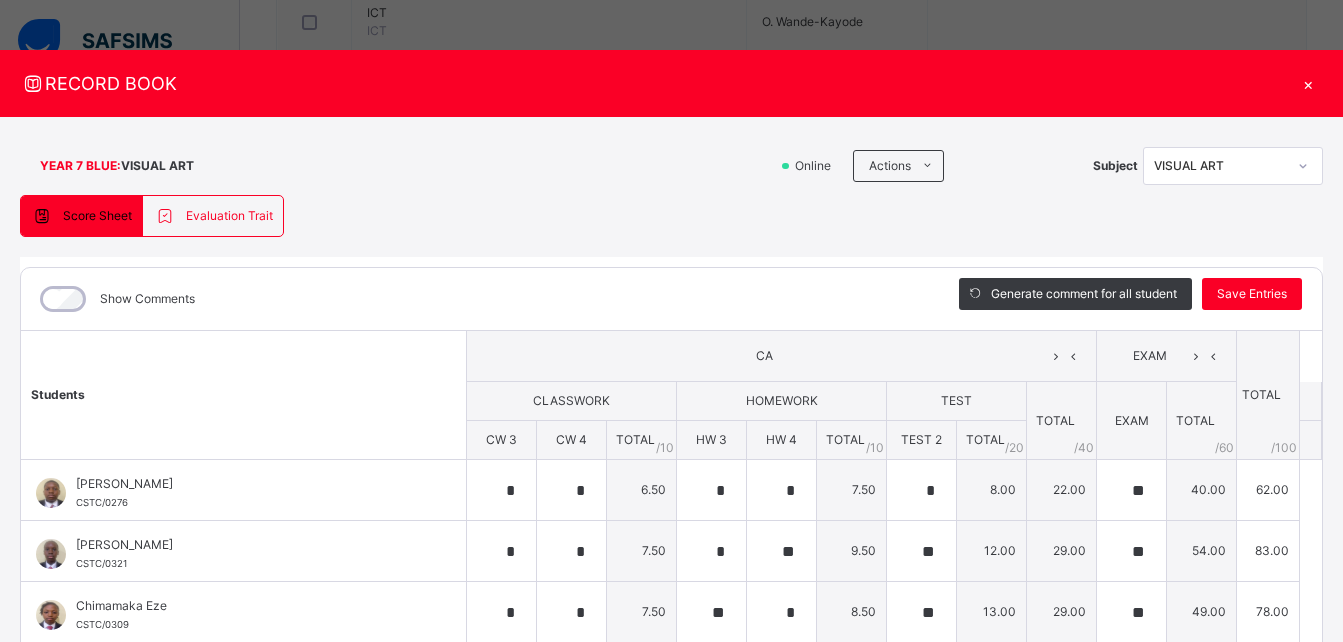 type on "*" 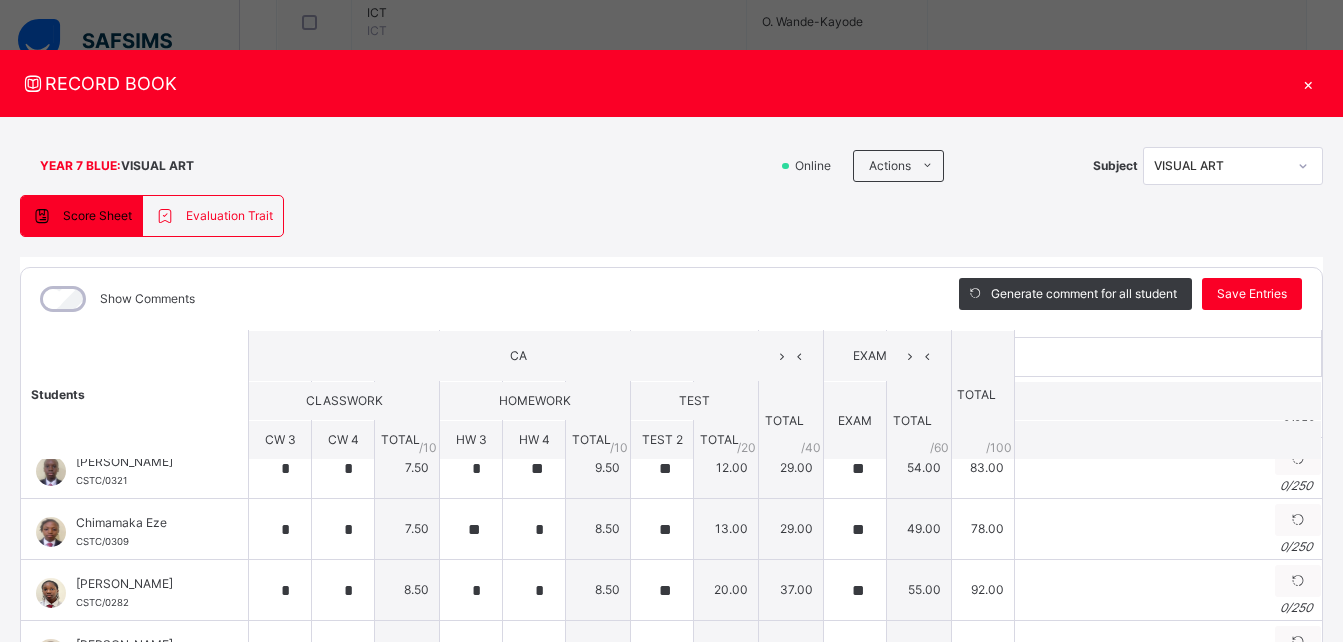 scroll, scrollTop: 0, scrollLeft: 0, axis: both 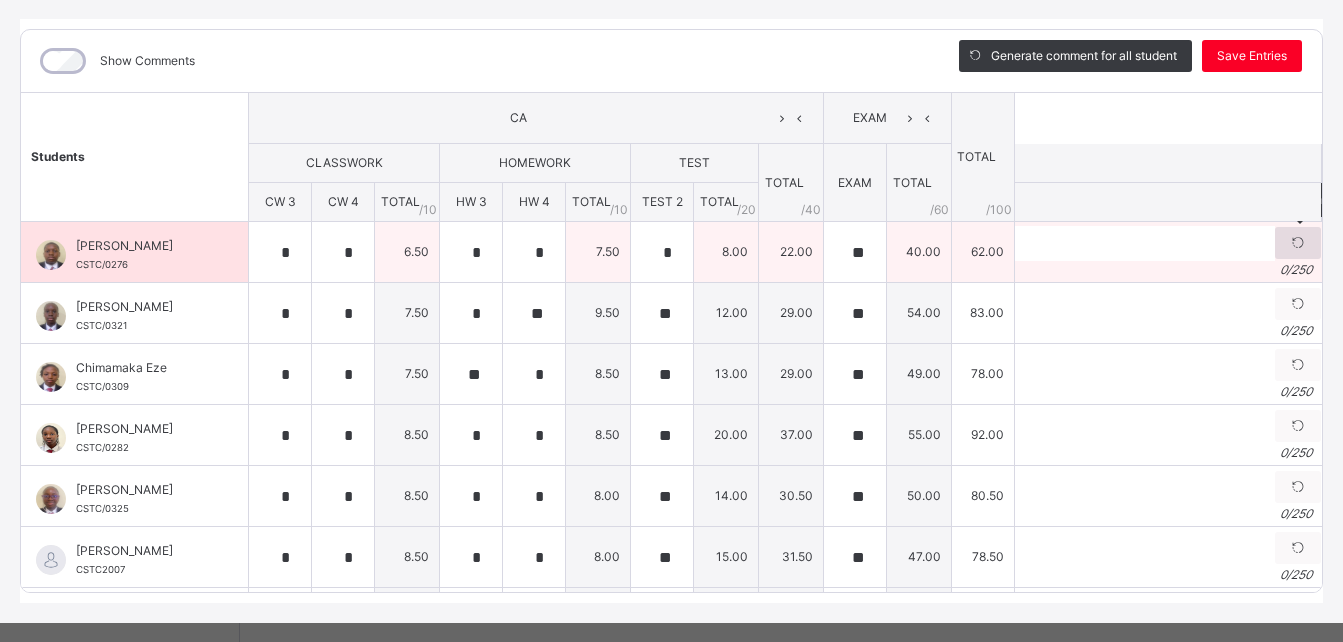 click at bounding box center (1298, 243) 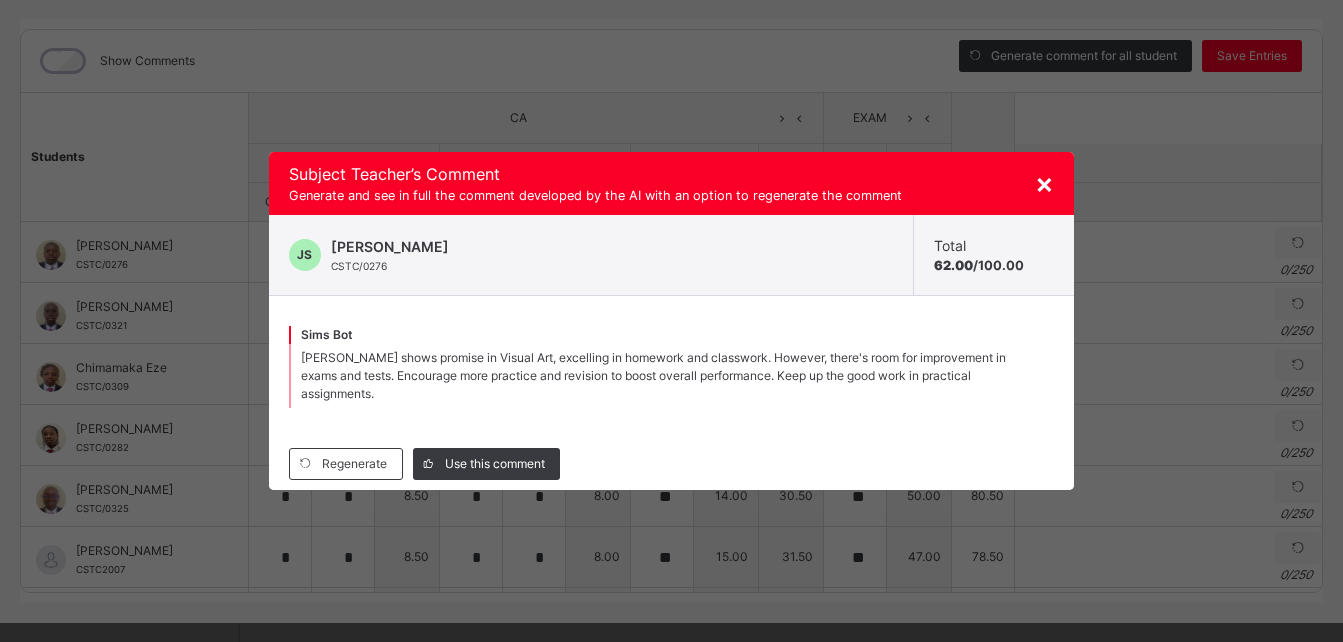 click on "[PERSON_NAME] shows promise in Visual Art, excelling in homework and classwork. However, there's room for improvement in exams and tests. Encourage more practice and revision to boost overall performance. Keep up the good work in practical assignments." at bounding box center [653, 375] 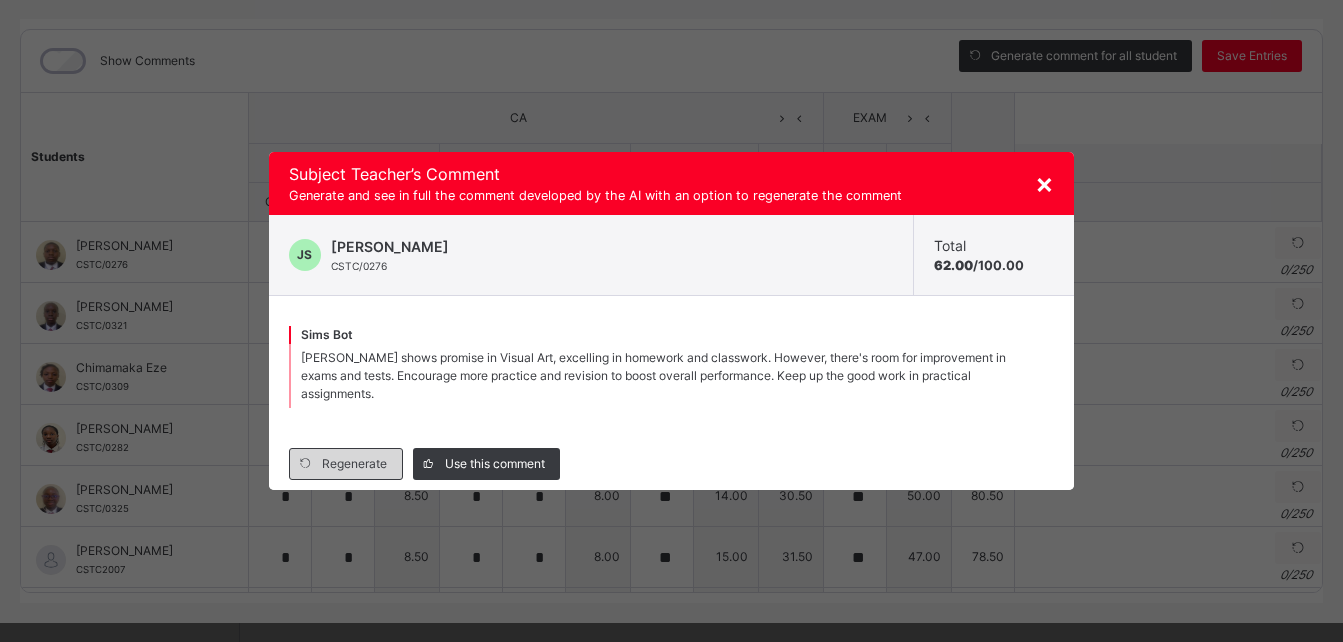 click on "Regenerate" at bounding box center (354, 464) 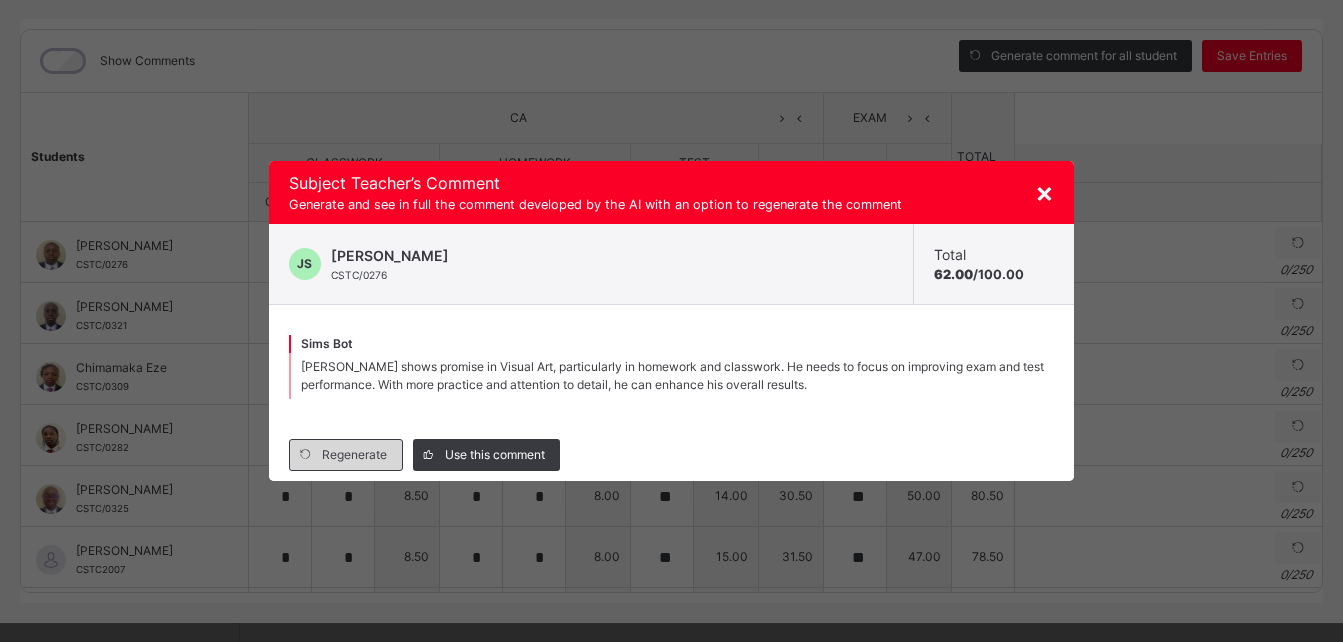click on "Regenerate" at bounding box center [354, 455] 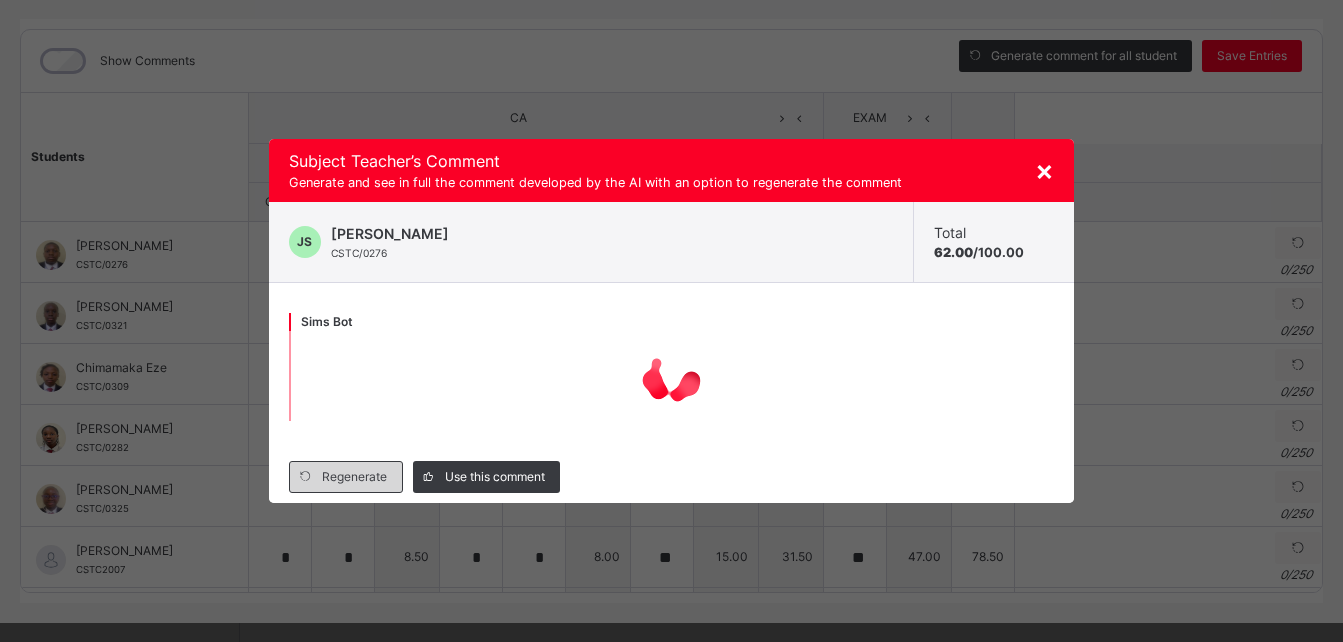 click on "Regenerate" at bounding box center [346, 477] 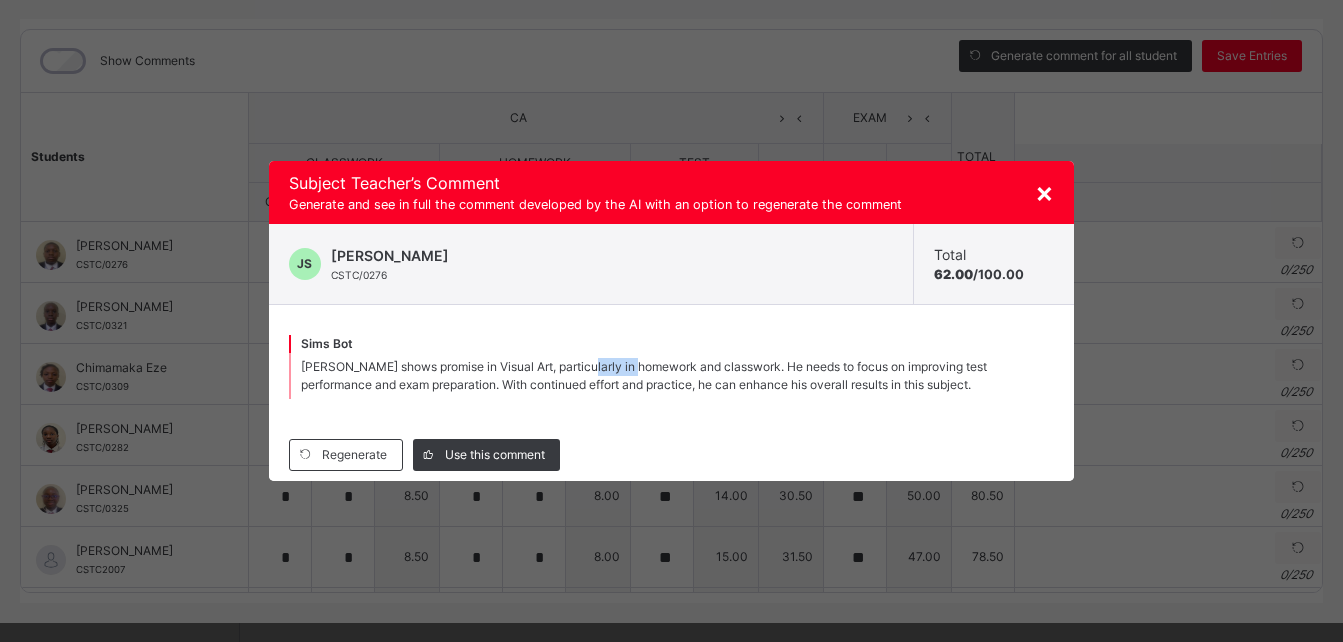 drag, startPoint x: 641, startPoint y: 368, endPoint x: 577, endPoint y: 372, distance: 64.12488 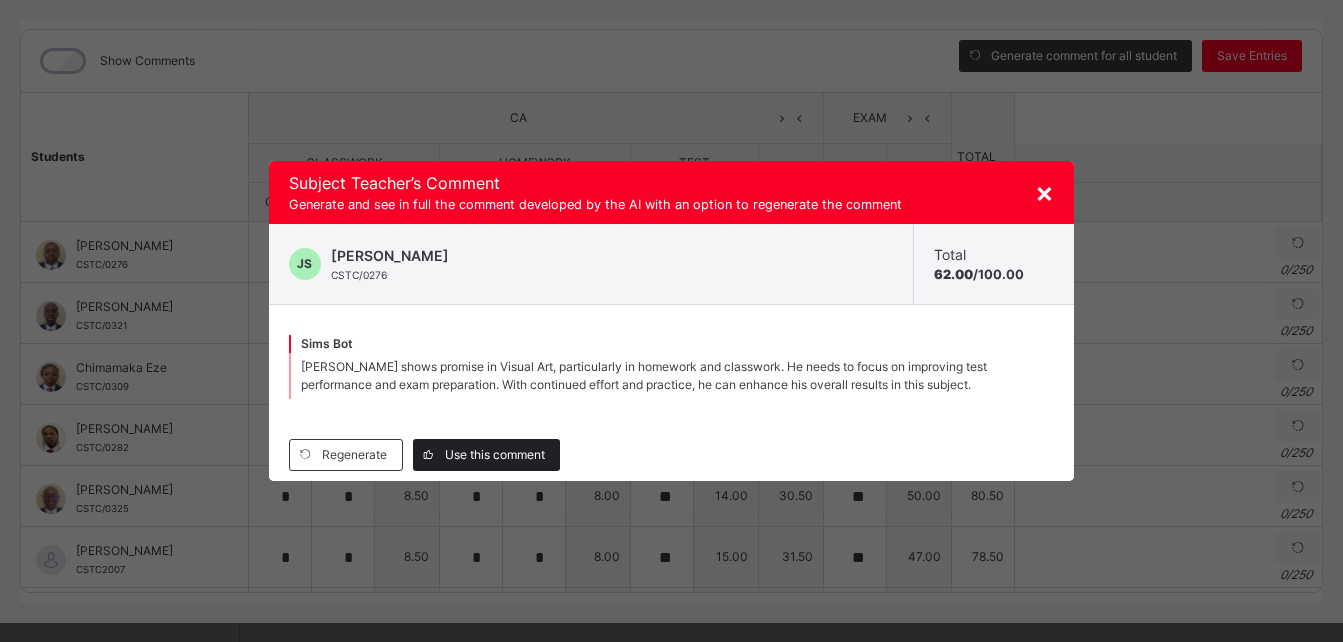 click on "Use this comment" at bounding box center [495, 455] 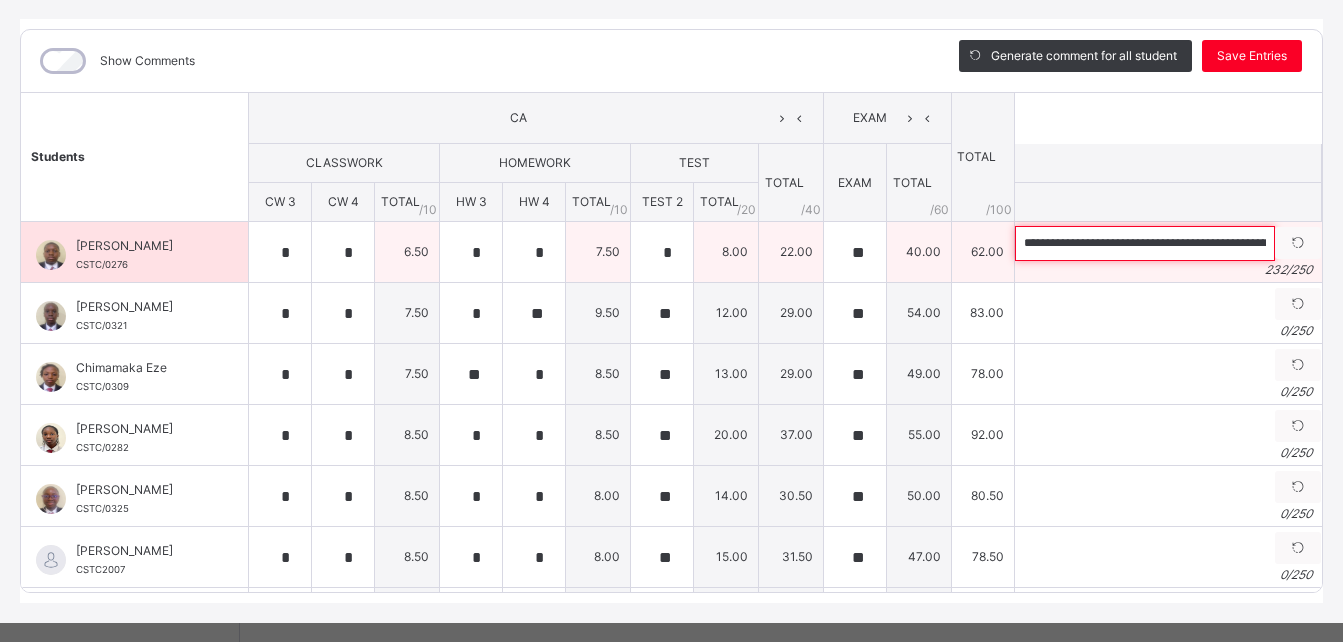 click on "**********" at bounding box center (1145, 243) 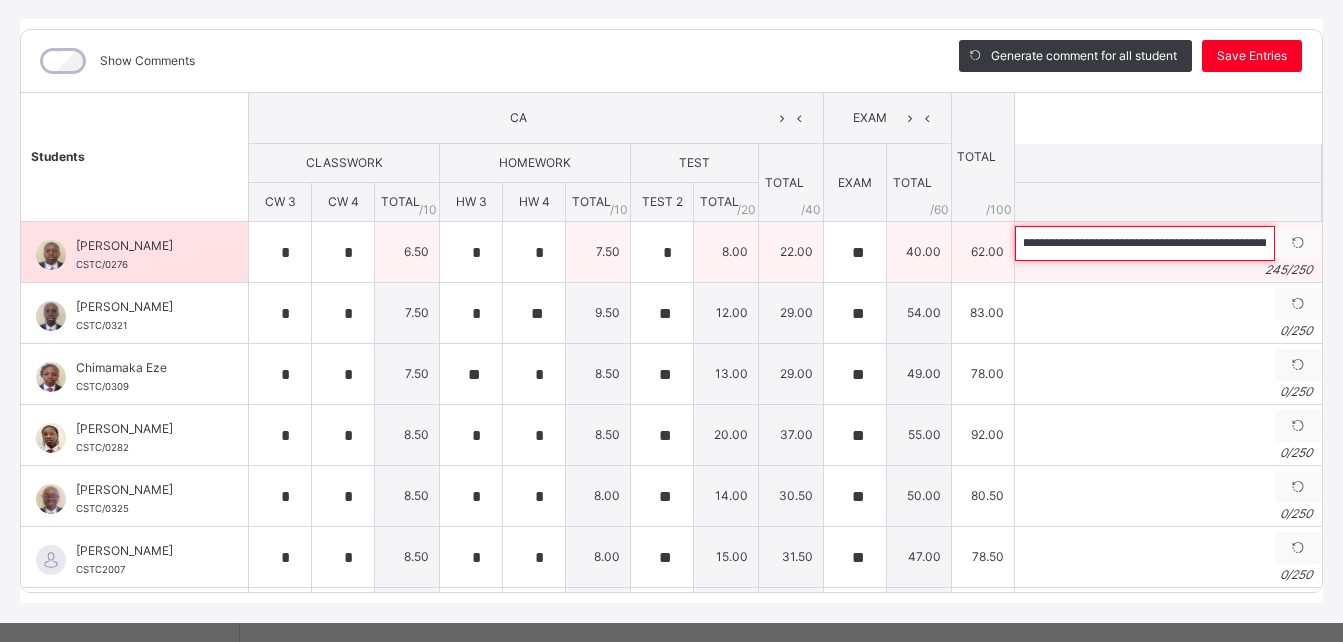 scroll, scrollTop: 0, scrollLeft: 0, axis: both 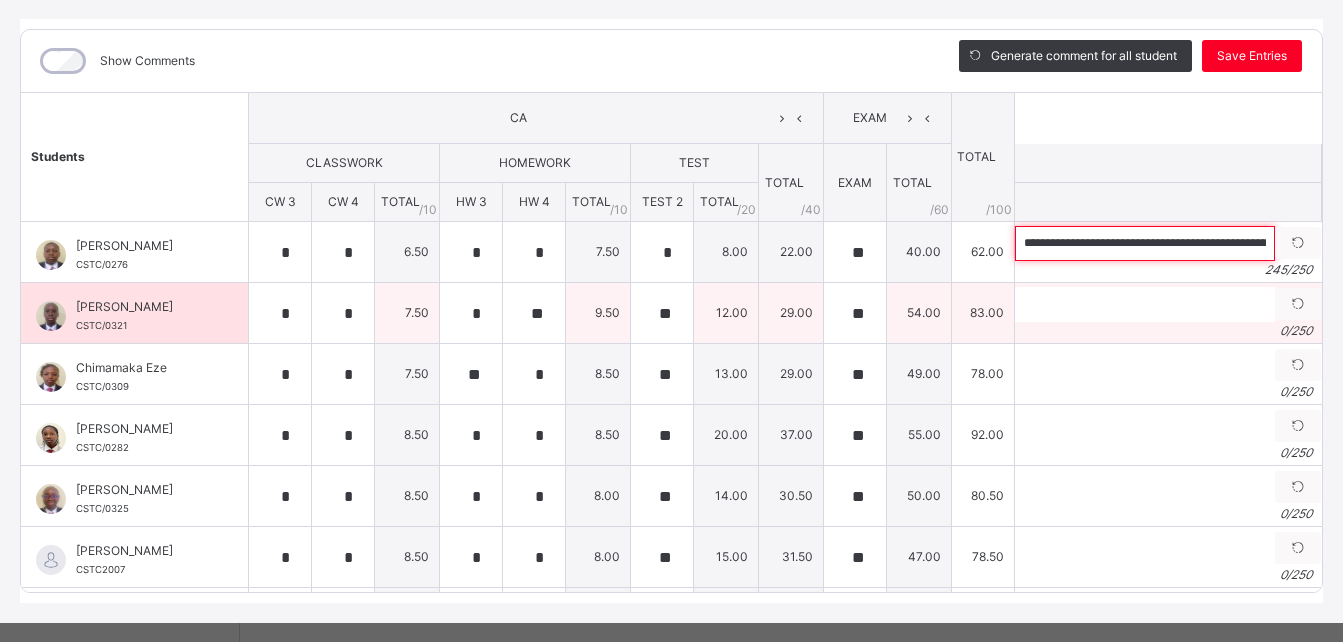 type on "**********" 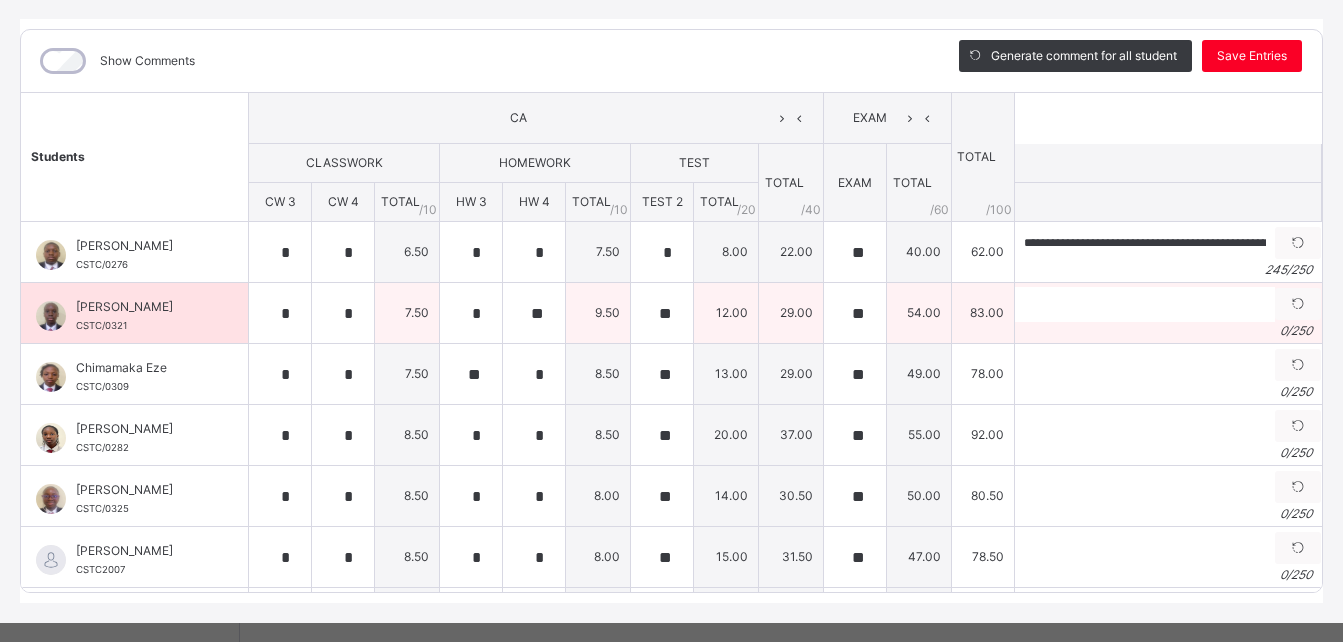 click on "0 / 250" at bounding box center [1168, 331] 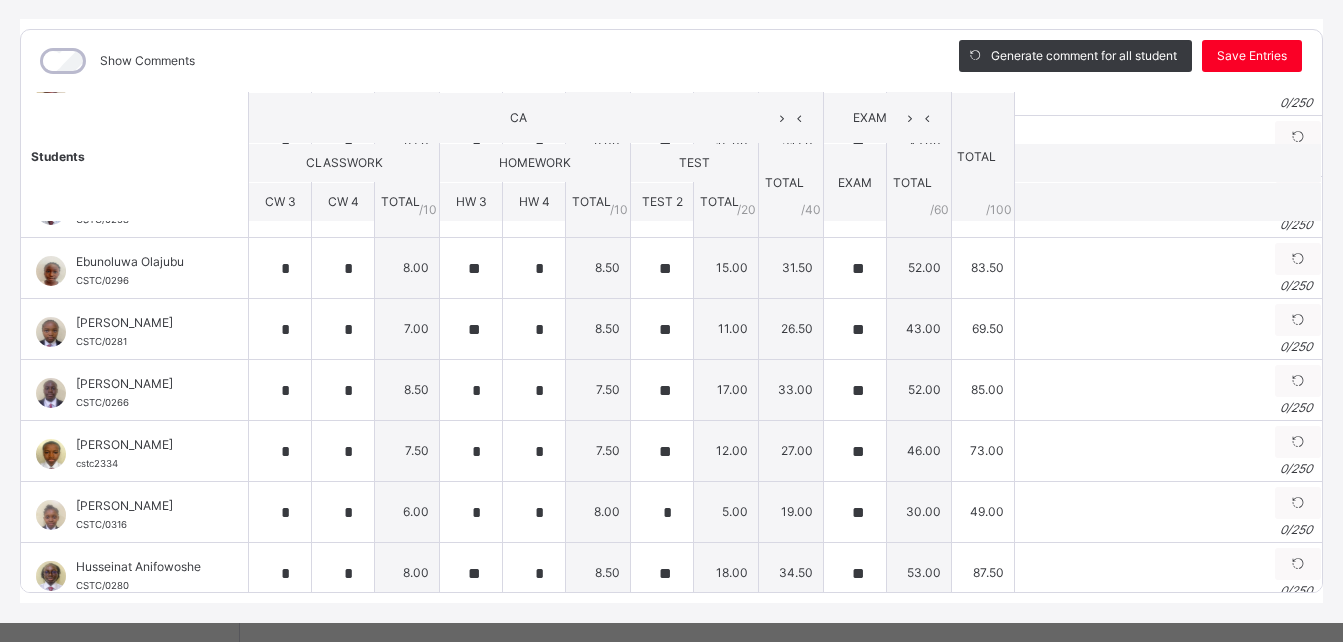scroll, scrollTop: 424, scrollLeft: 0, axis: vertical 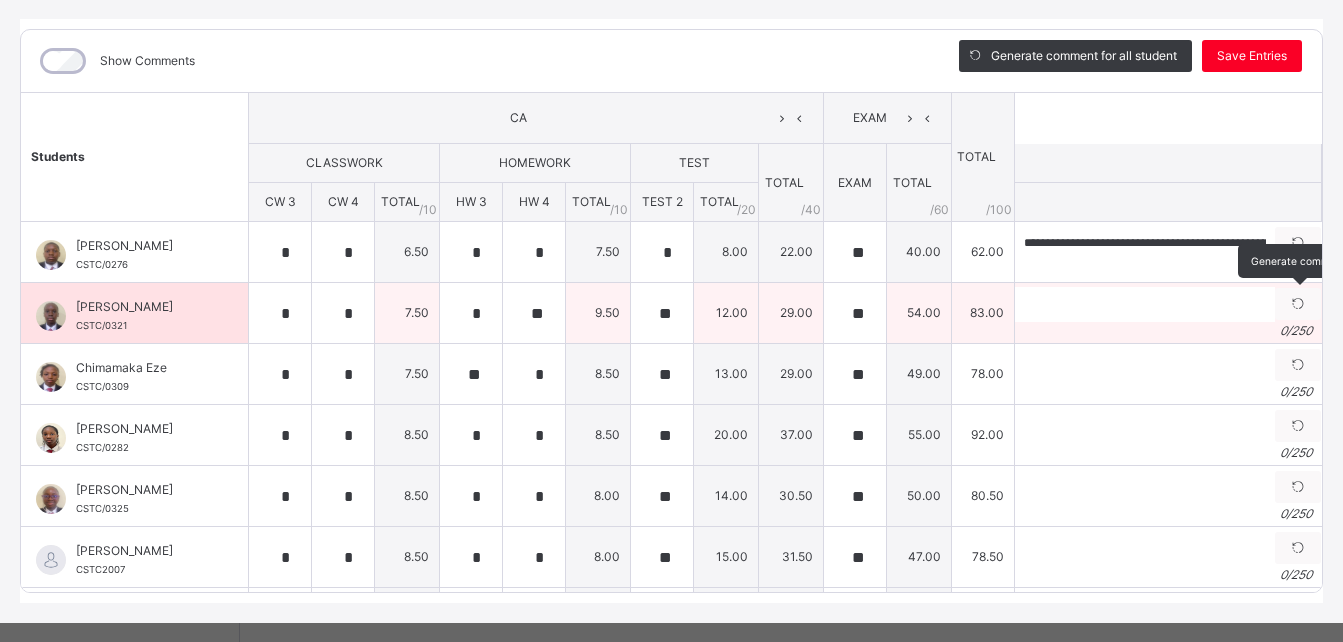 click on "Generate comment" at bounding box center (1298, 261) 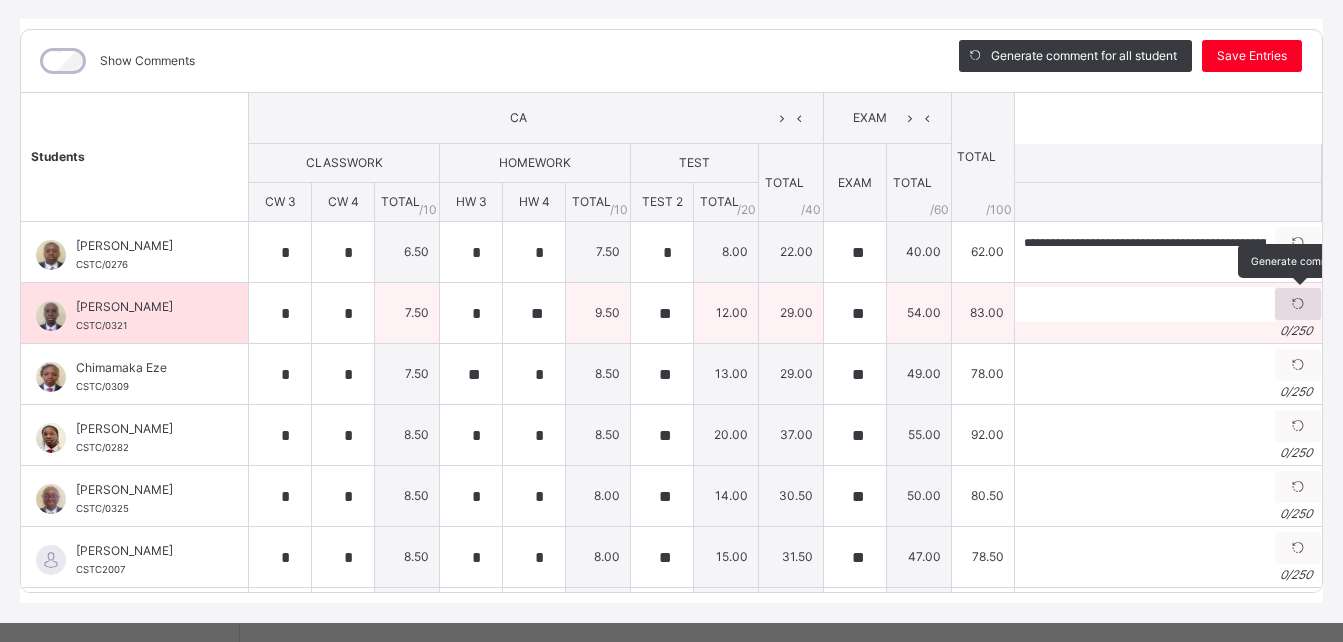 click at bounding box center (1298, 304) 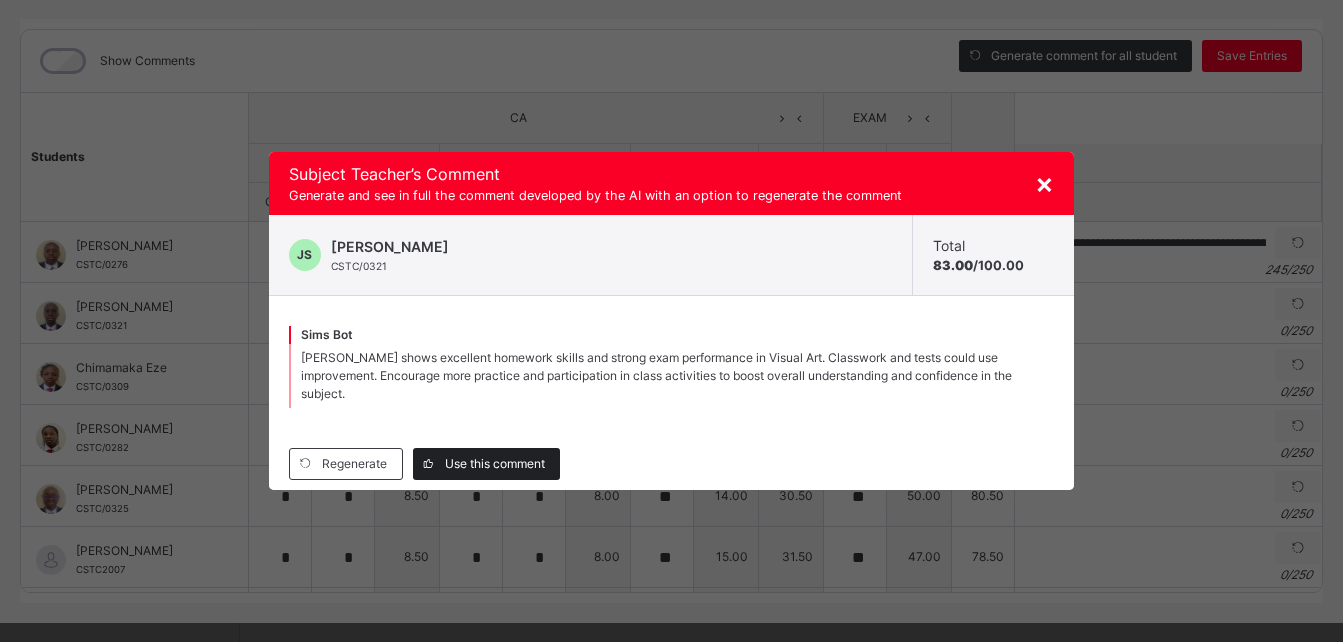 click on "Use this comment" at bounding box center (495, 464) 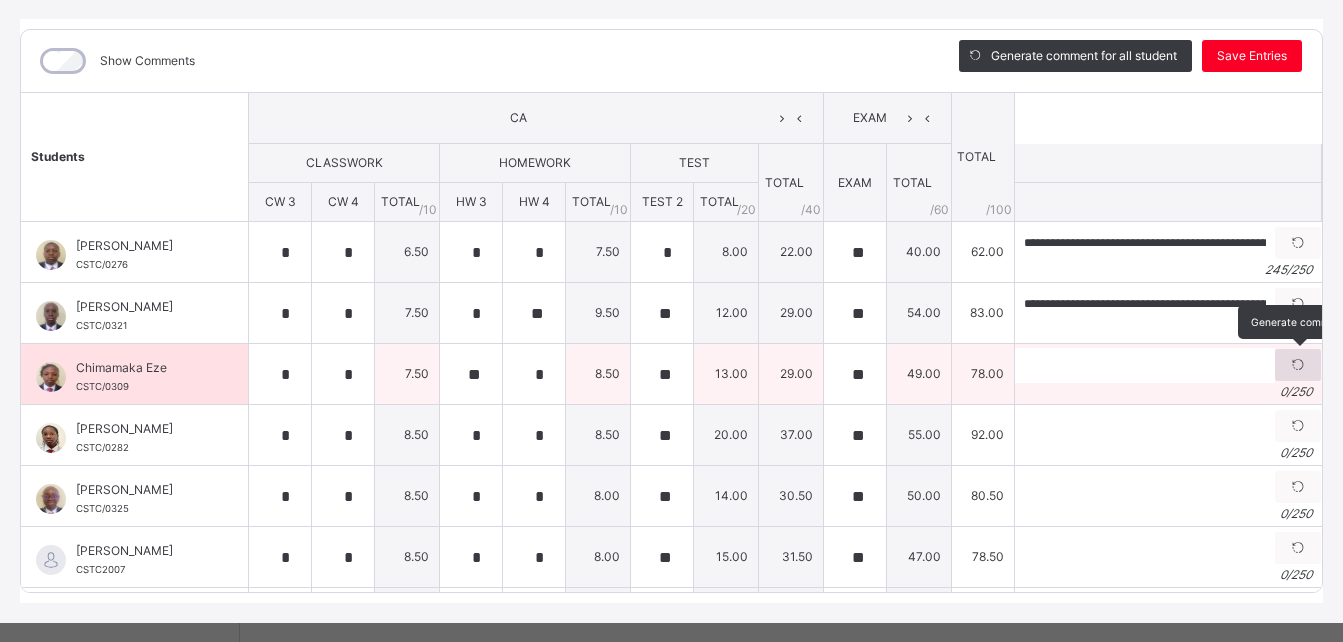 click at bounding box center (1298, 365) 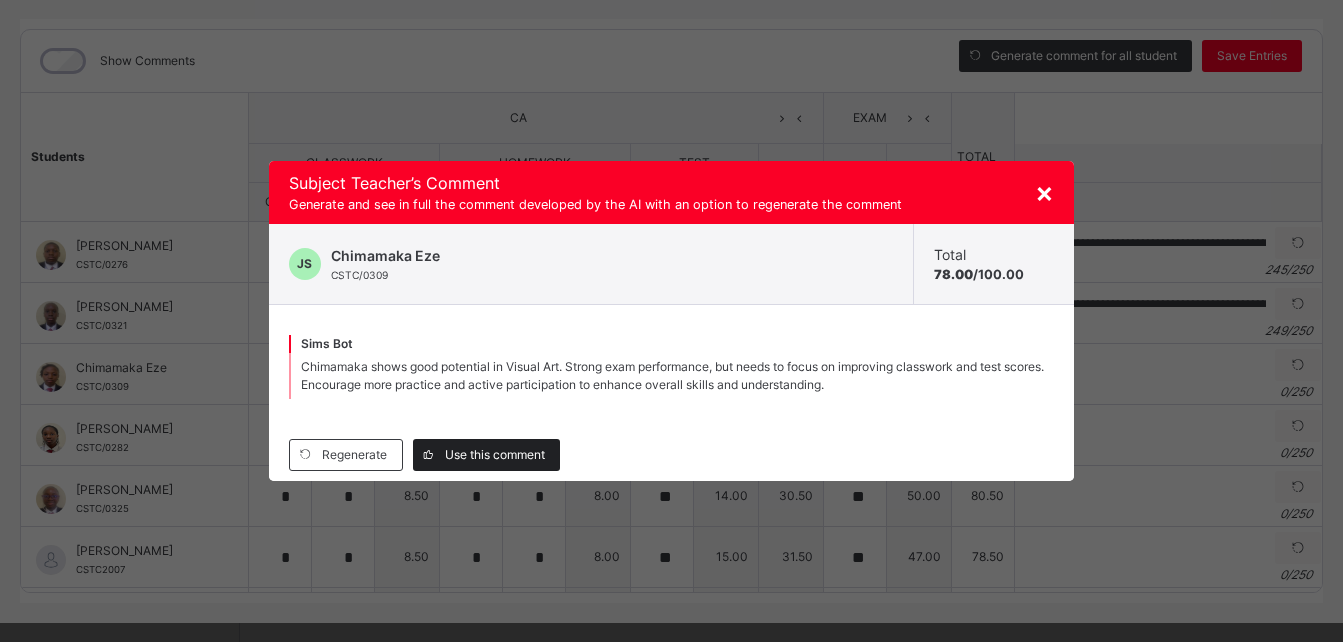 click on "Use this comment" at bounding box center [495, 455] 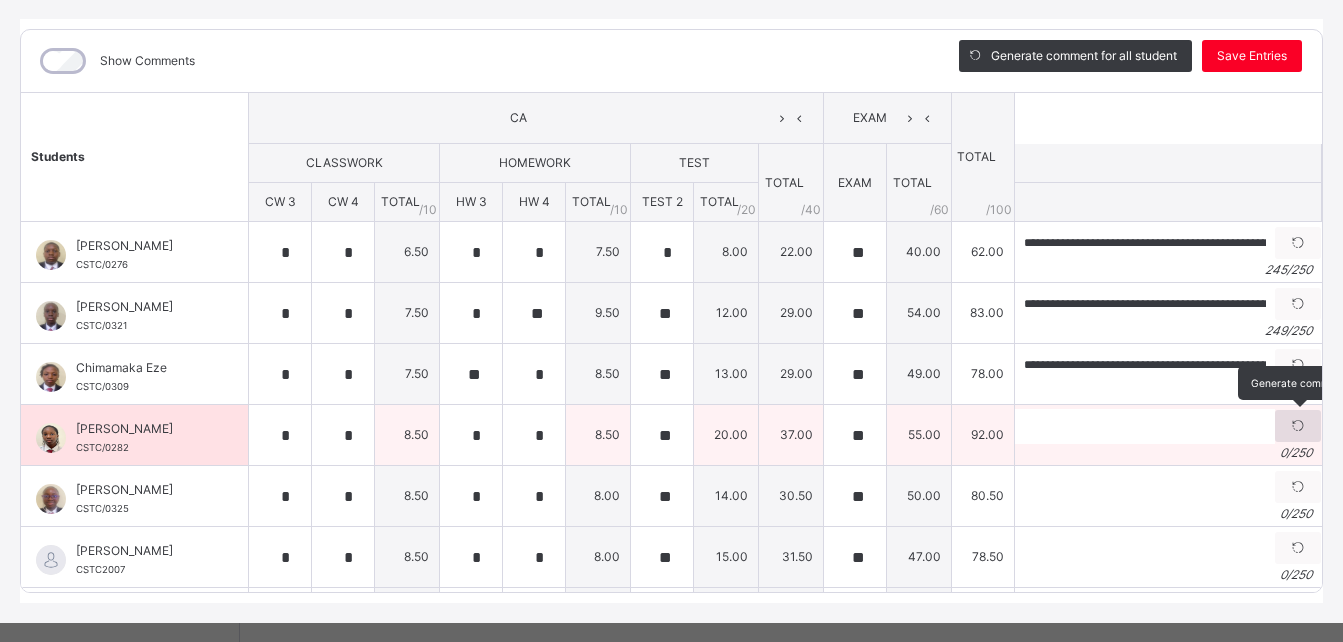 click at bounding box center (1298, 426) 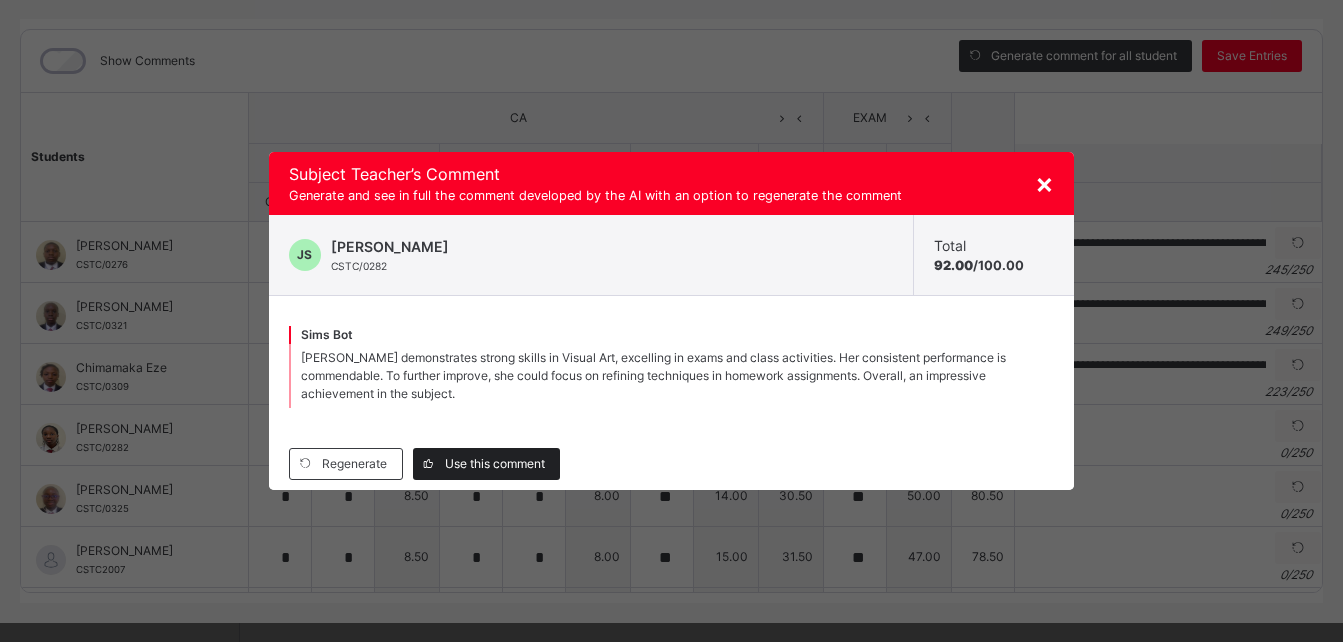 click on "Use this comment" at bounding box center [495, 464] 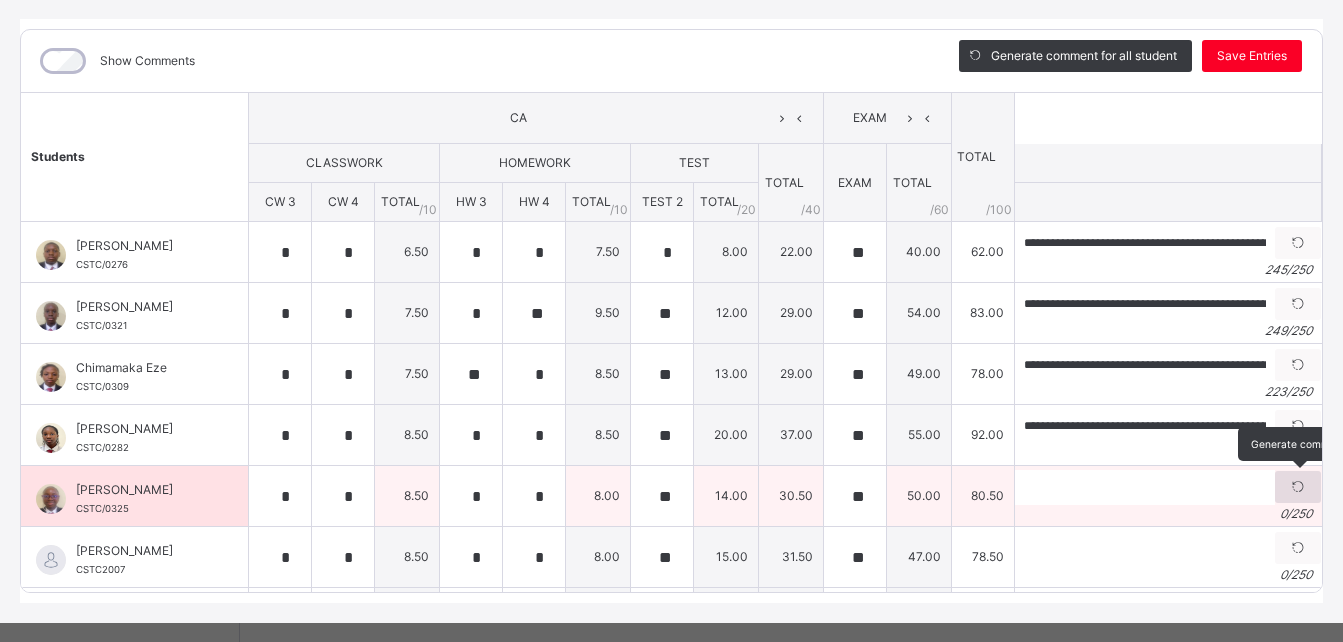 click at bounding box center [1298, 487] 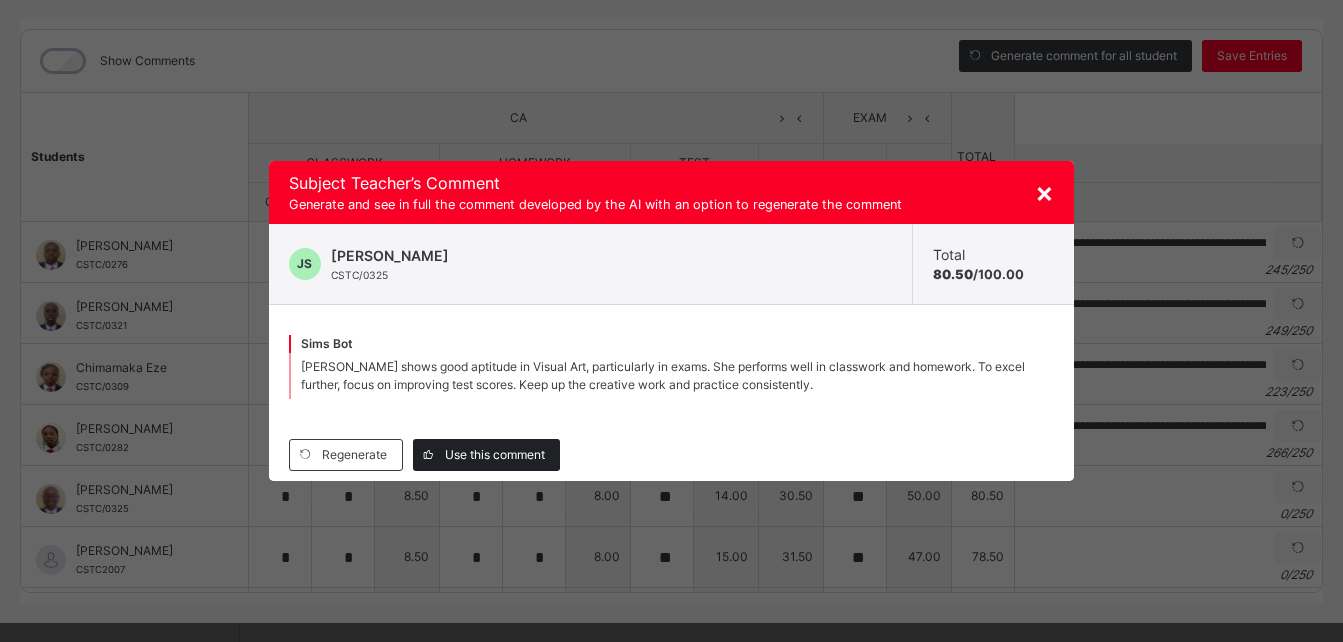 click on "Use this comment" at bounding box center (495, 455) 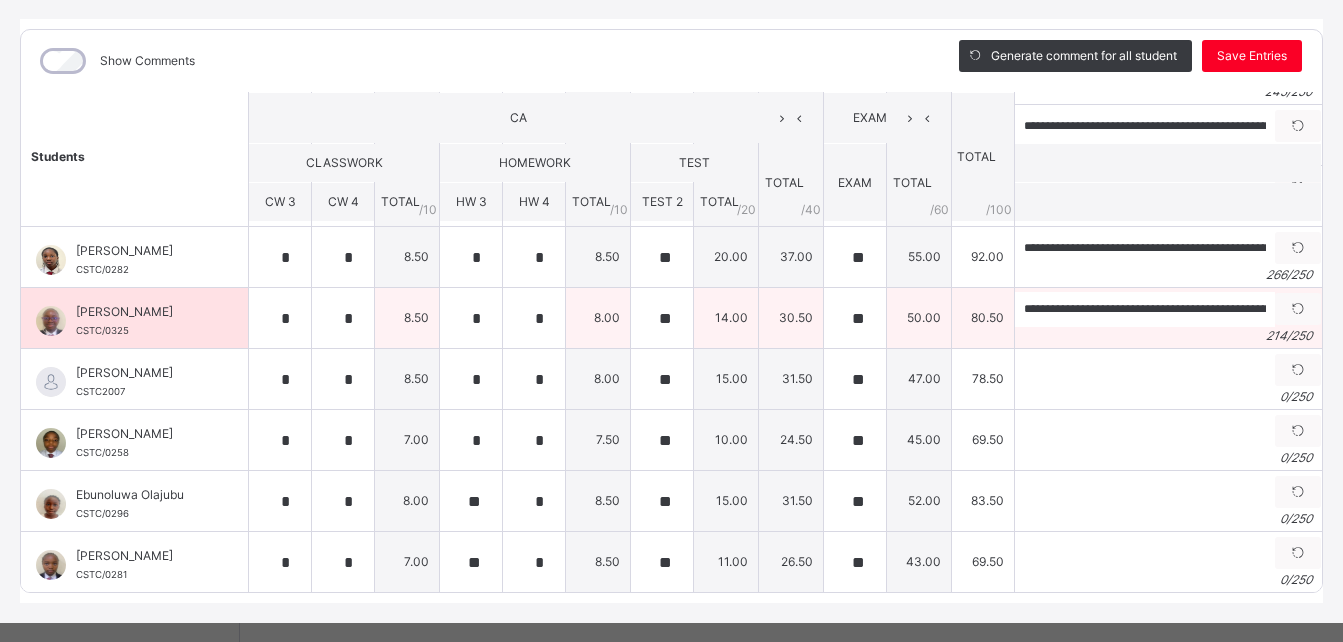 scroll, scrollTop: 180, scrollLeft: 0, axis: vertical 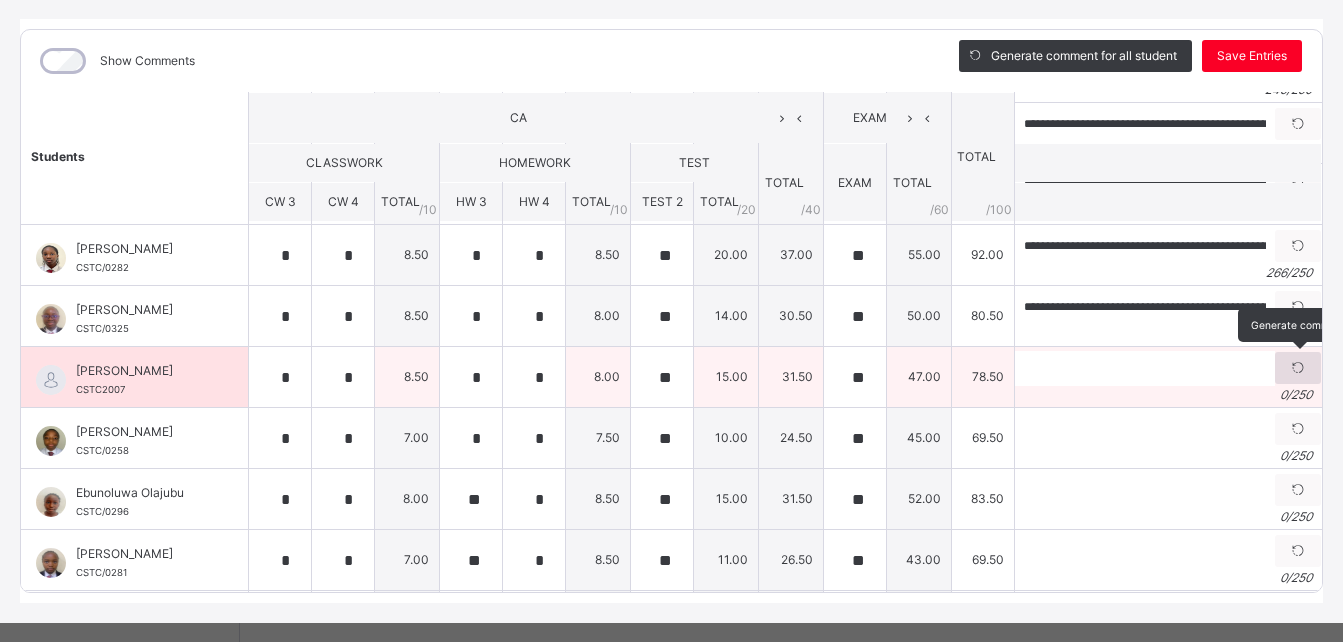 click at bounding box center (1298, 368) 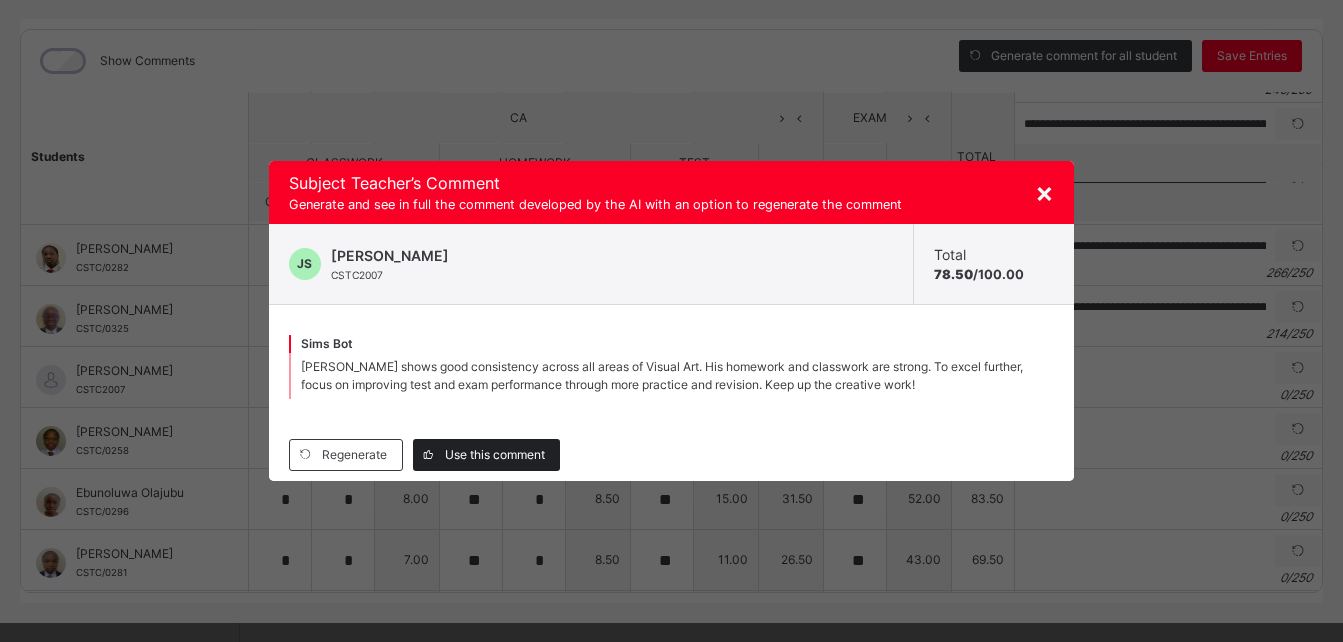 click on "Use this comment" at bounding box center [495, 455] 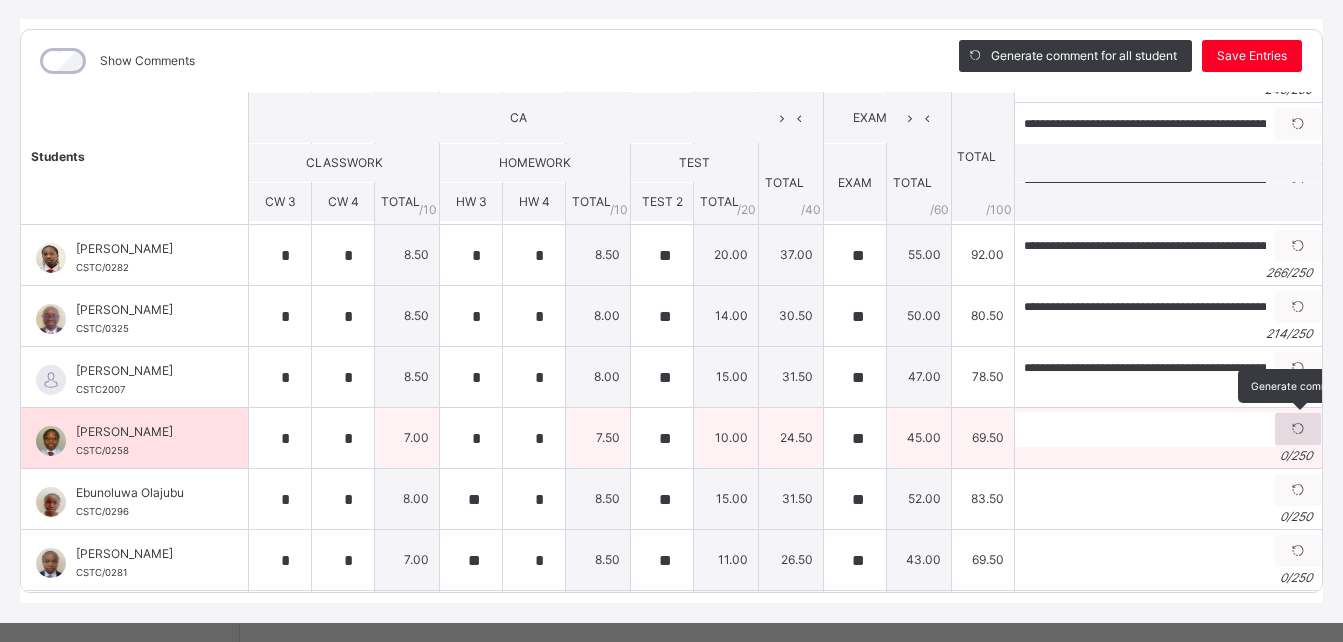 click at bounding box center [1298, 429] 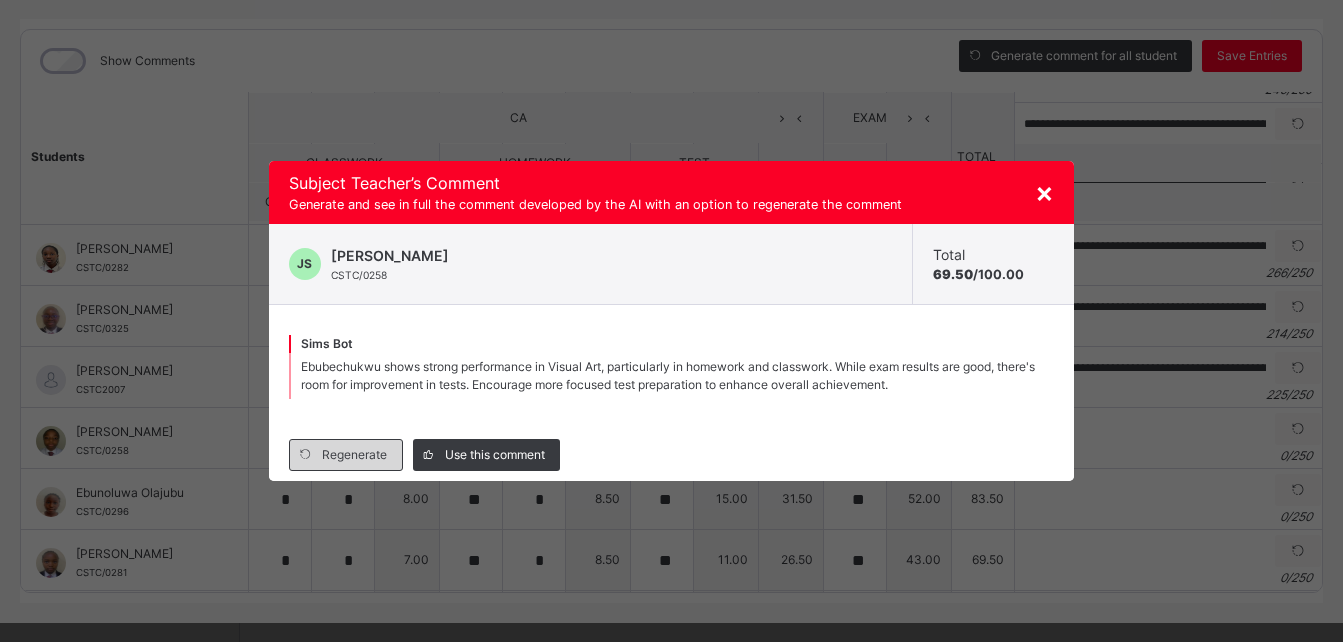 click on "Regenerate" at bounding box center [354, 455] 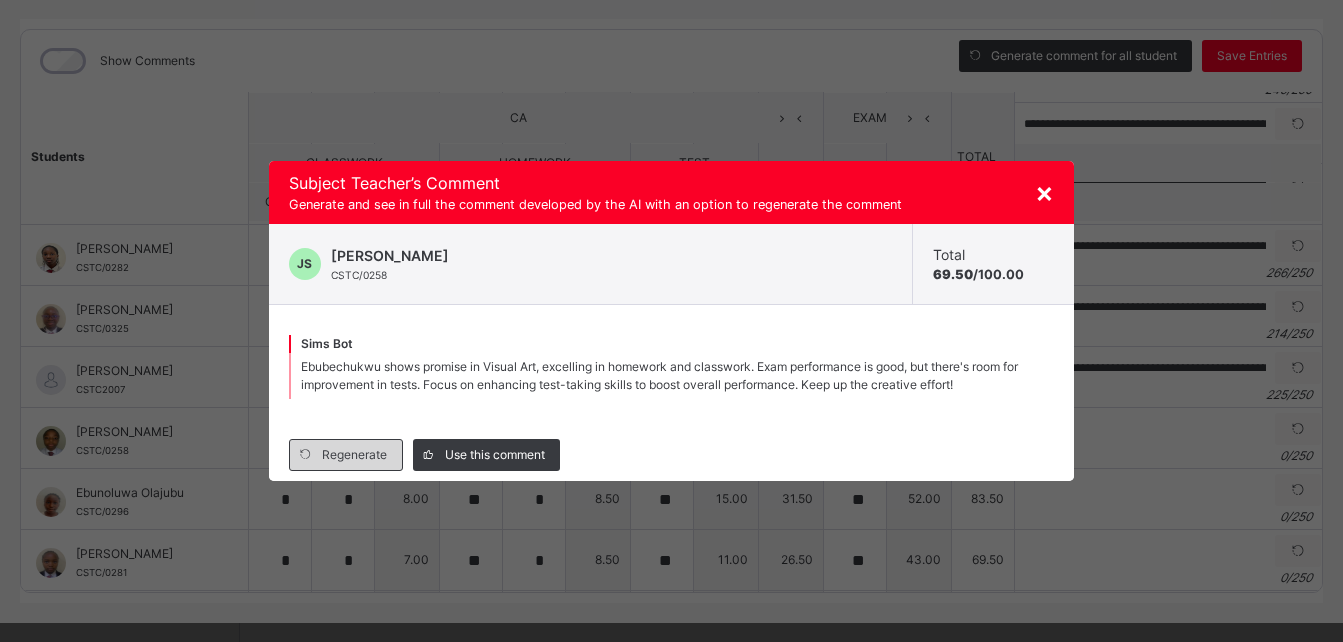 click on "Regenerate" at bounding box center [354, 455] 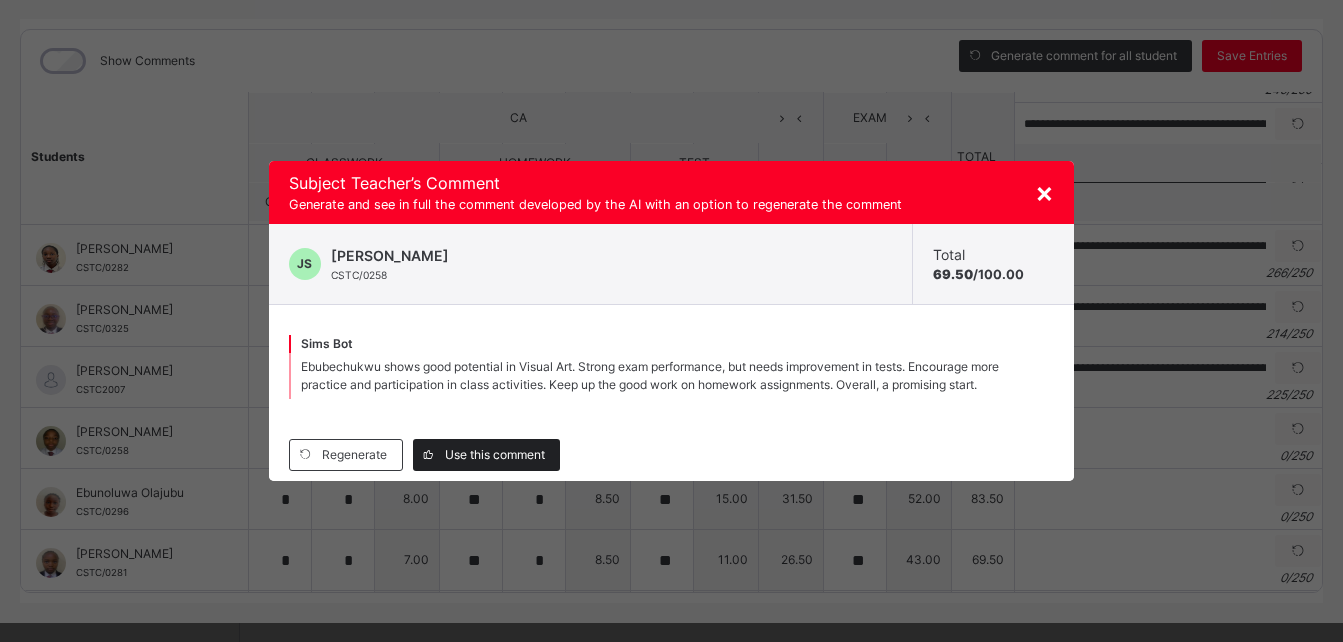 click on "Use this comment" at bounding box center (495, 455) 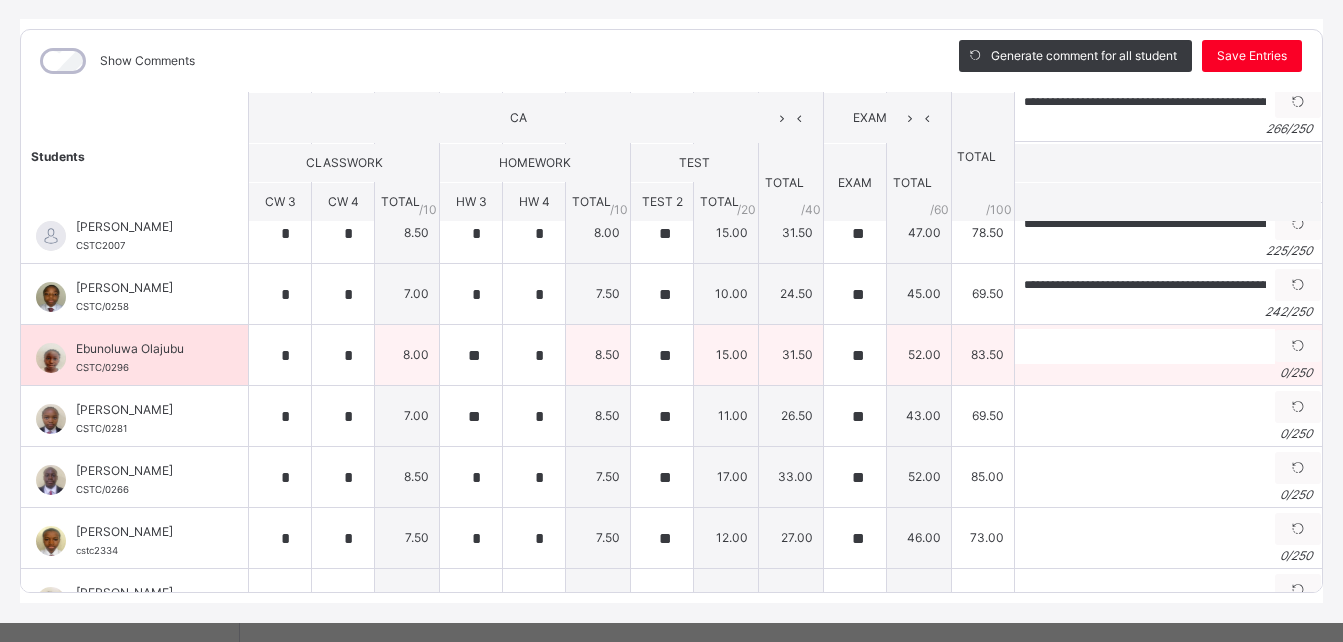 scroll, scrollTop: 345, scrollLeft: 0, axis: vertical 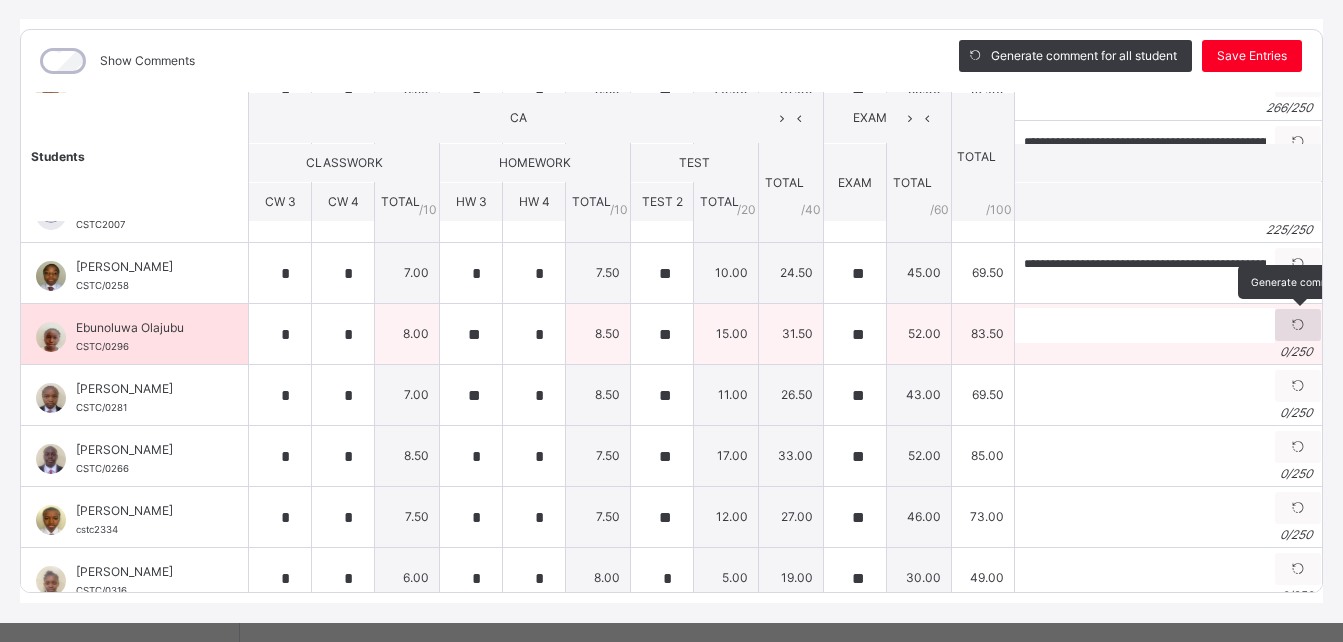 click at bounding box center (1298, 325) 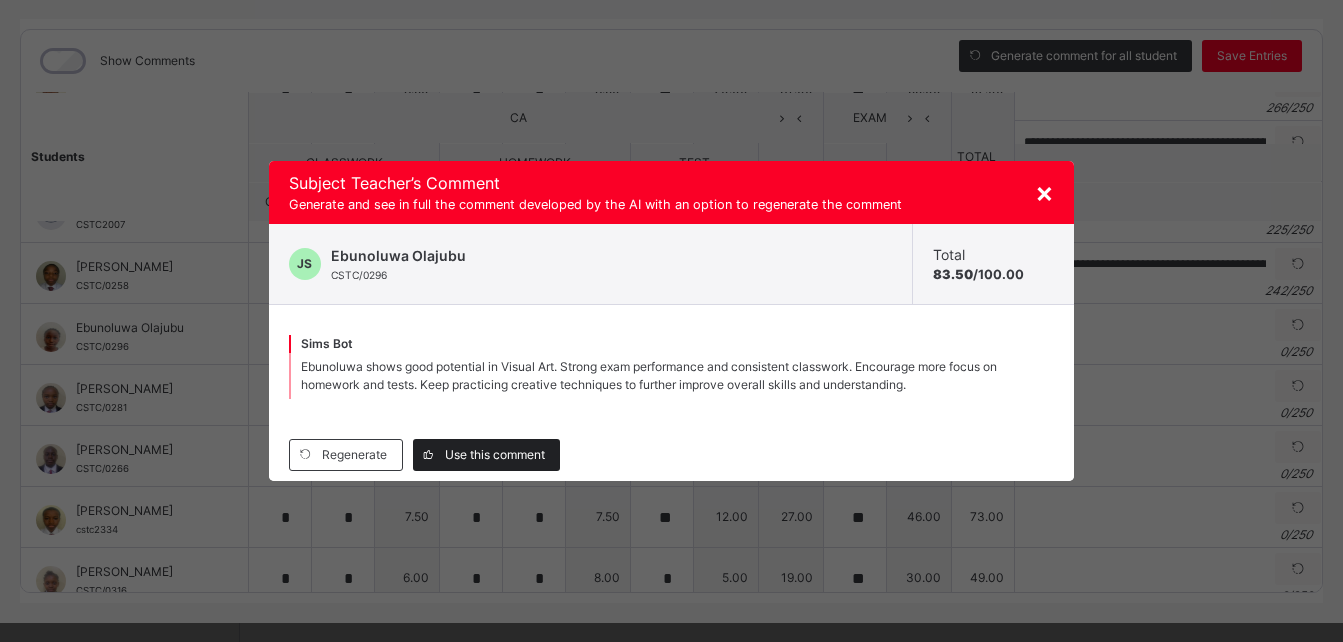 click on "Use this comment" at bounding box center (495, 455) 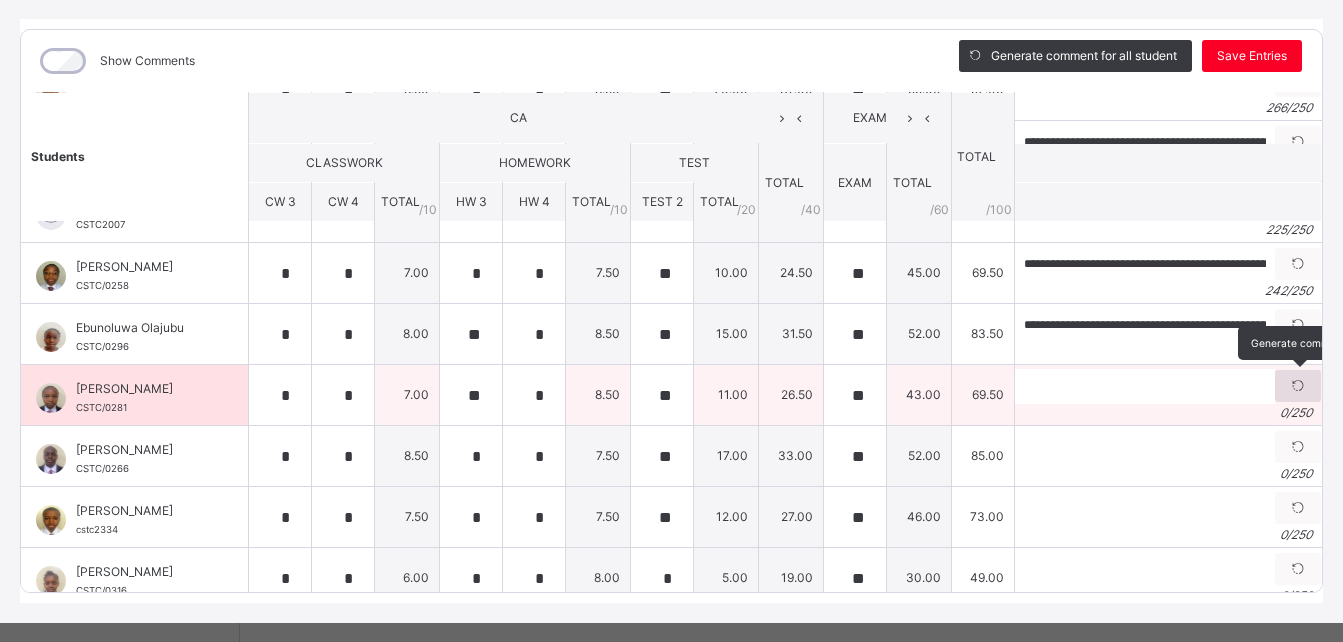 click at bounding box center (1298, 386) 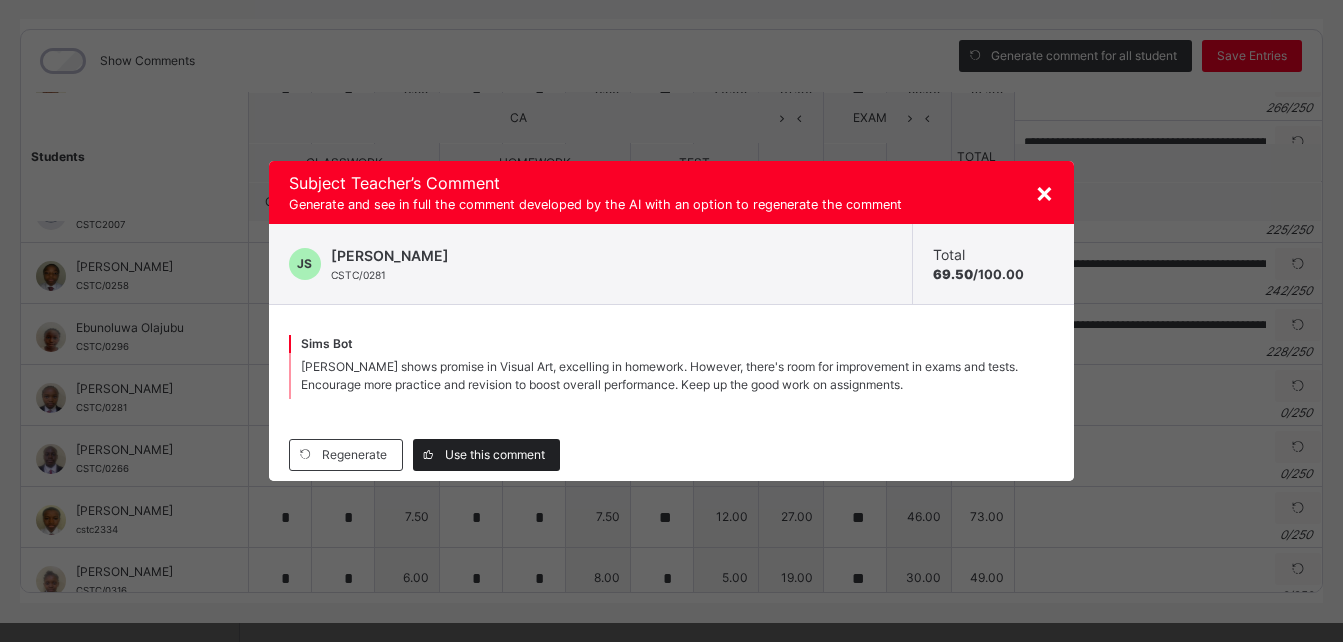 click on "Use this comment" at bounding box center (495, 455) 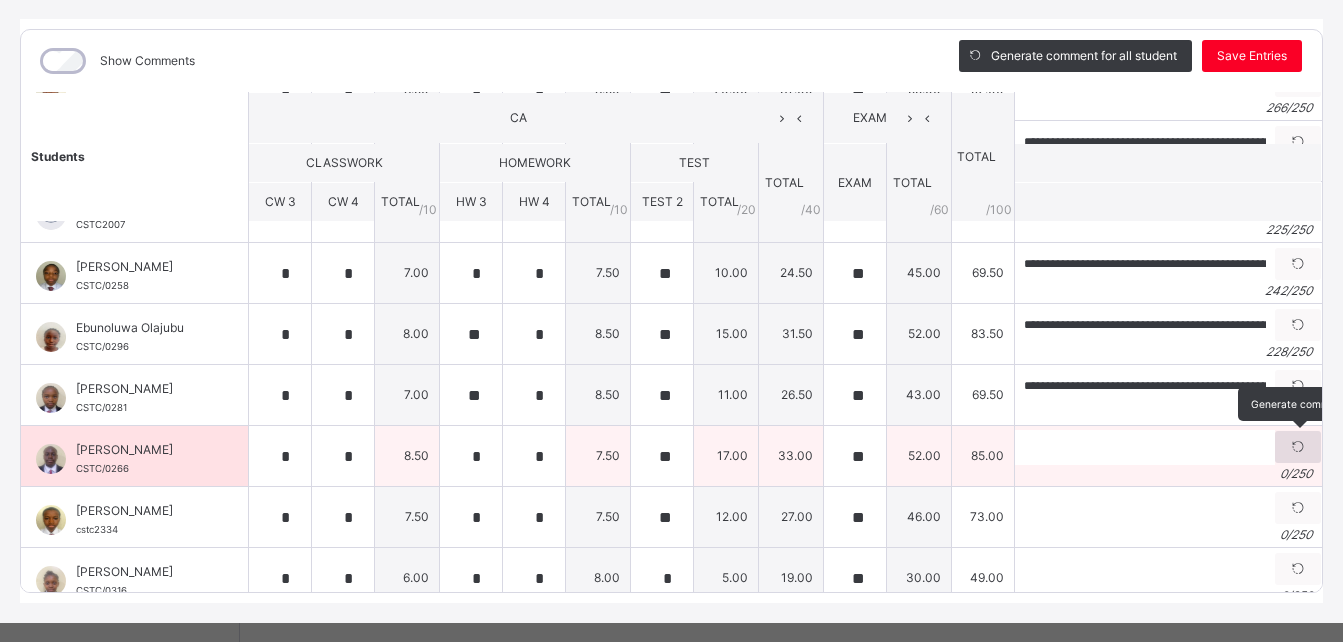 click at bounding box center (1298, 447) 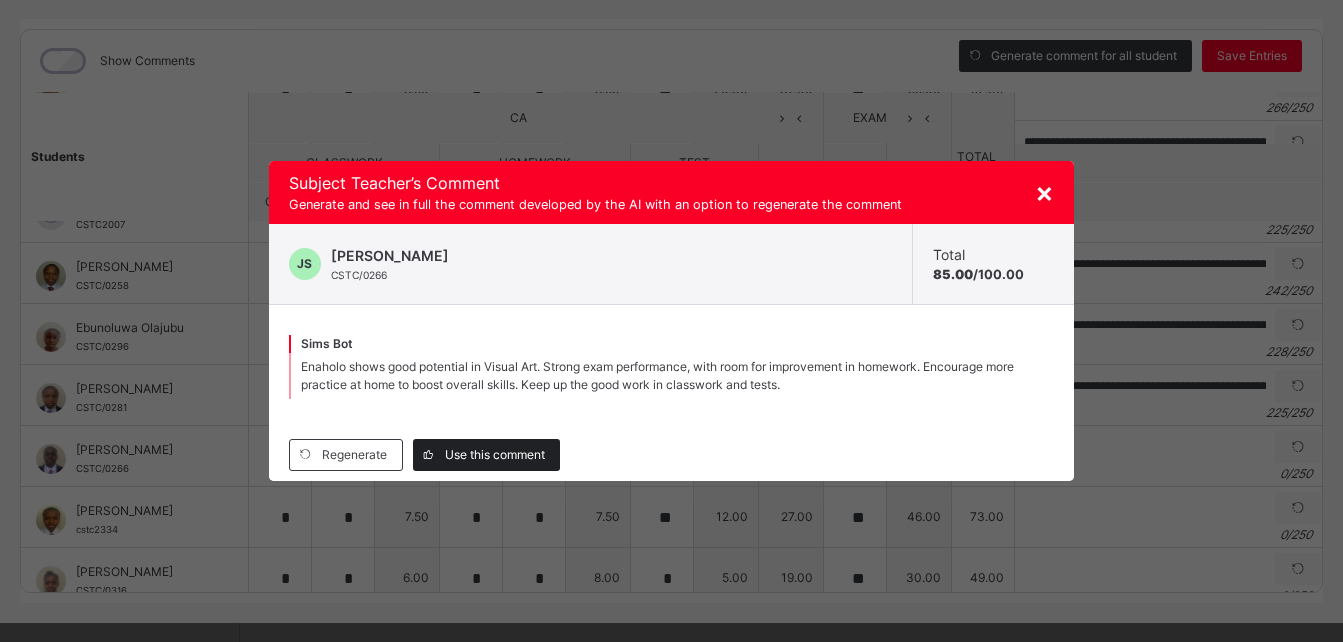 click on "Use this comment" at bounding box center [495, 455] 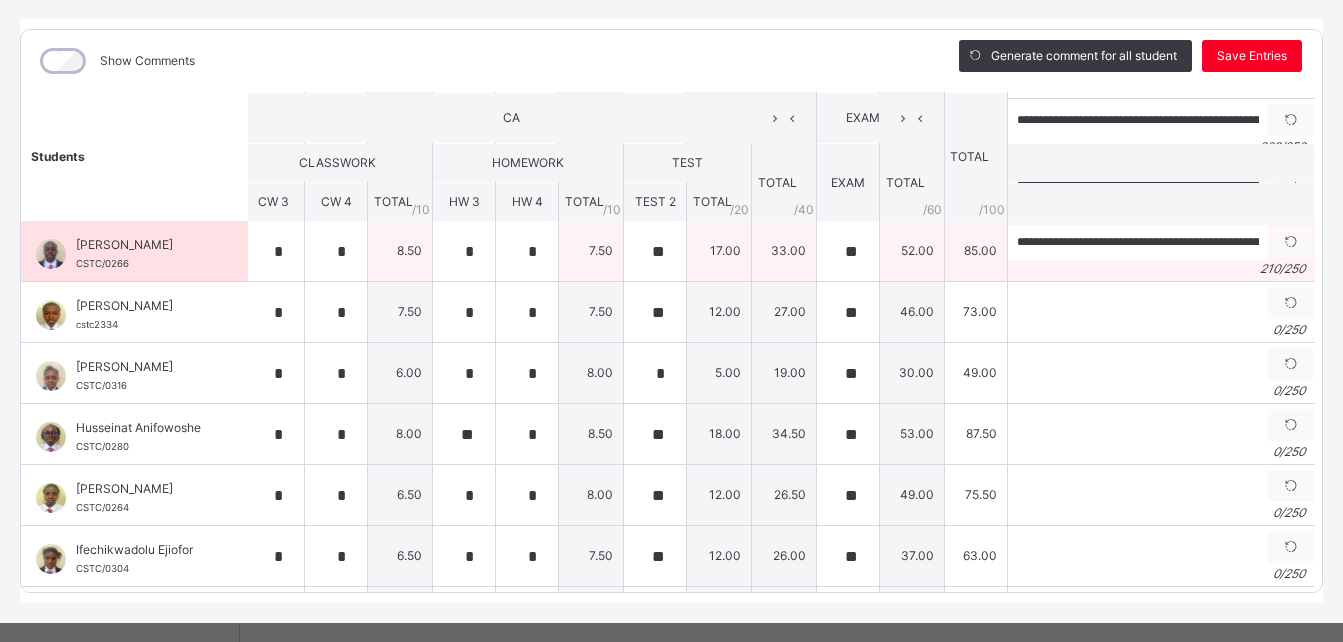 scroll, scrollTop: 576, scrollLeft: 7, axis: both 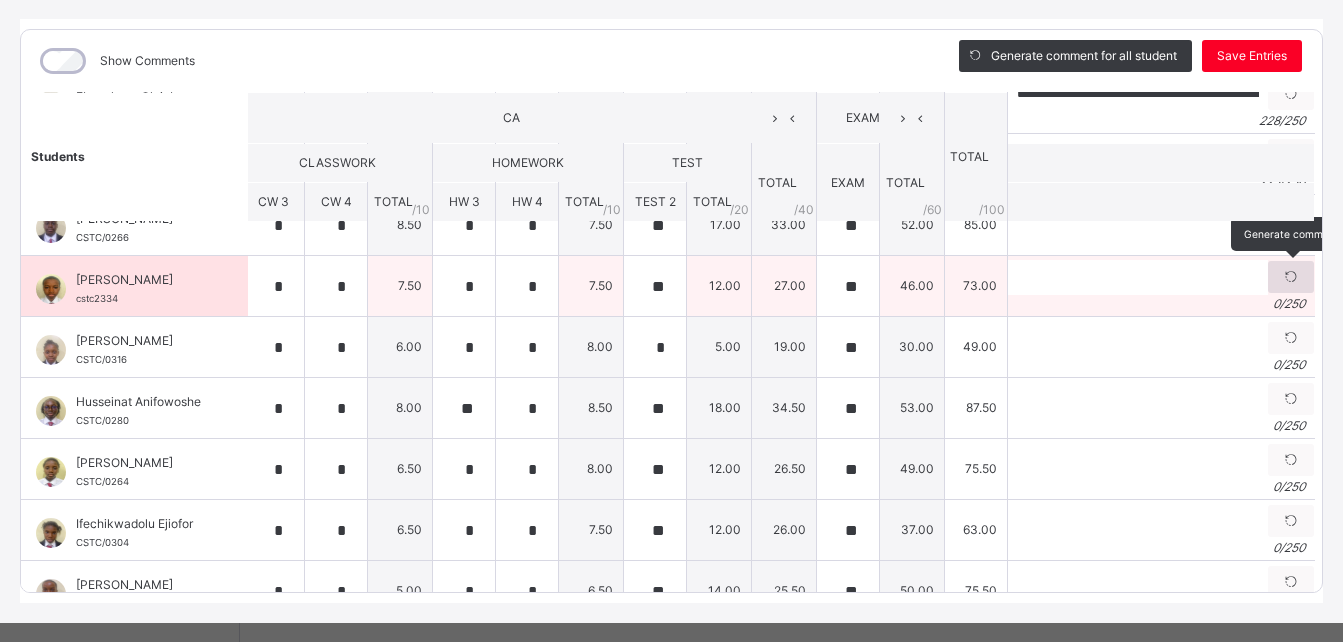 click at bounding box center (1291, 277) 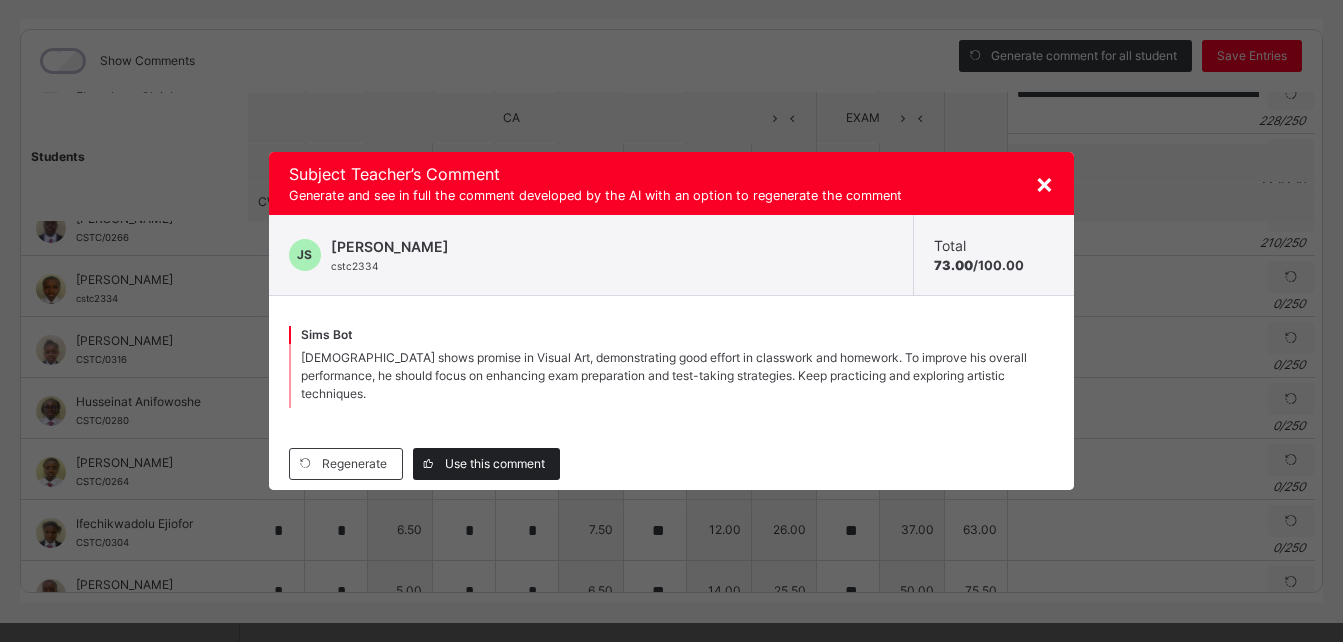 click on "Use this comment" at bounding box center (495, 464) 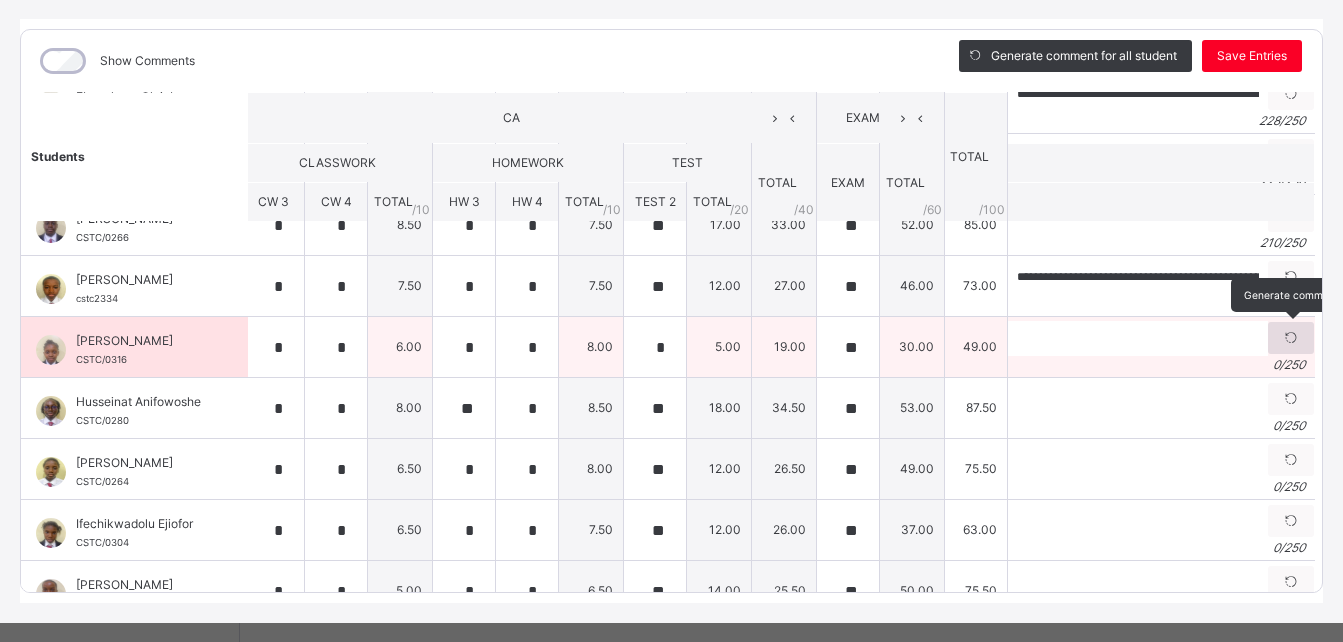 click at bounding box center (1291, 338) 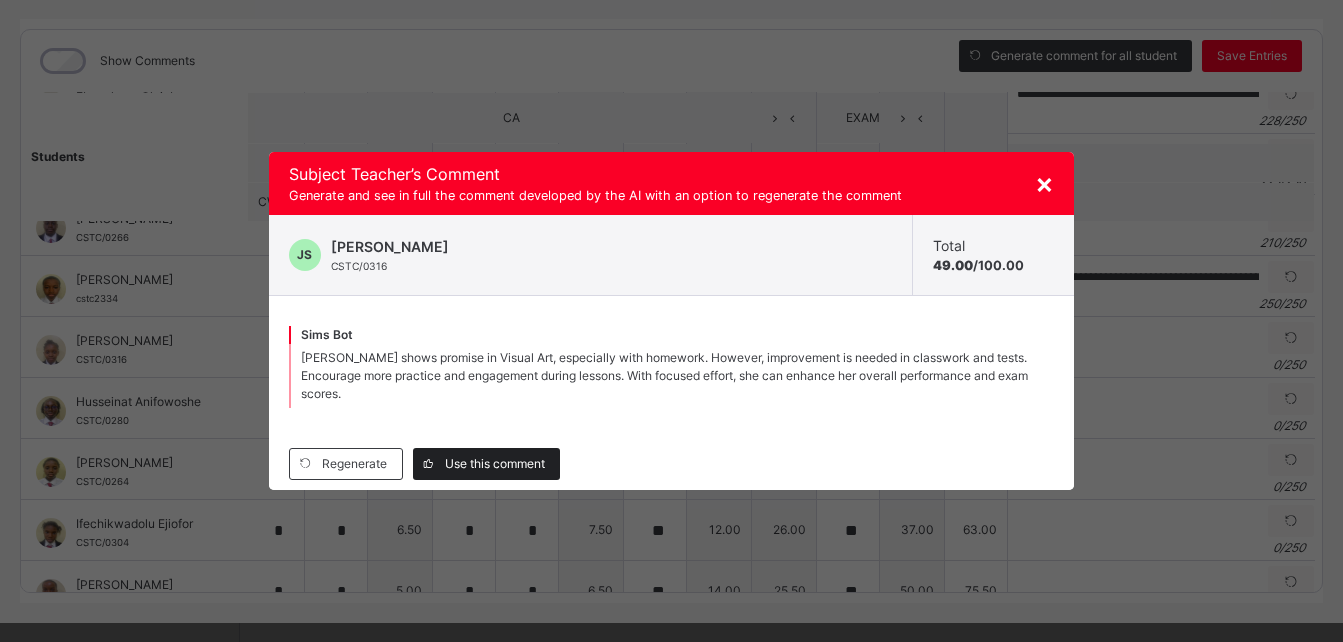 click on "Use this comment" at bounding box center [495, 464] 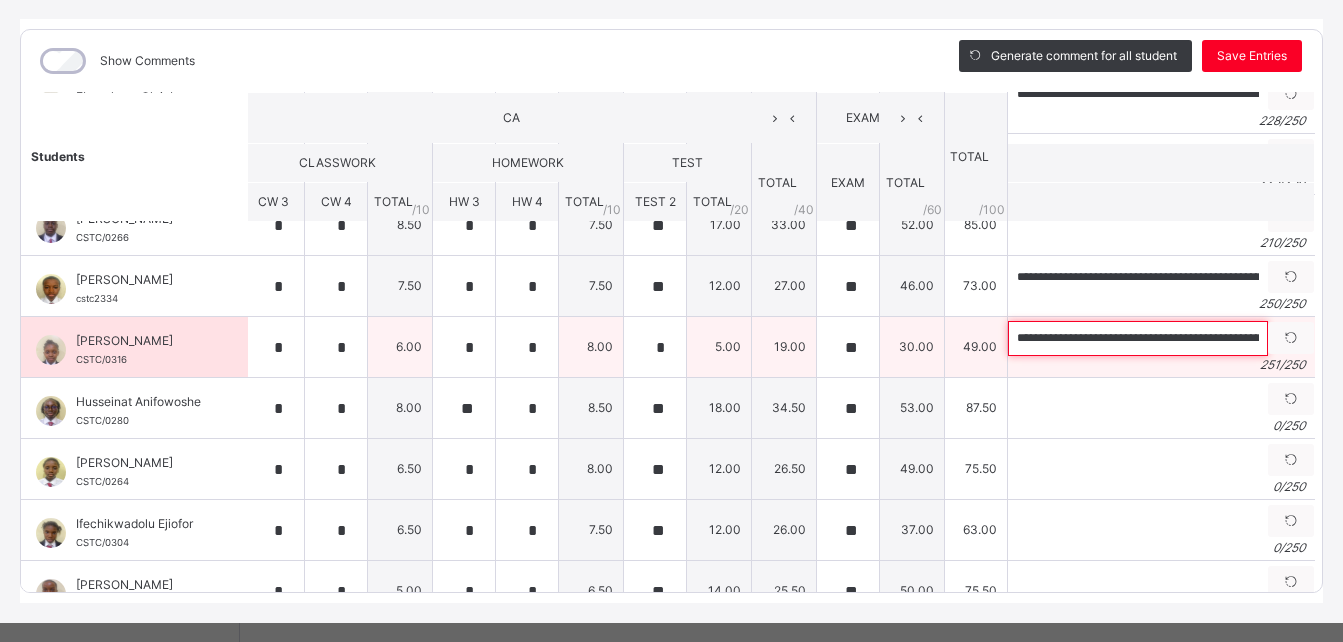 click on "**********" at bounding box center [1138, 338] 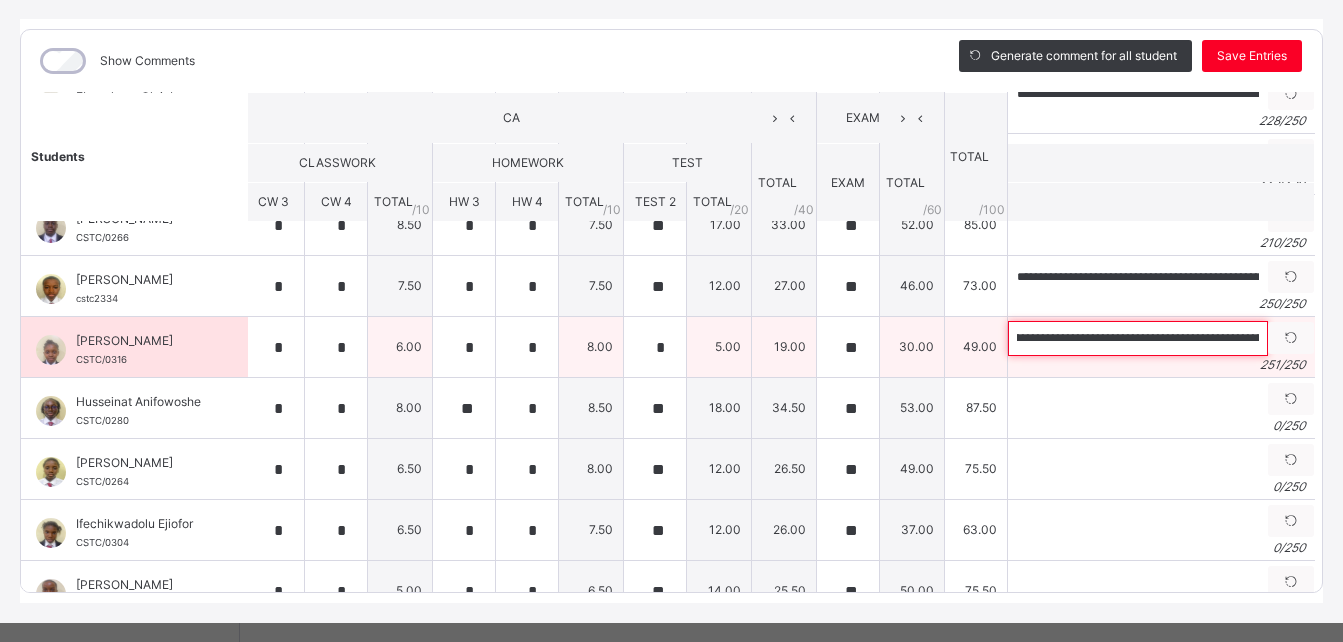 scroll, scrollTop: 0, scrollLeft: 25, axis: horizontal 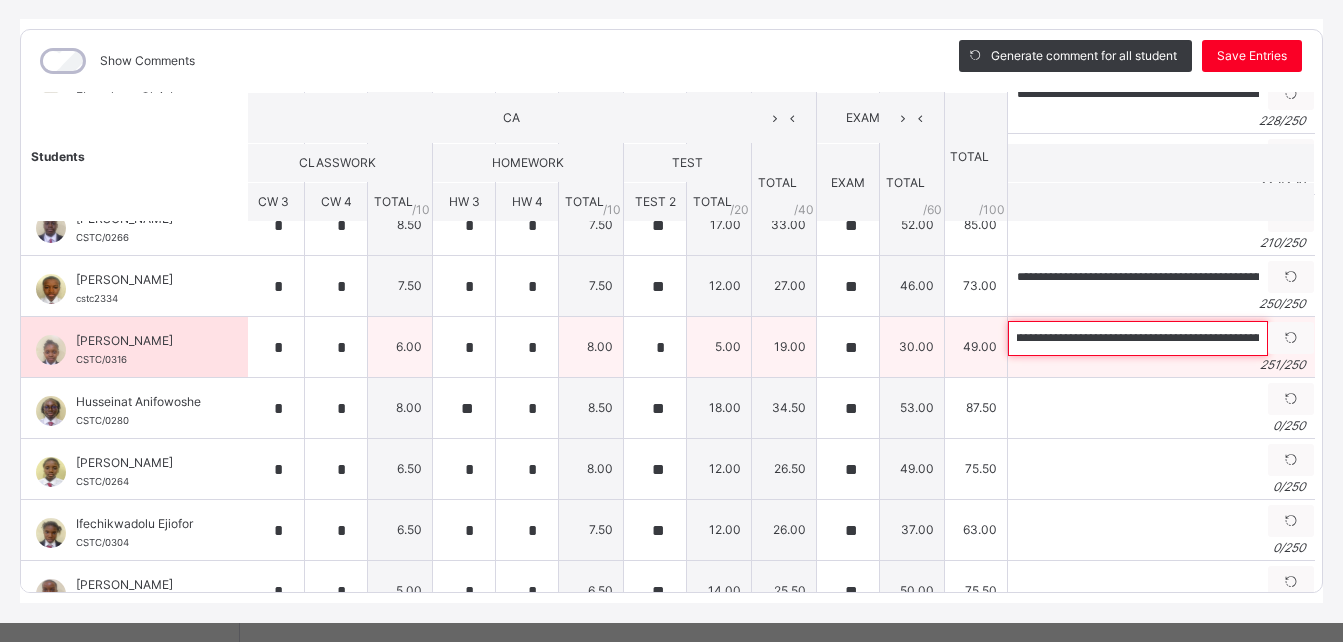 click on "**********" at bounding box center [1138, 338] 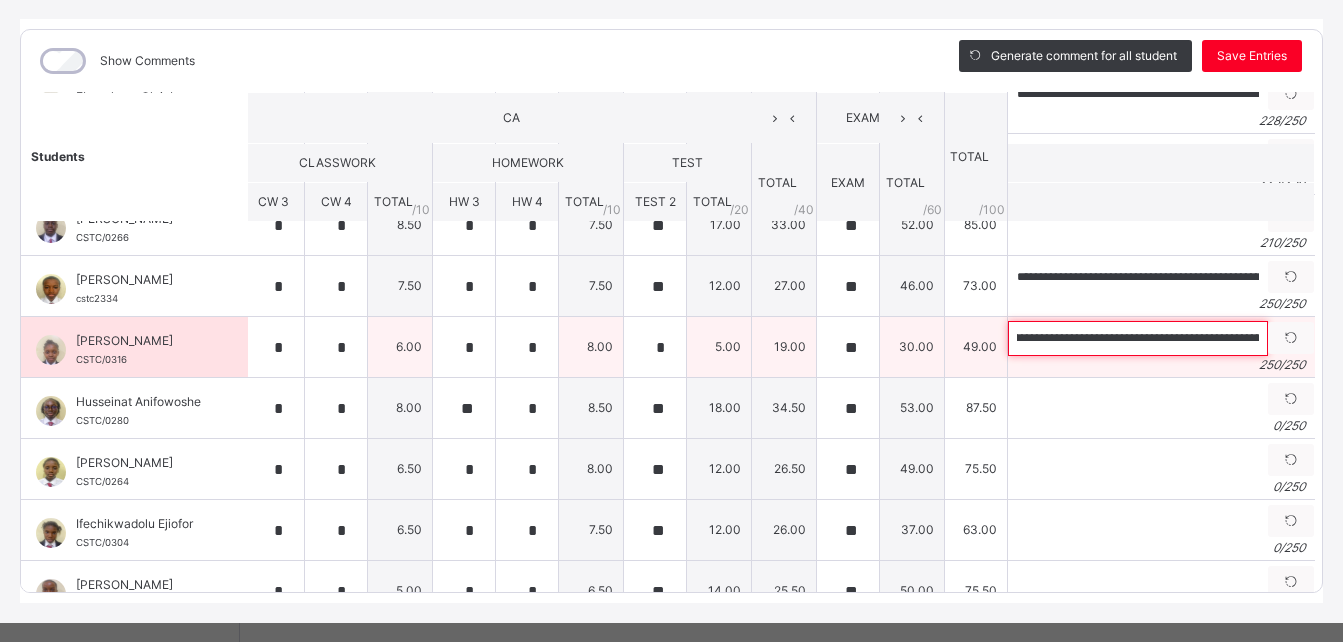 scroll, scrollTop: 0, scrollLeft: 507, axis: horizontal 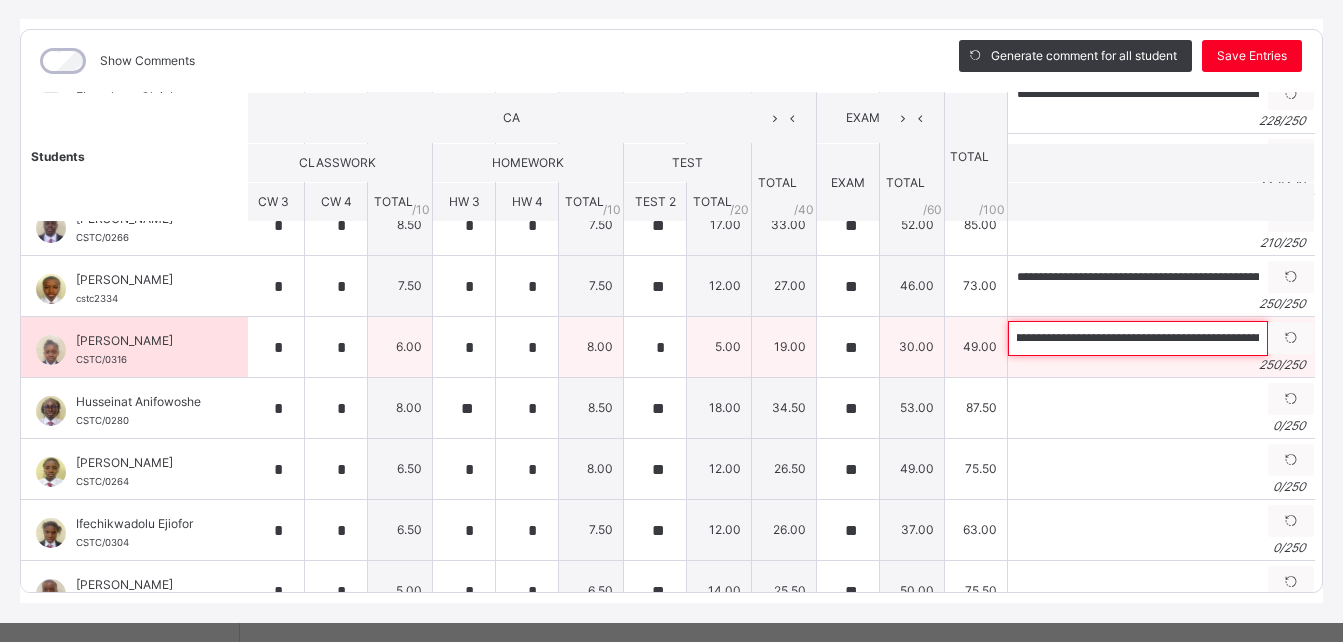 click on "**********" at bounding box center (1138, 338) 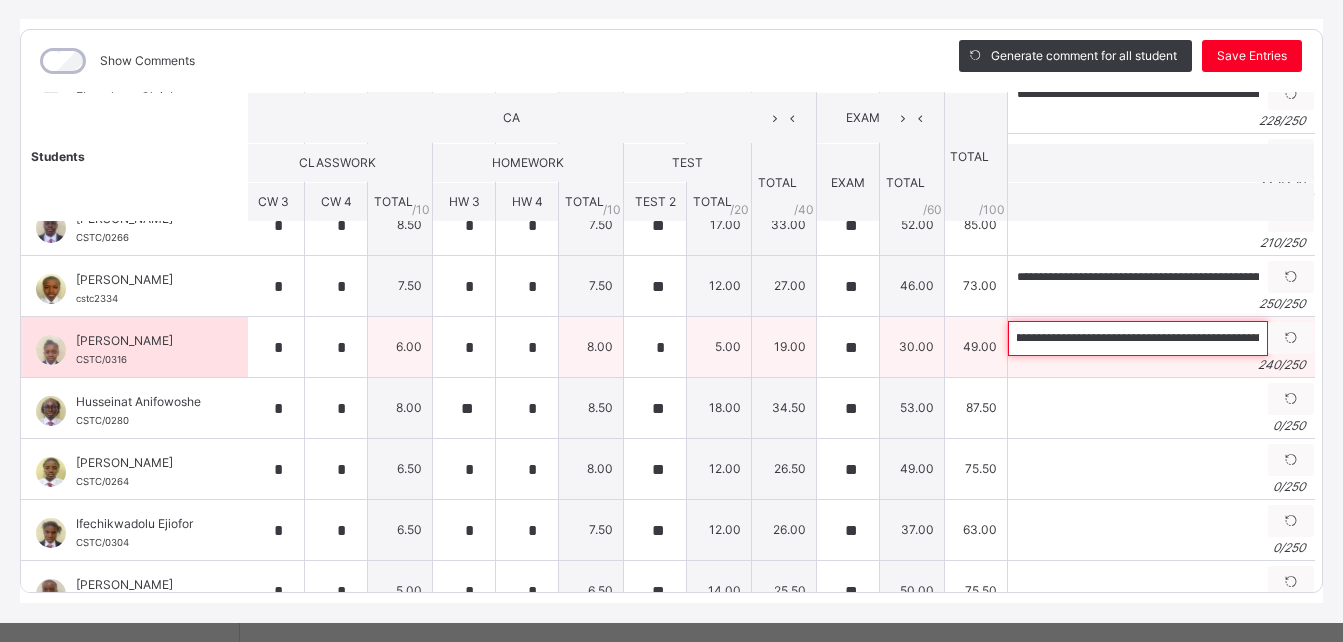click on "**********" at bounding box center [1138, 338] 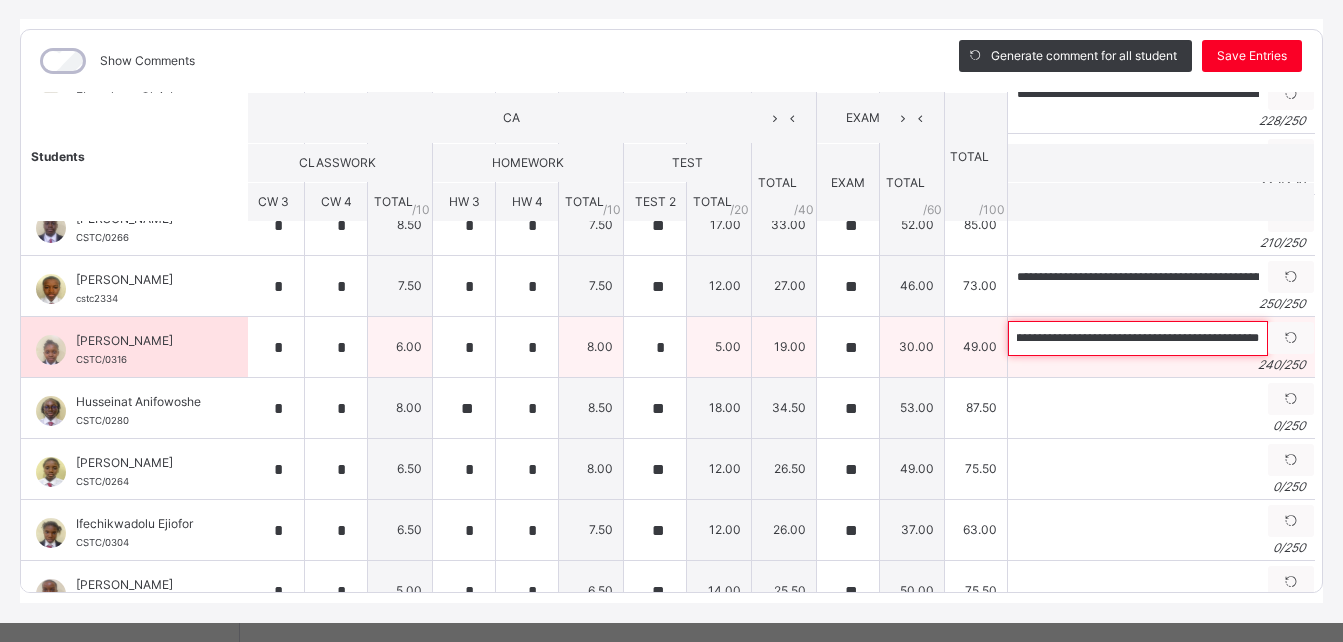 scroll, scrollTop: 0, scrollLeft: 1170, axis: horizontal 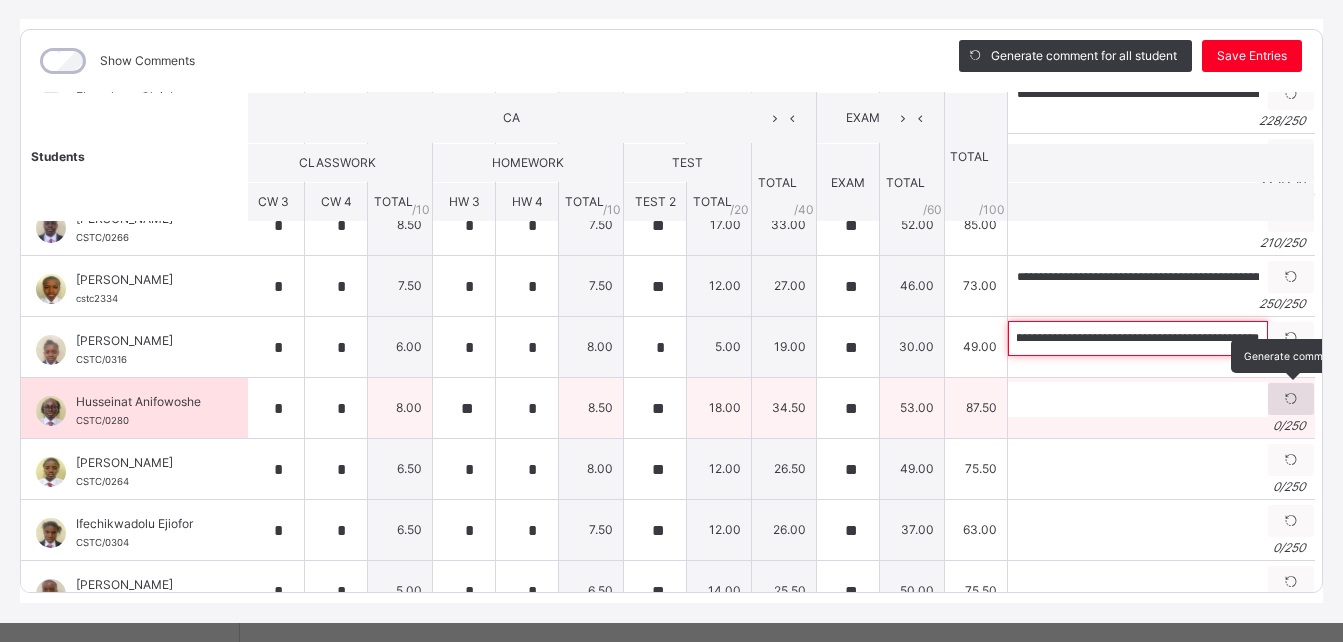 type on "**********" 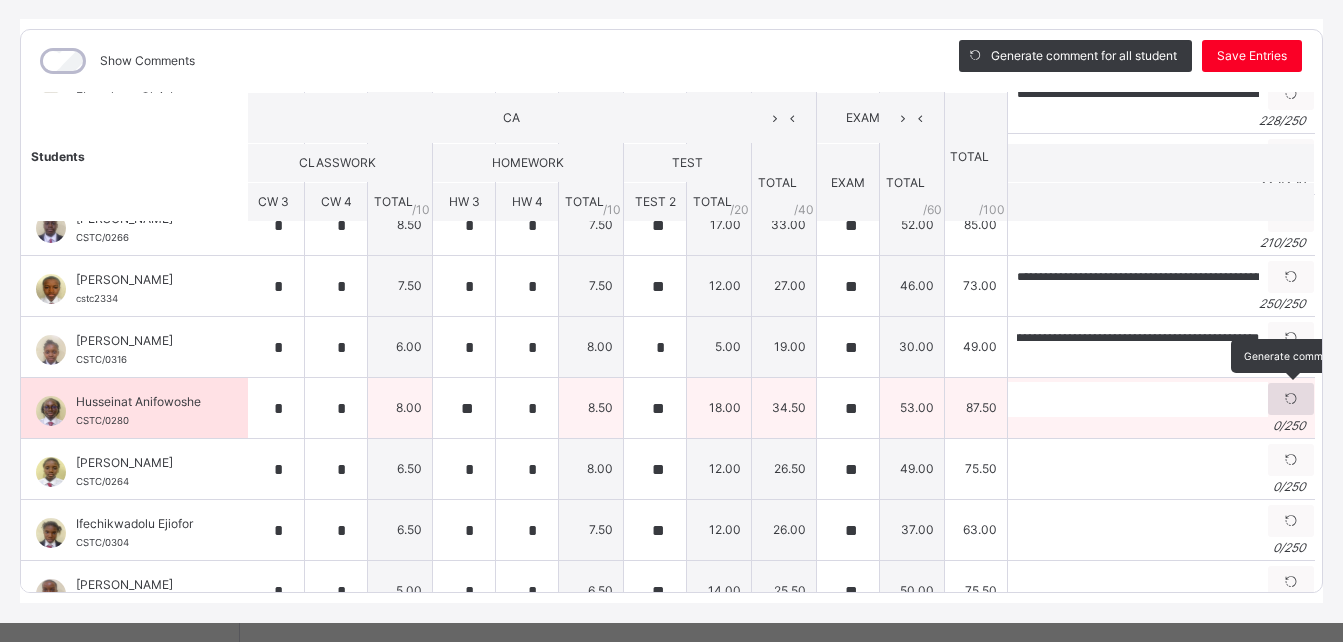 scroll, scrollTop: 0, scrollLeft: 0, axis: both 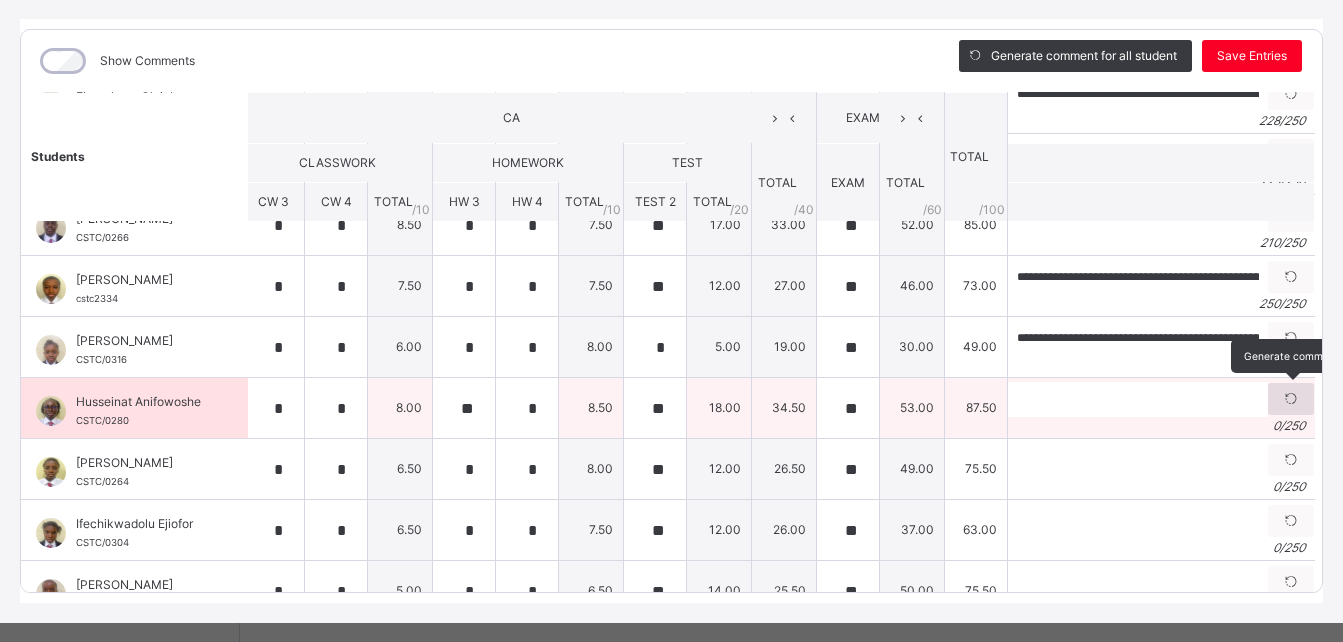 click at bounding box center [1291, 399] 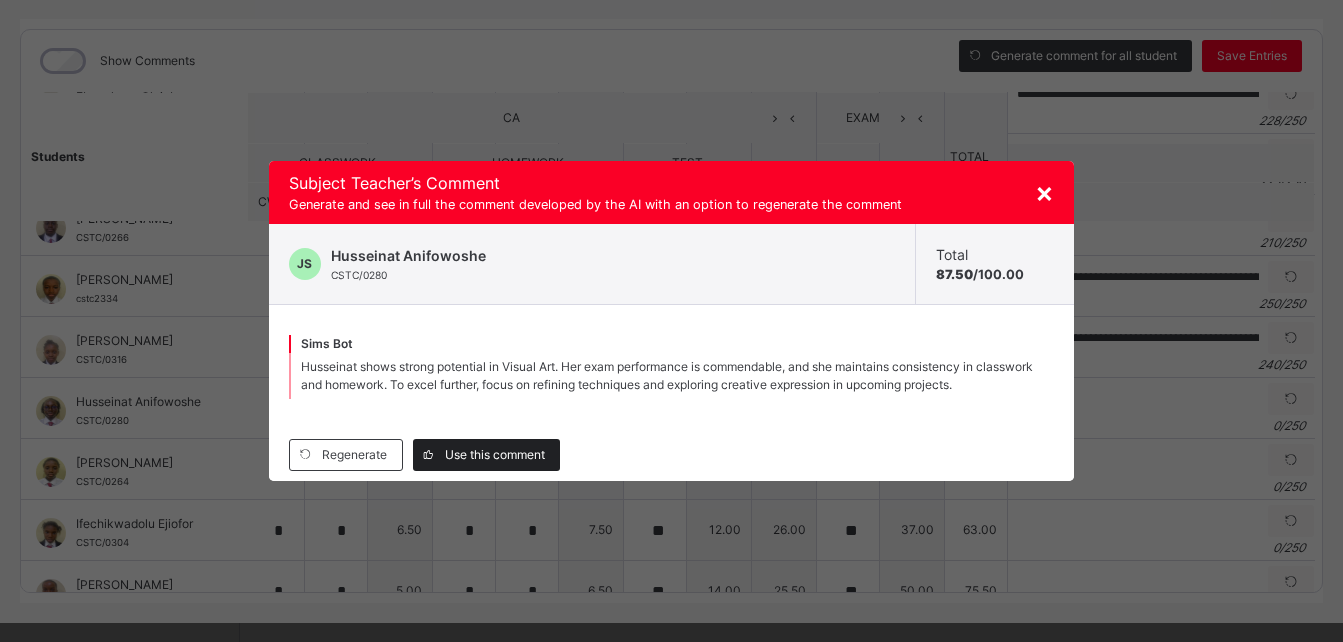 click on "Use this comment" at bounding box center [495, 455] 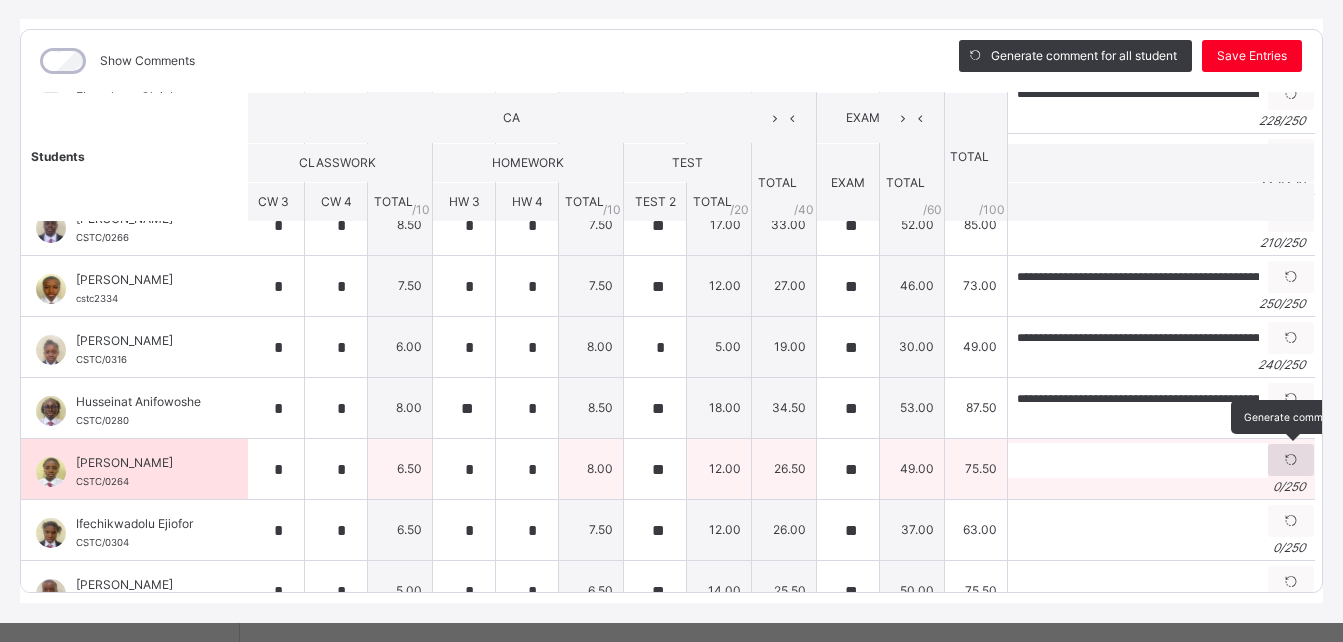 click at bounding box center (1291, 460) 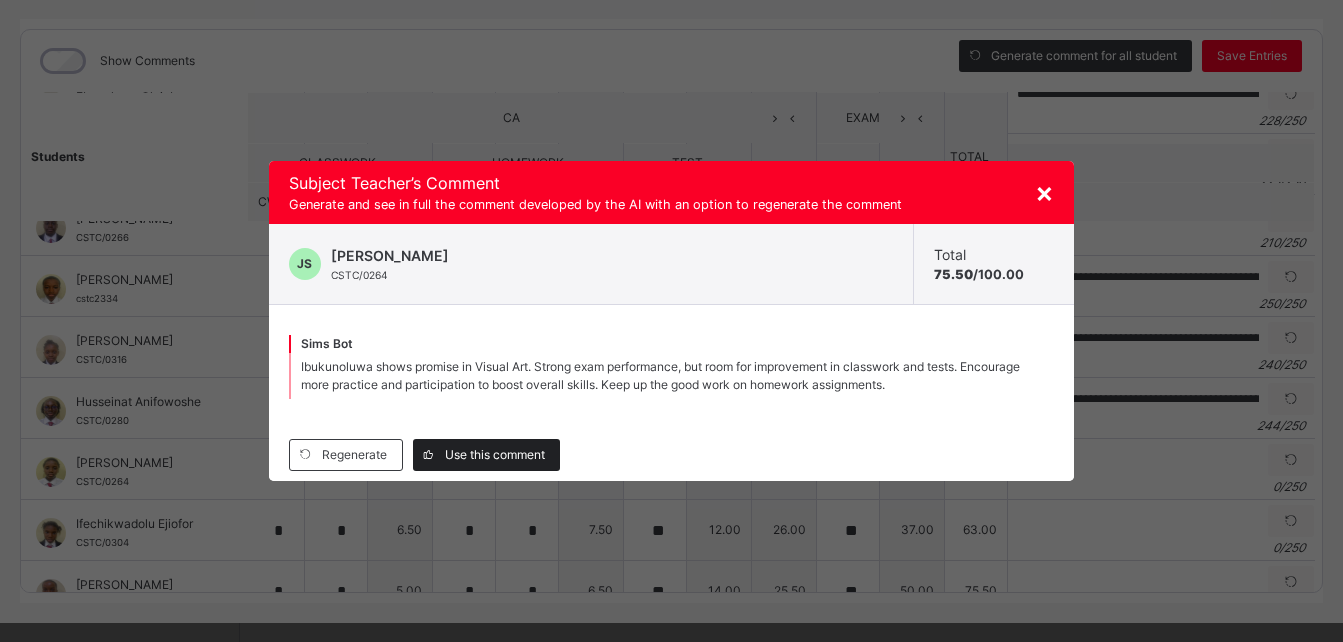 click on "Use this comment" at bounding box center [495, 455] 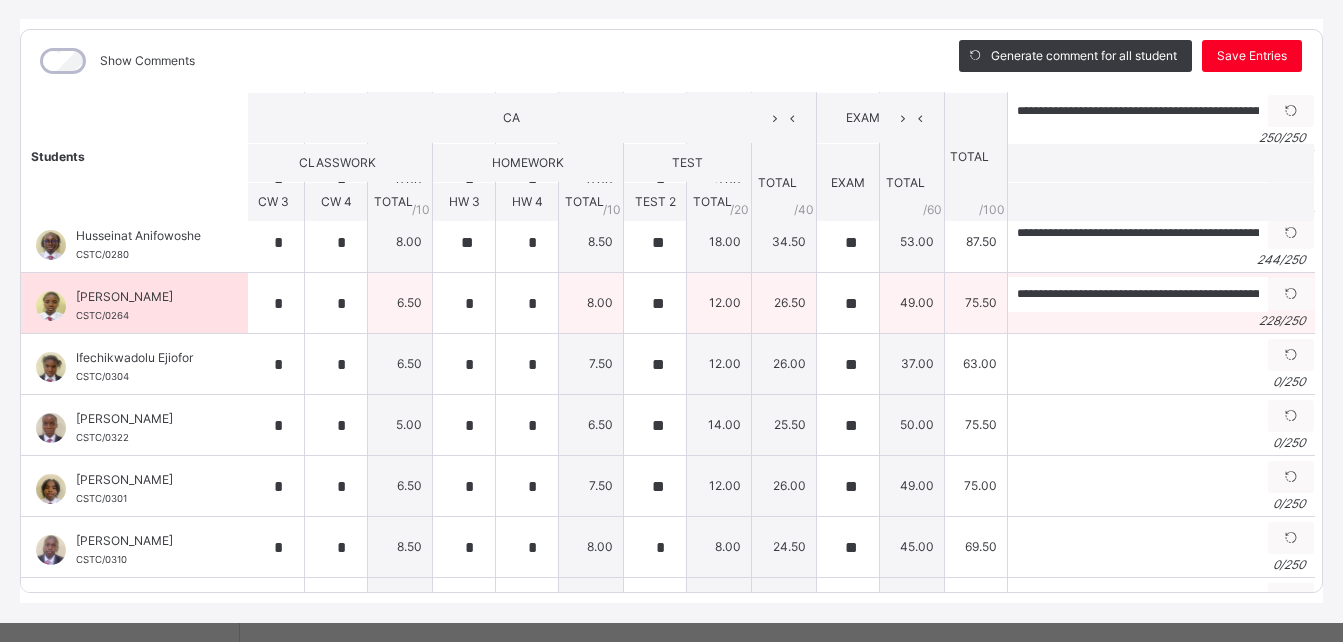 scroll, scrollTop: 746, scrollLeft: 7, axis: both 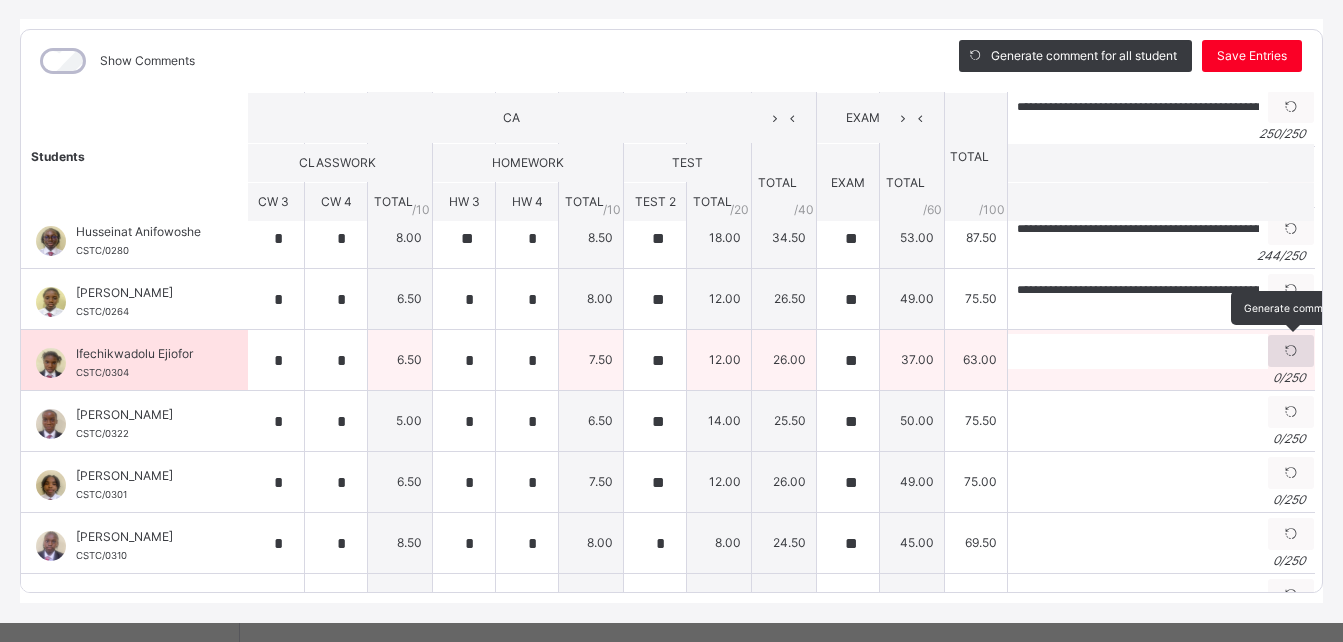 click at bounding box center (1291, 351) 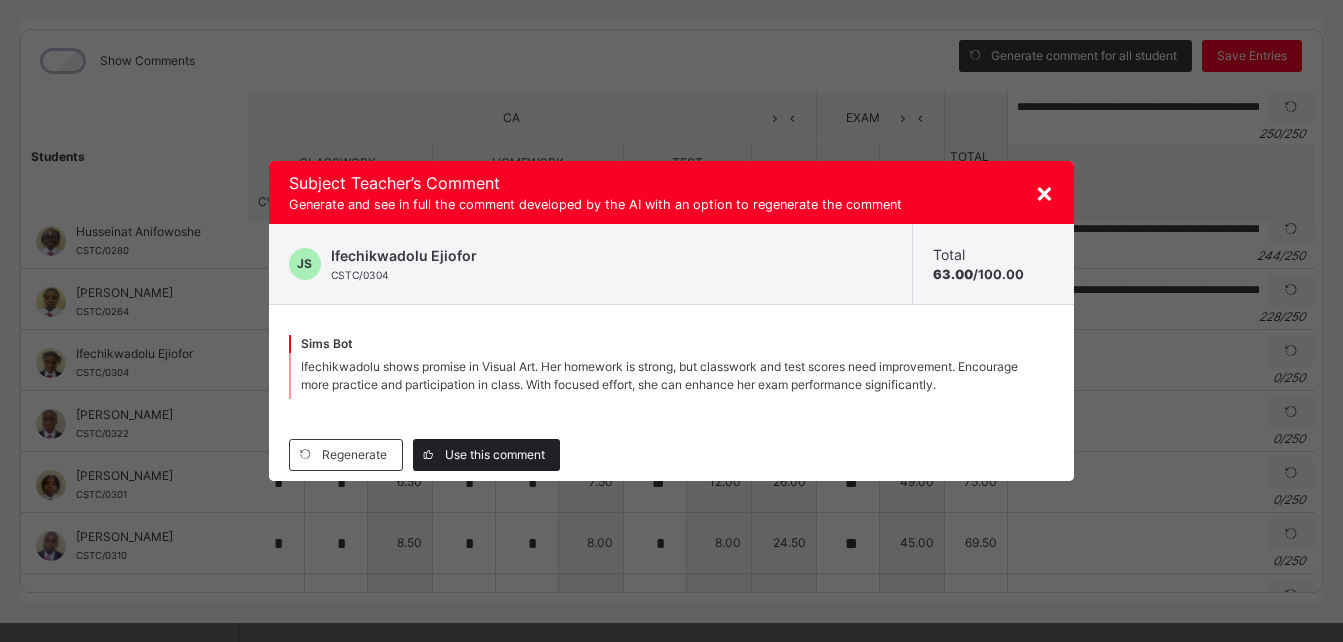 click on "Regenerate     Use this comment" at bounding box center [672, 455] 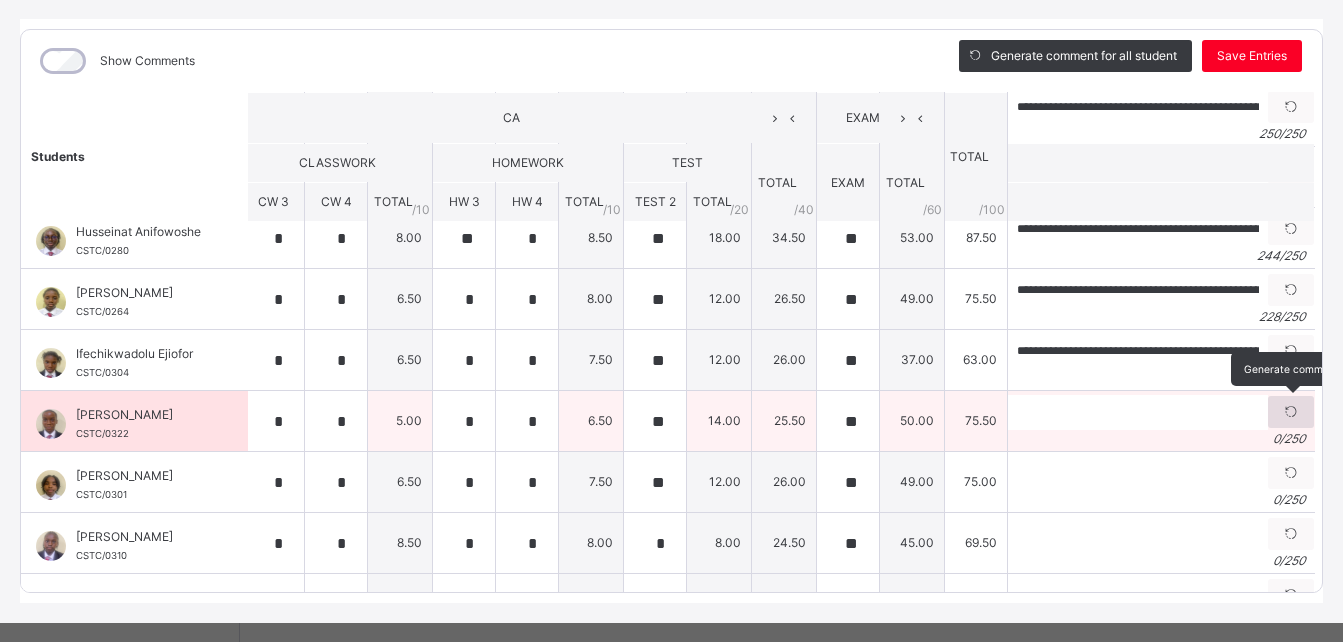 click at bounding box center (1291, 412) 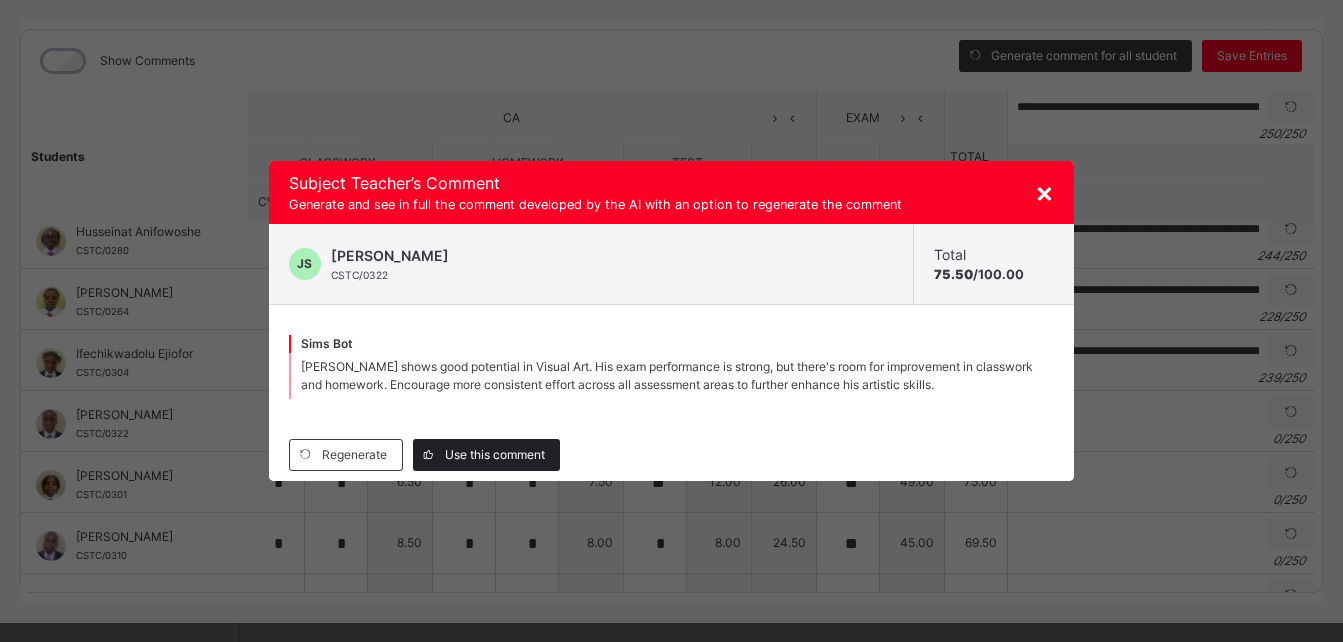 click on "Use this comment" at bounding box center [495, 455] 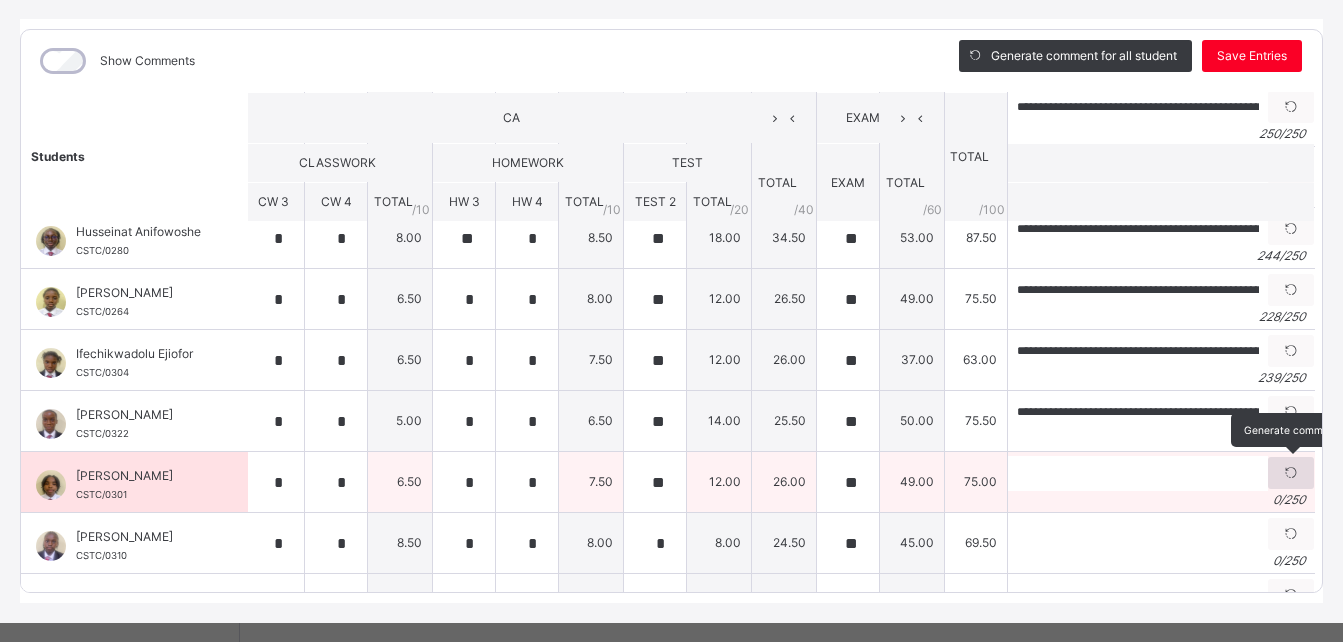 click at bounding box center [1291, 473] 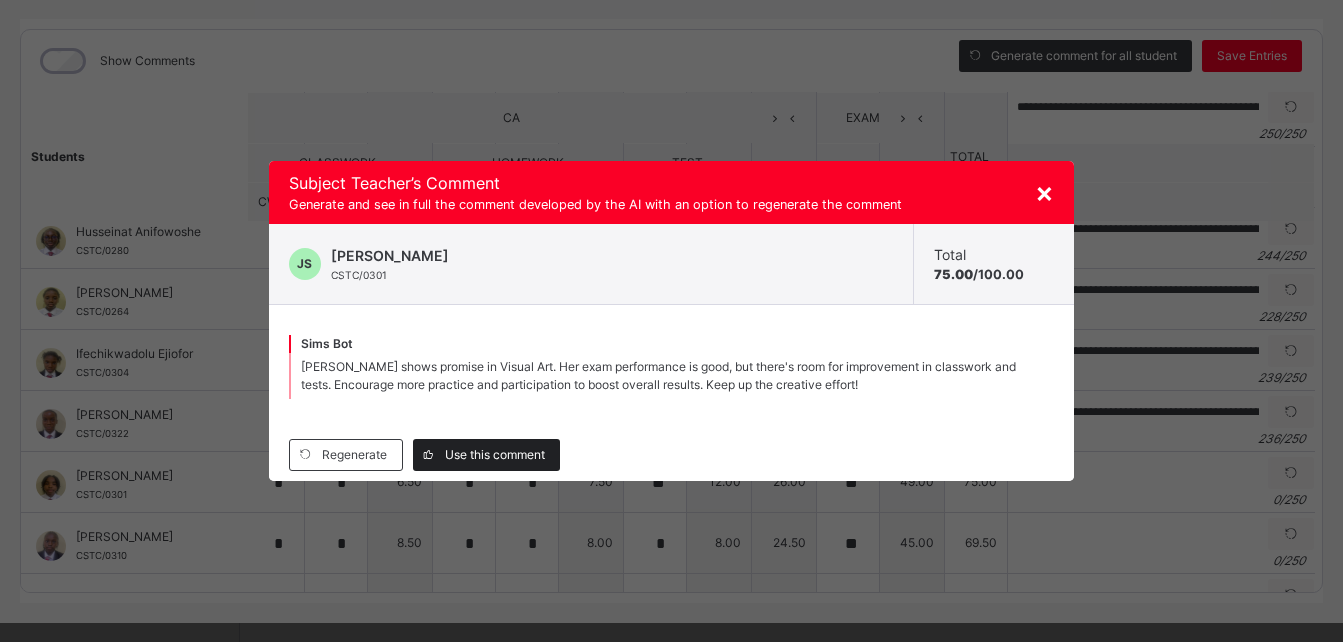 click on "Use this comment" at bounding box center [495, 455] 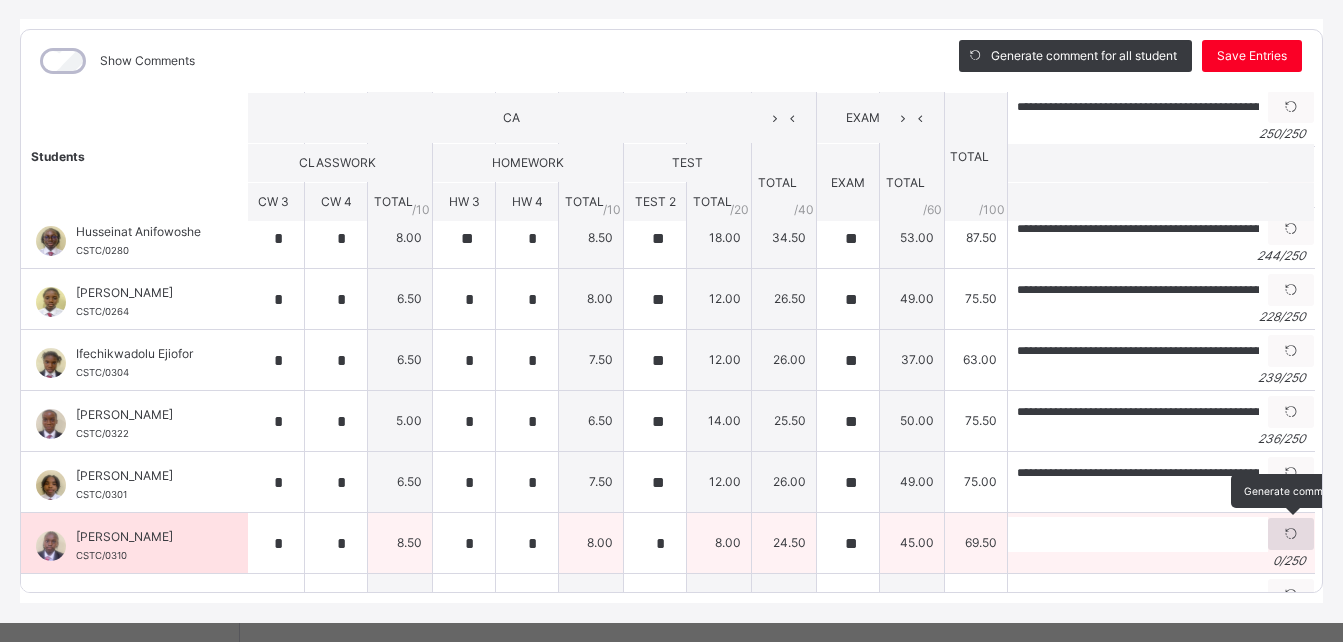 click at bounding box center [1291, 534] 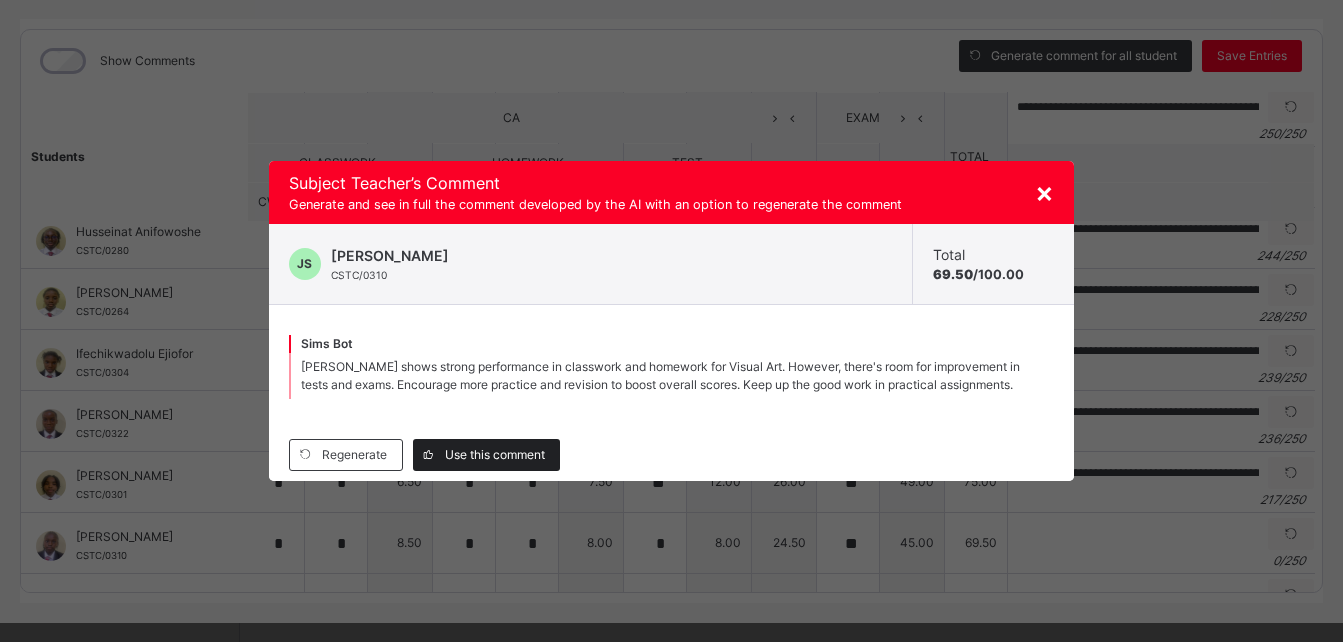 click on "Use this comment" at bounding box center (495, 455) 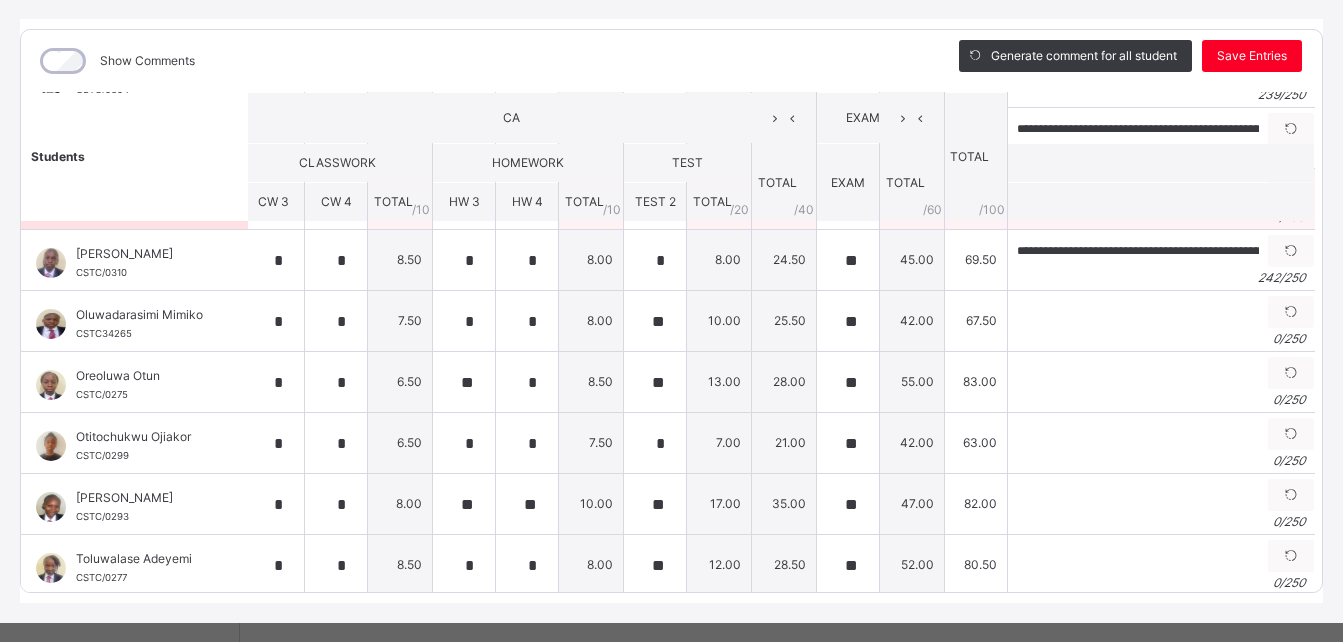 scroll, scrollTop: 1030, scrollLeft: 7, axis: both 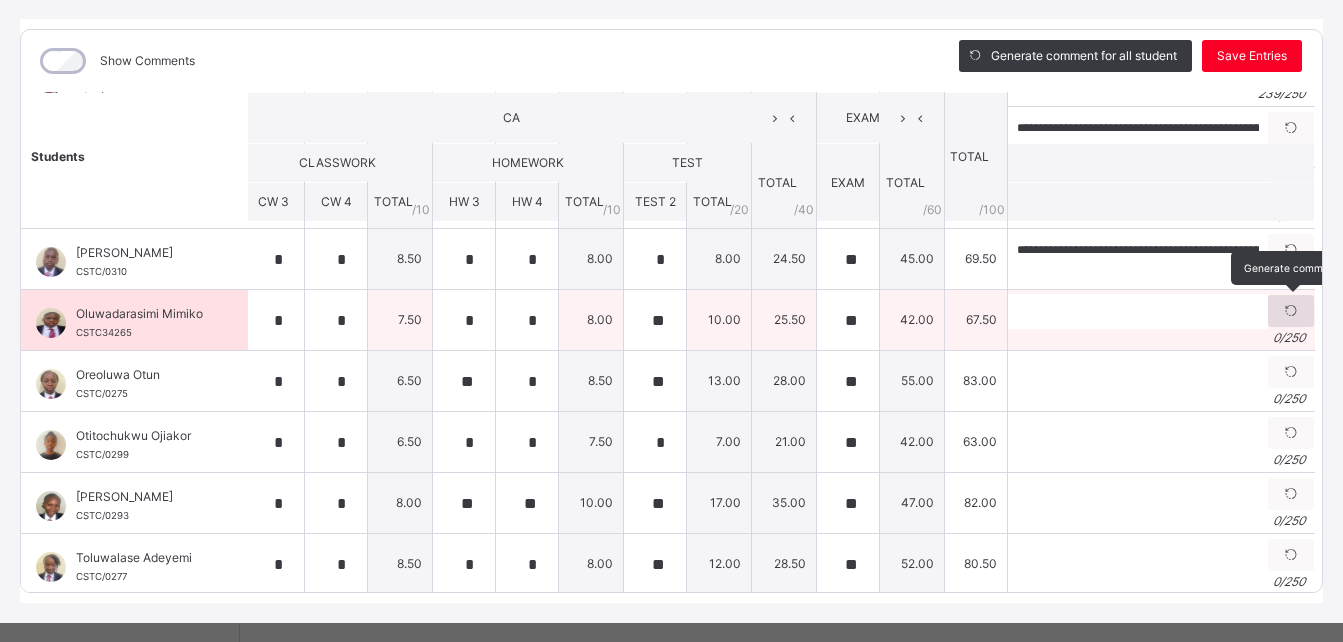click at bounding box center (1291, 311) 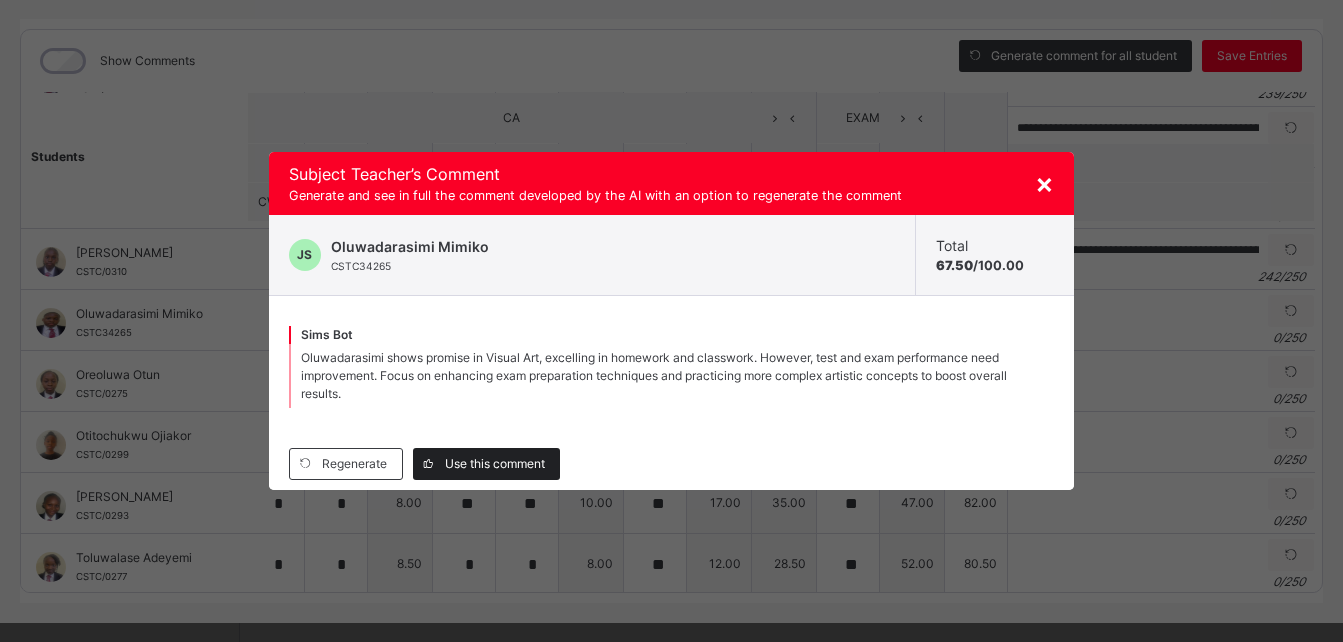 click on "Use this comment" at bounding box center [495, 464] 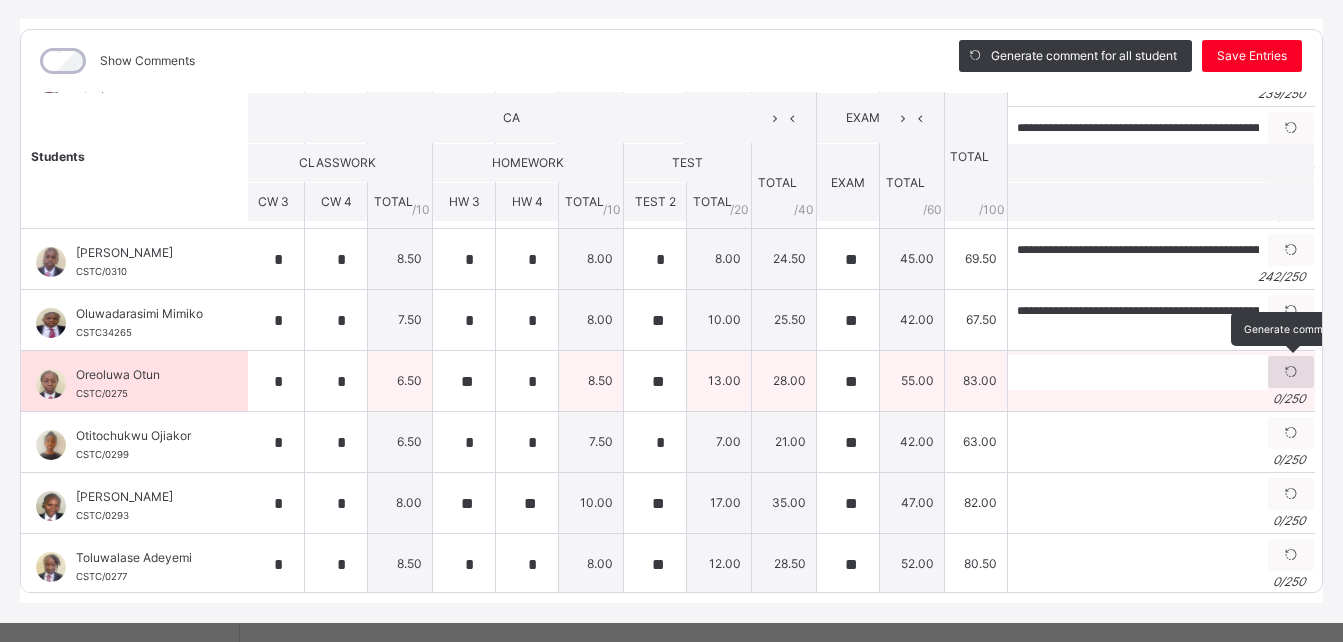 click at bounding box center (1291, 372) 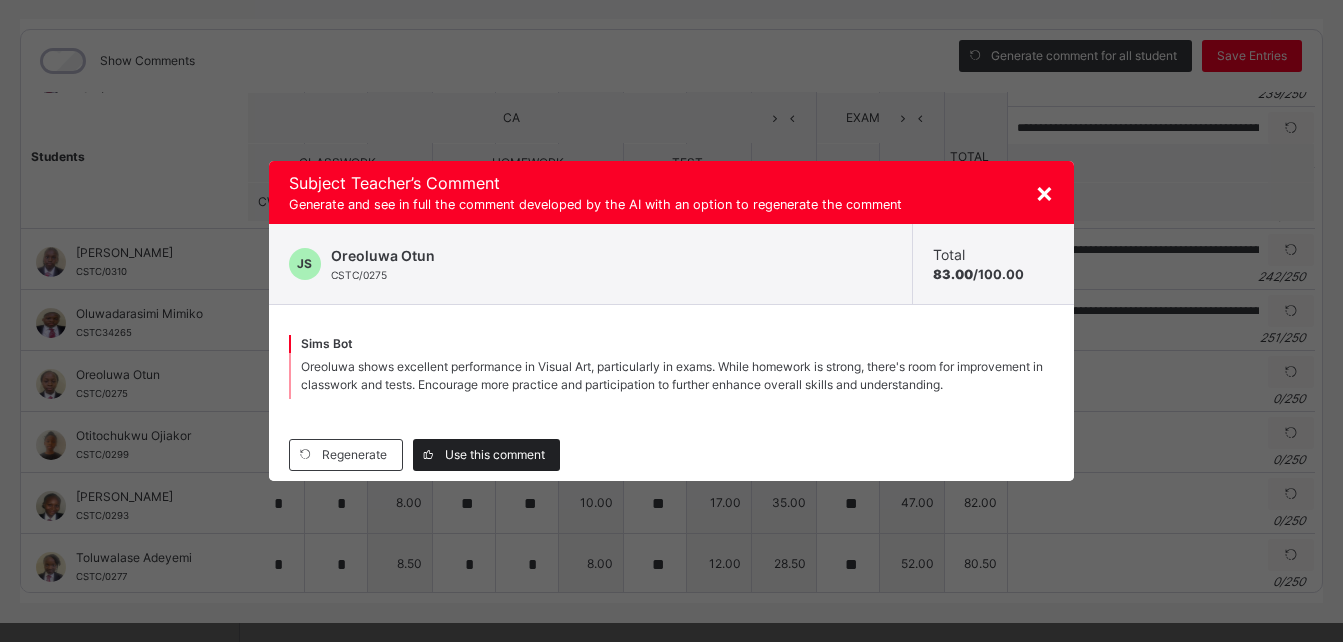 click on "Use this comment" at bounding box center (495, 455) 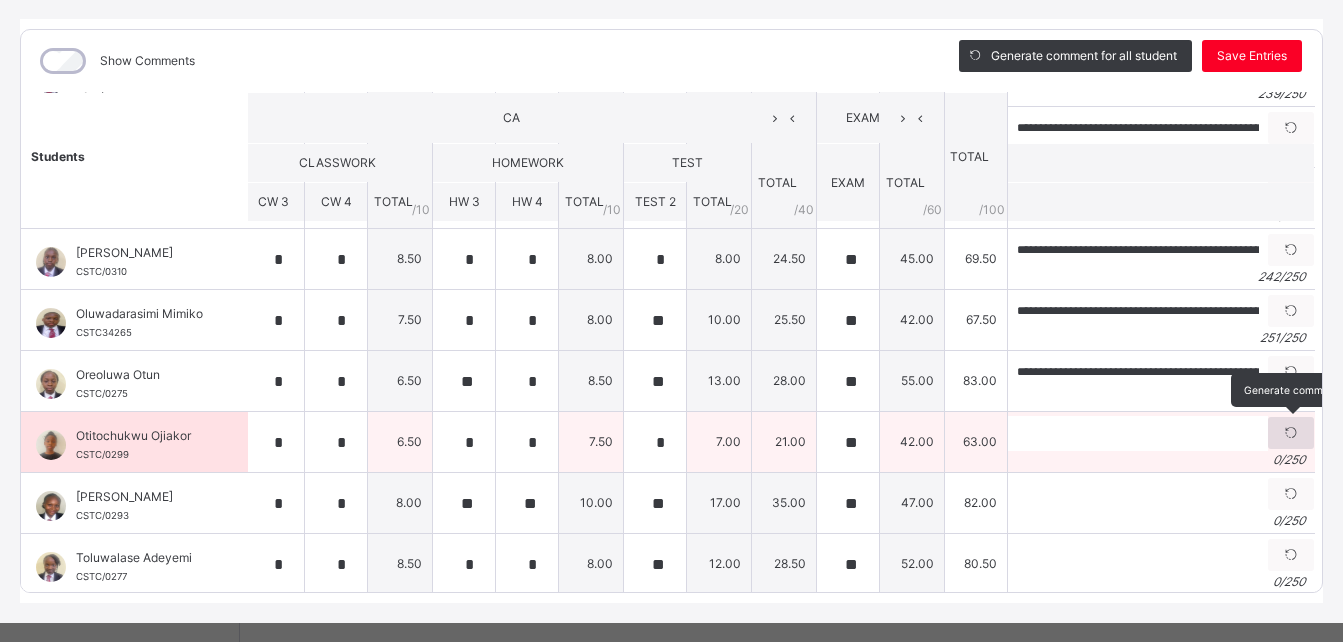 click at bounding box center [1291, 433] 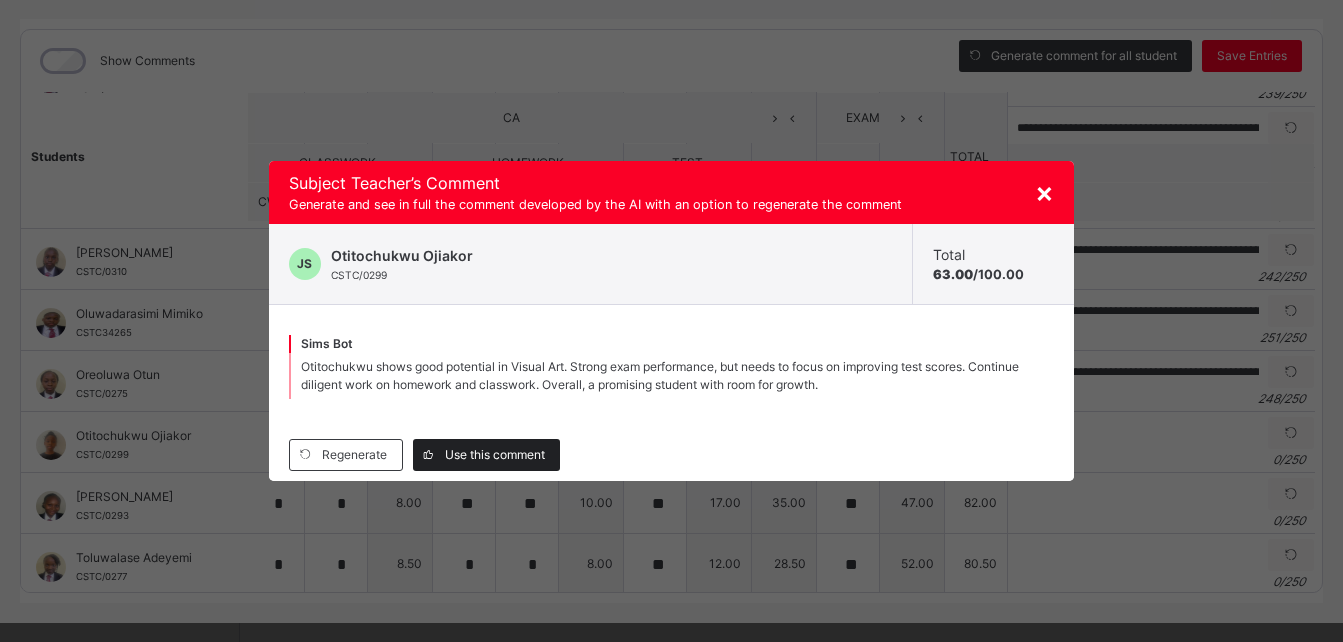 click on "Use this comment" at bounding box center (495, 455) 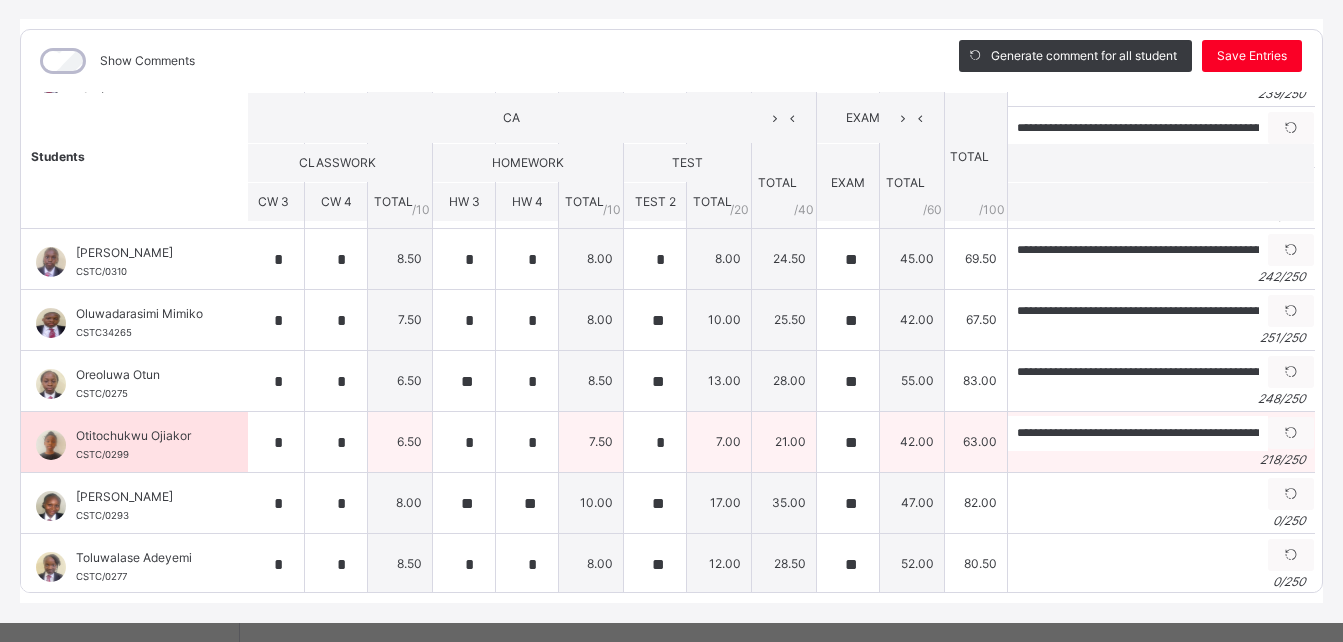 scroll, scrollTop: 1170, scrollLeft: 7, axis: both 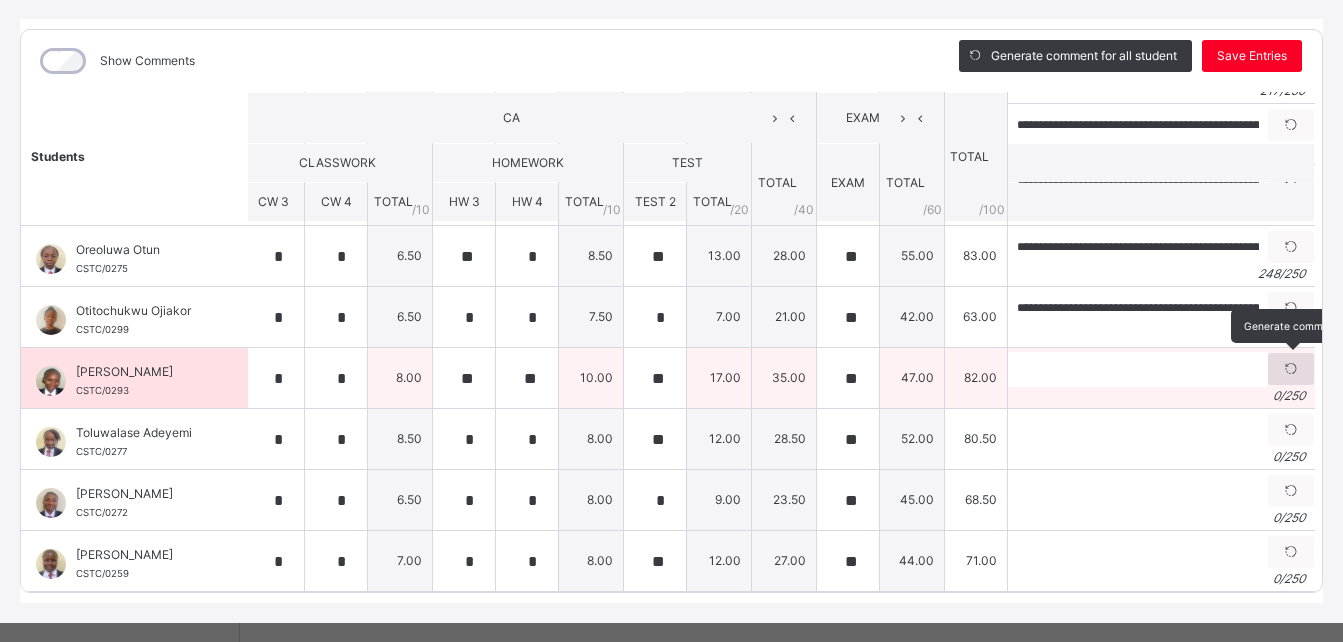 click at bounding box center [1291, 369] 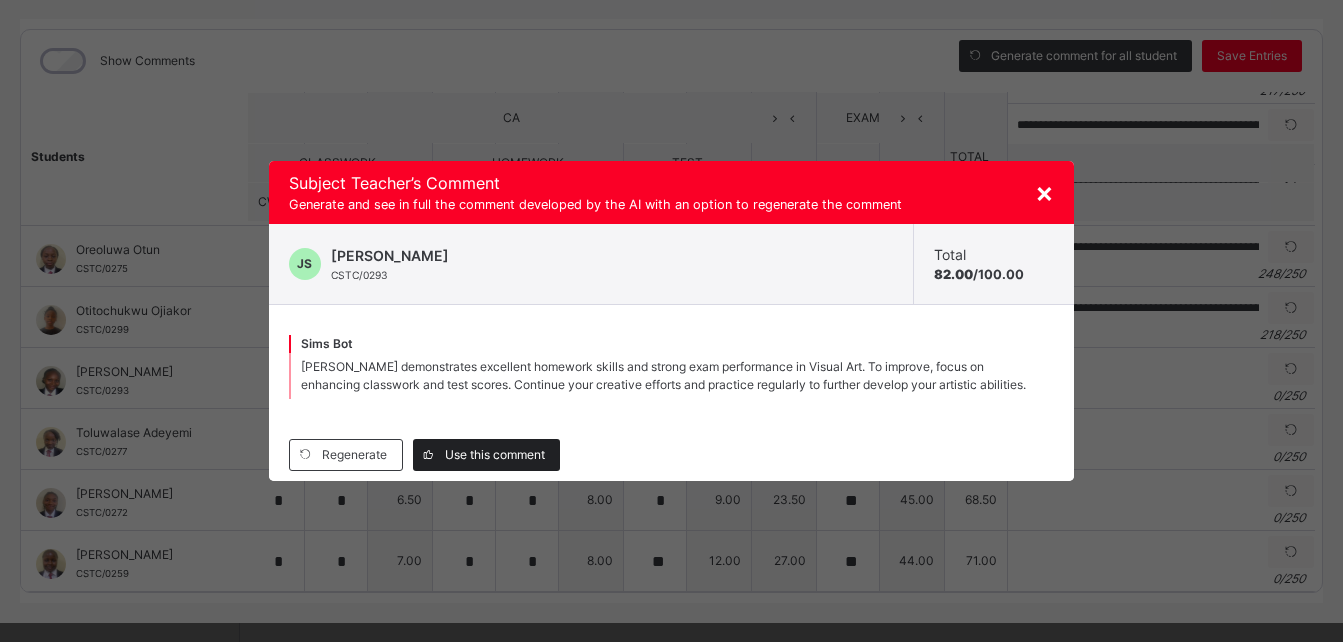 click on "Use this comment" at bounding box center [495, 455] 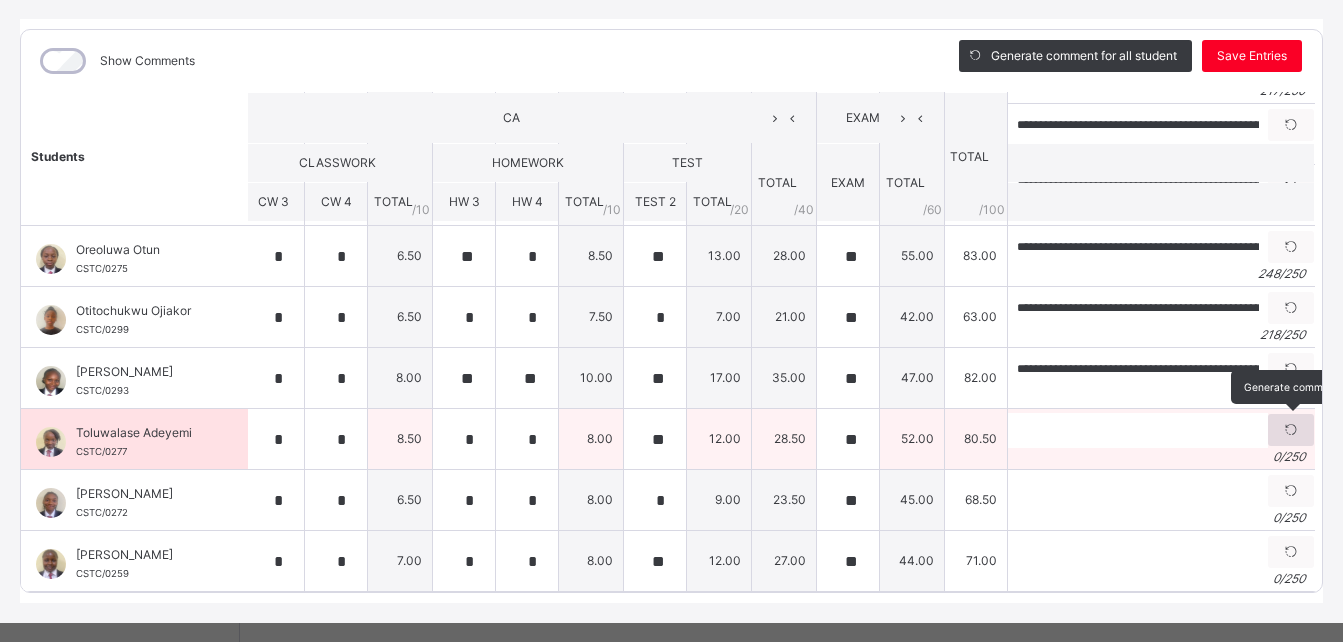 click at bounding box center [1291, 430] 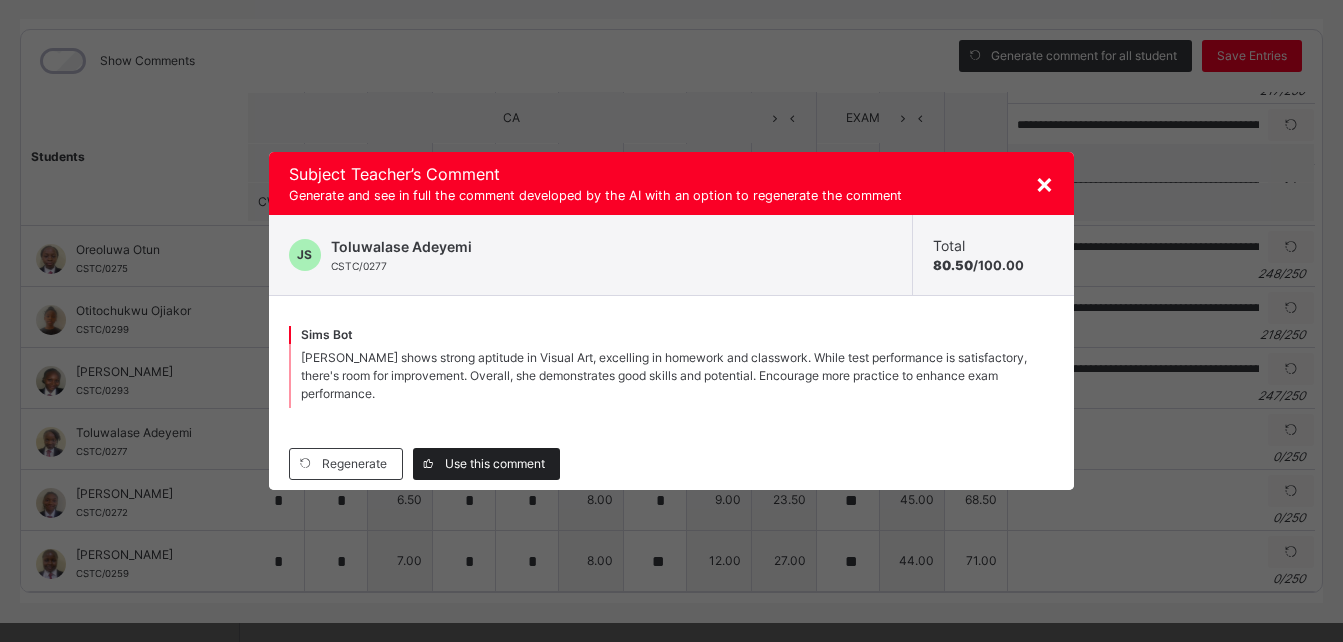 click on "Use this comment" at bounding box center [495, 464] 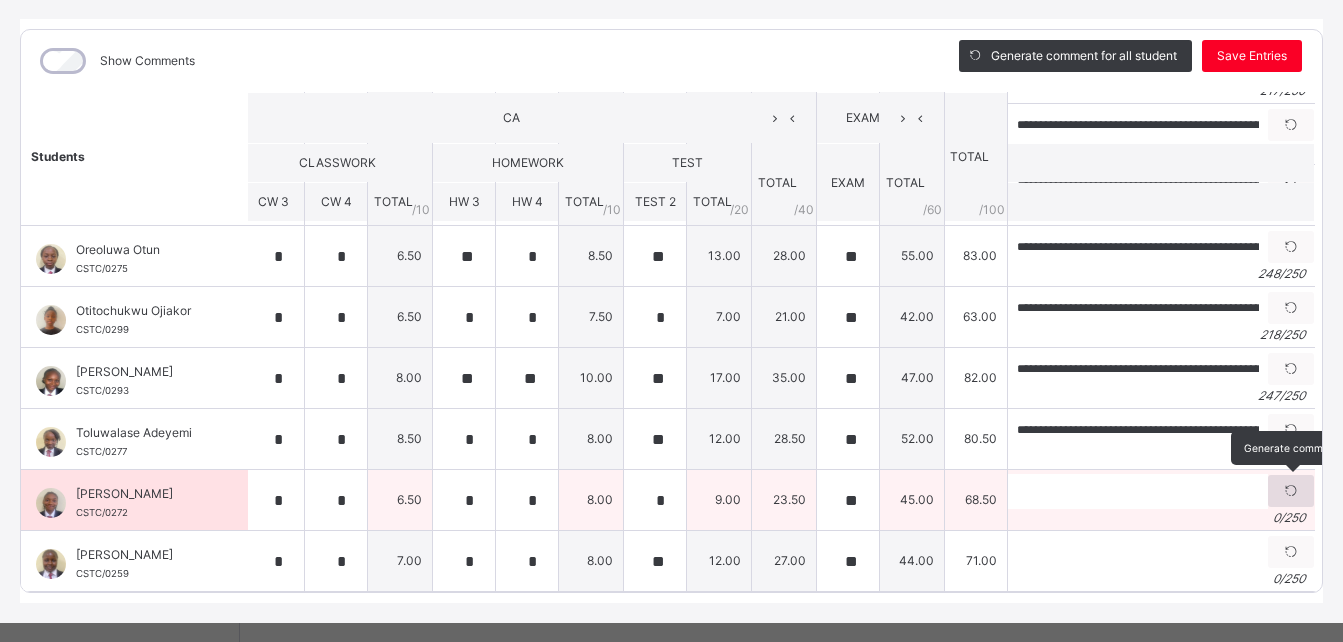 click at bounding box center (1291, 491) 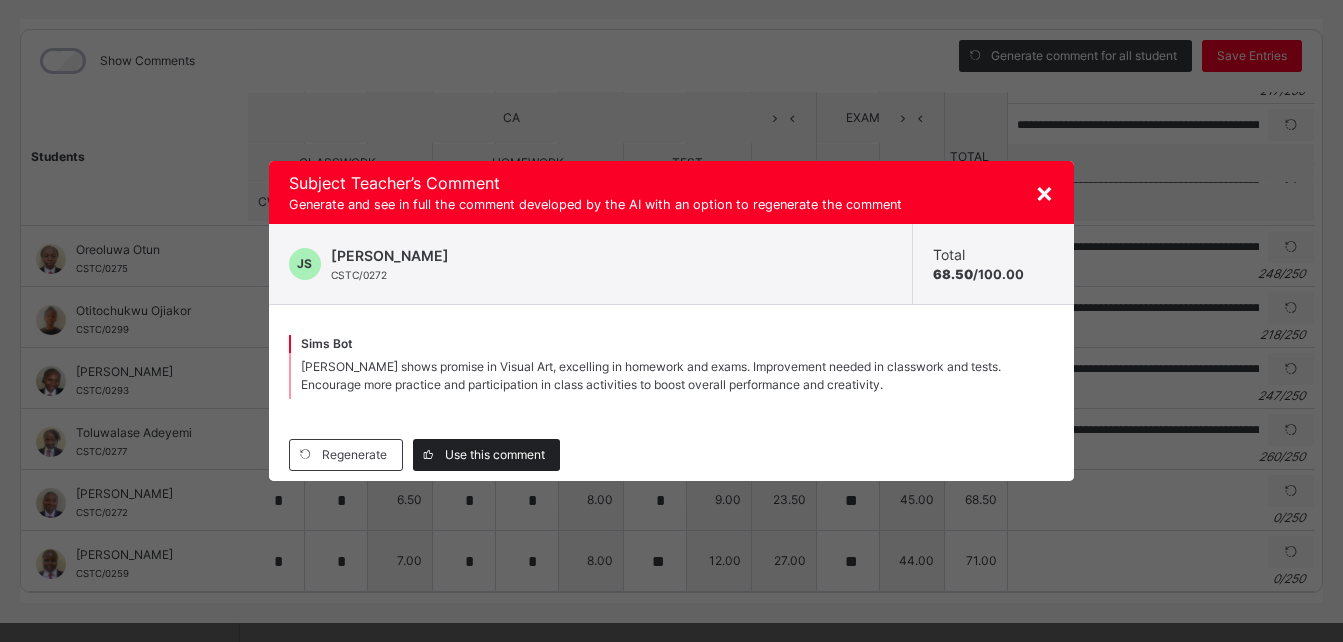 click on "Use this comment" at bounding box center (495, 455) 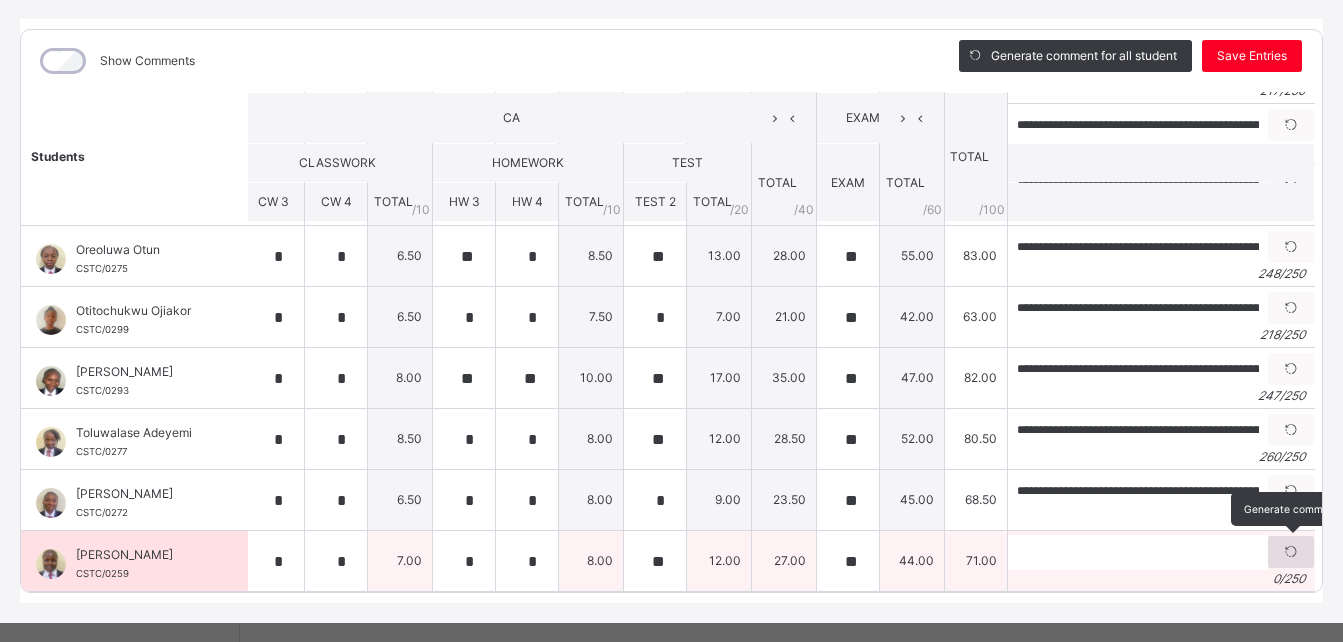 click at bounding box center (1291, 552) 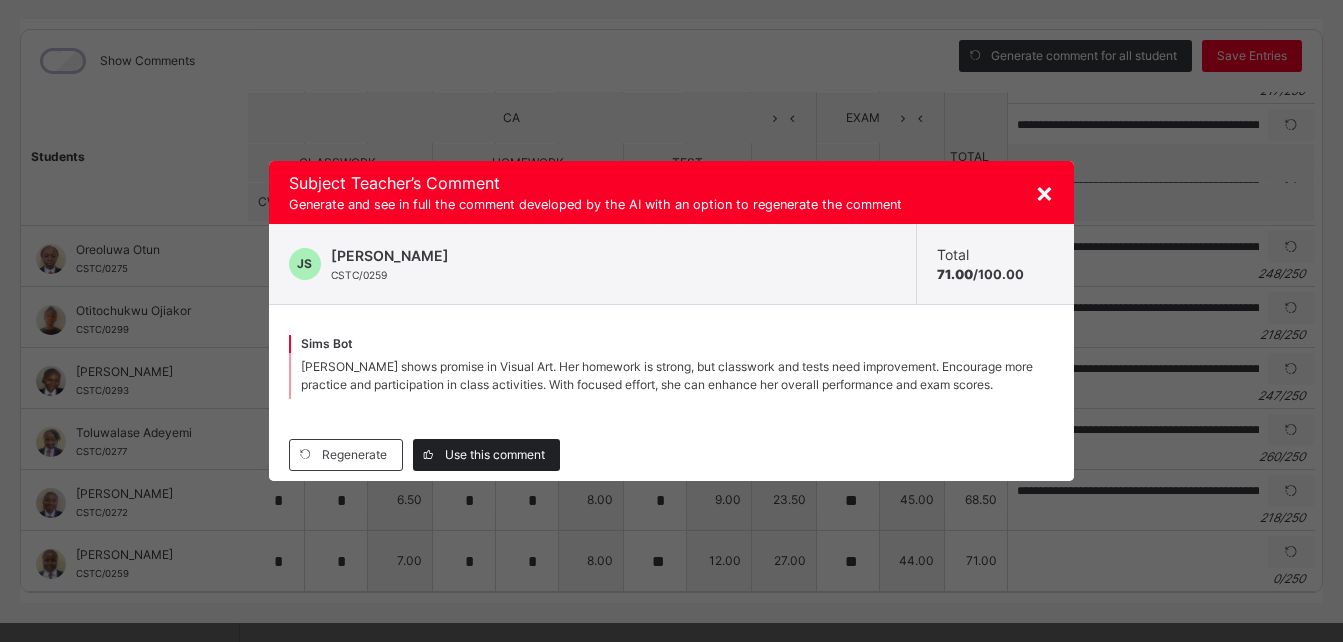 click on "Use this comment" at bounding box center [495, 455] 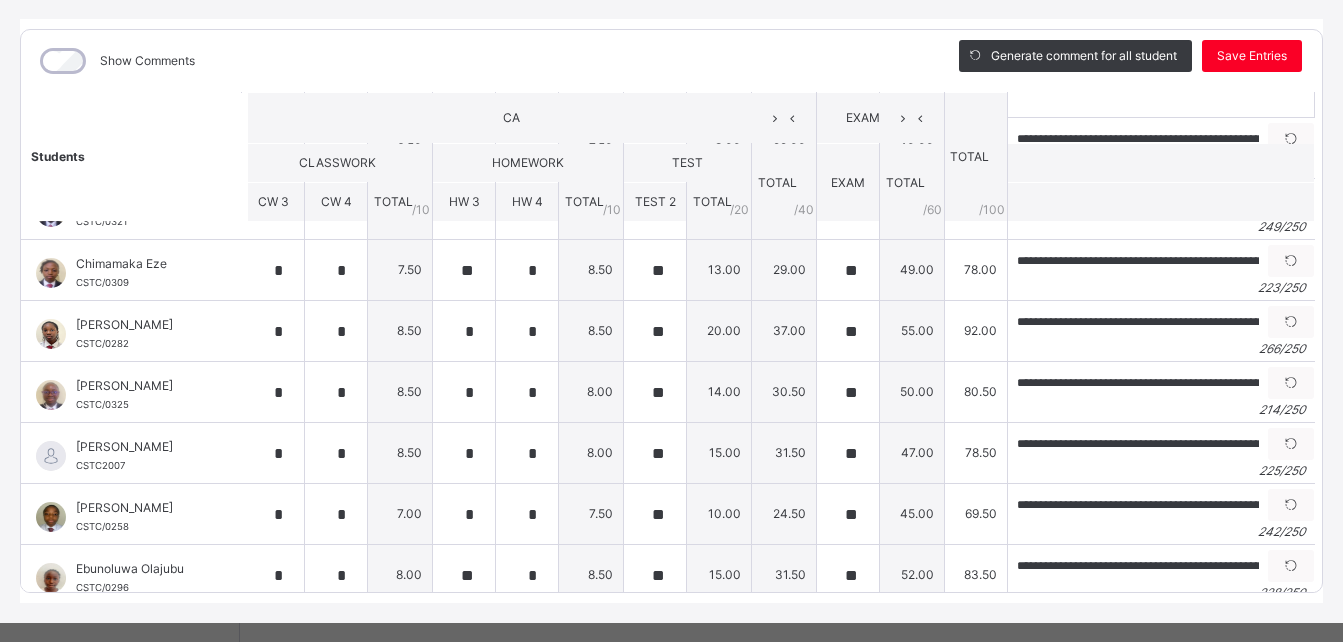 scroll, scrollTop: 0, scrollLeft: 7, axis: horizontal 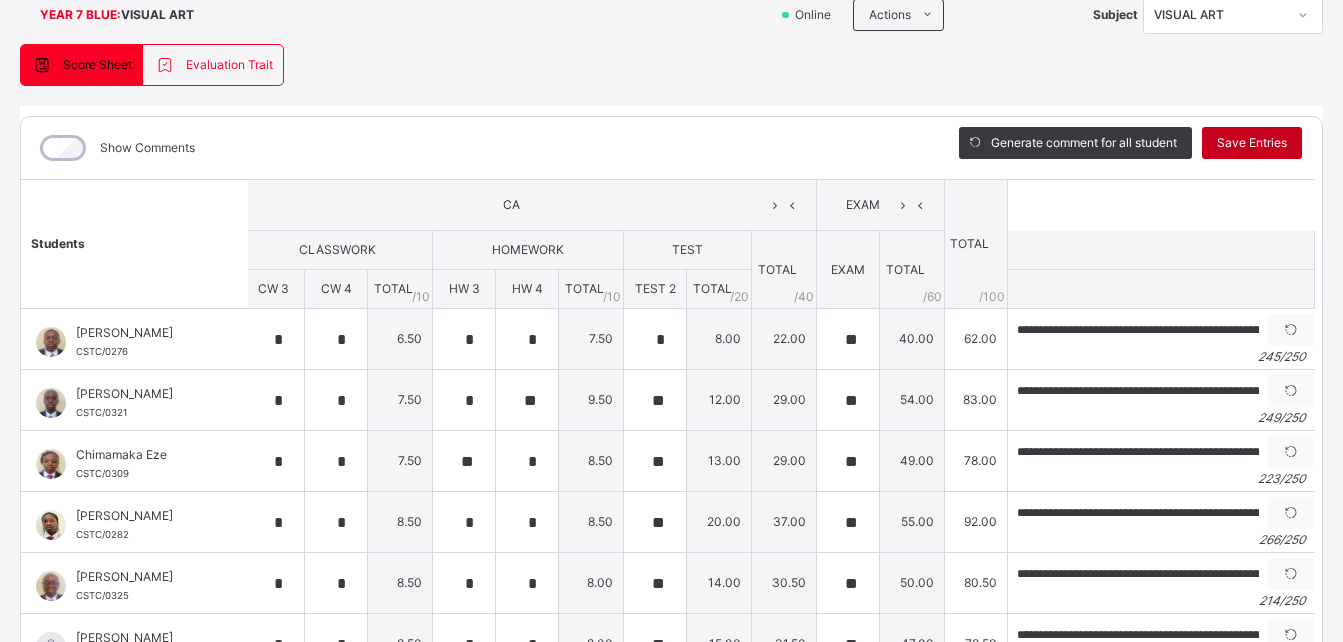 click on "Save Entries" at bounding box center (1252, 143) 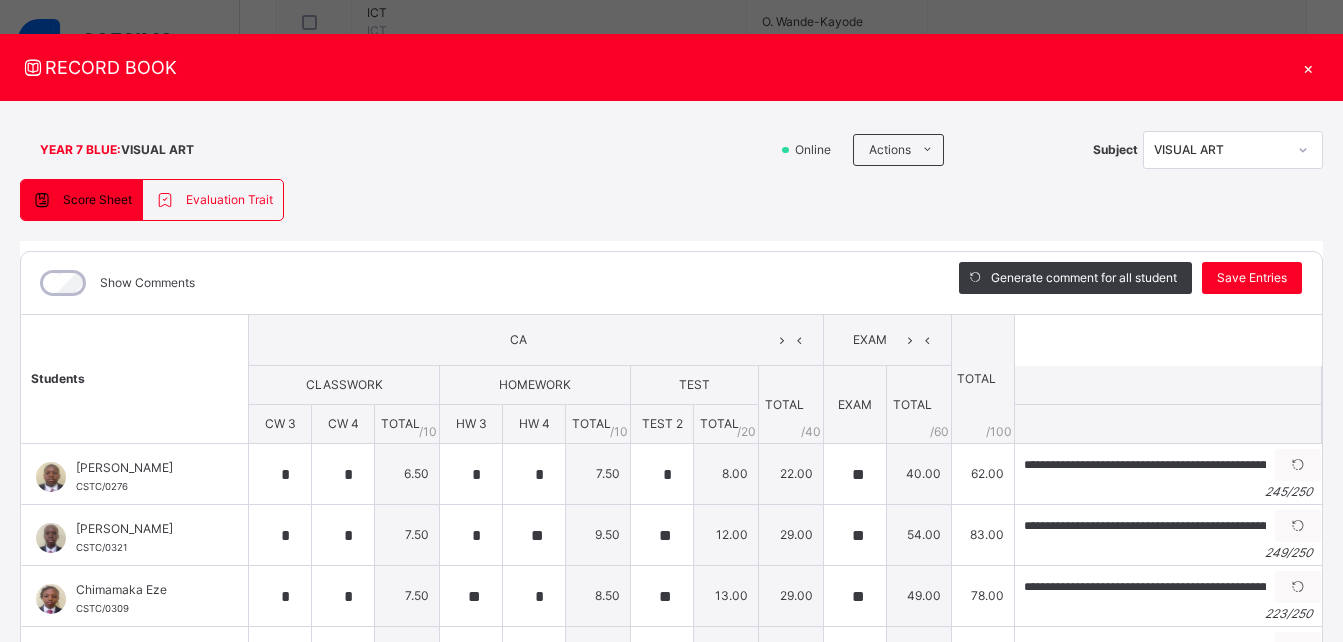 scroll, scrollTop: 11, scrollLeft: 0, axis: vertical 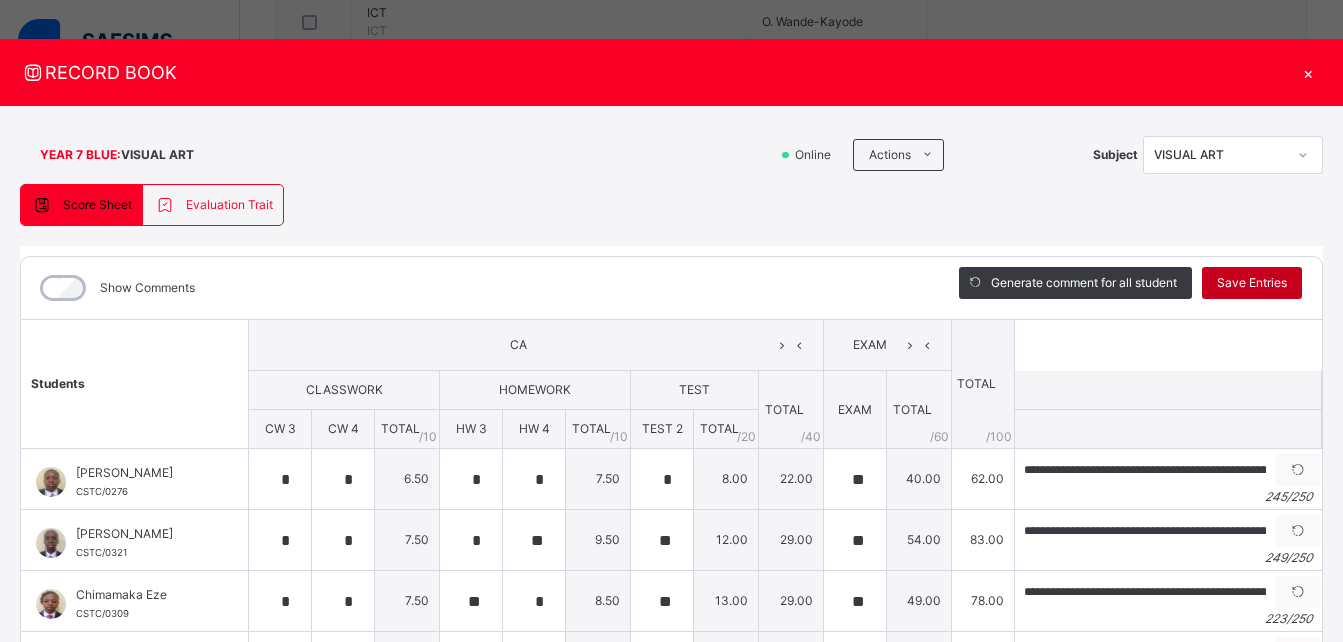 click on "Save Entries" at bounding box center [1252, 283] 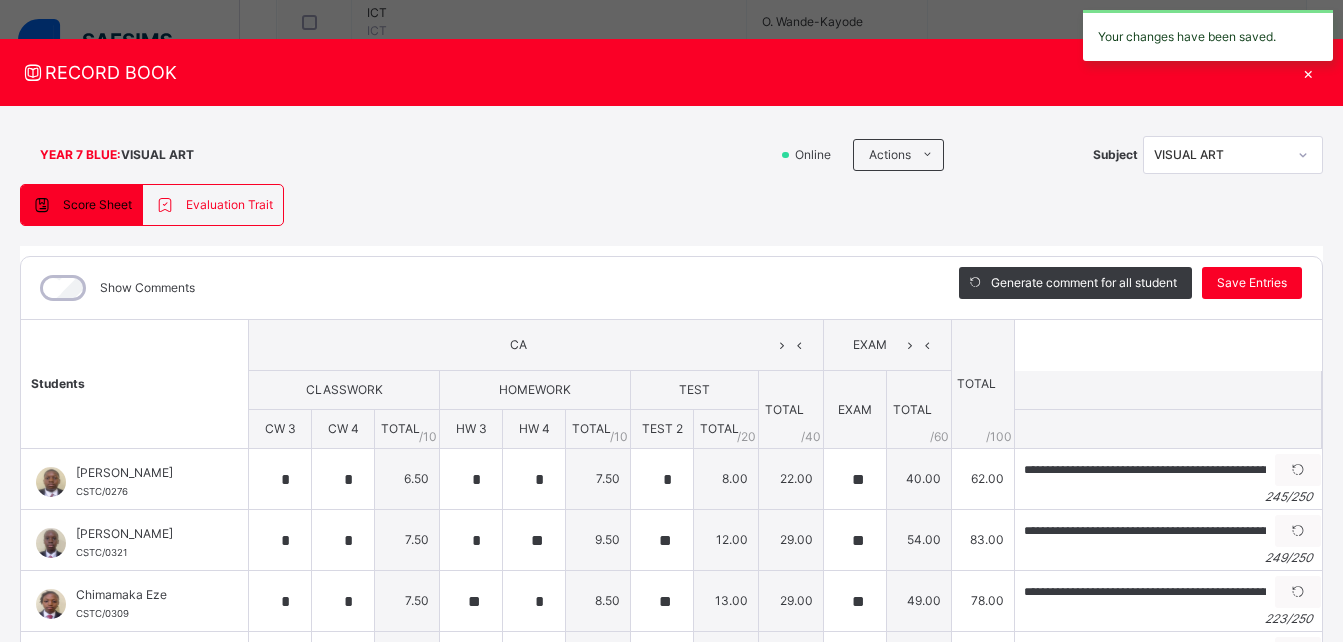 click on "×" at bounding box center [1308, 72] 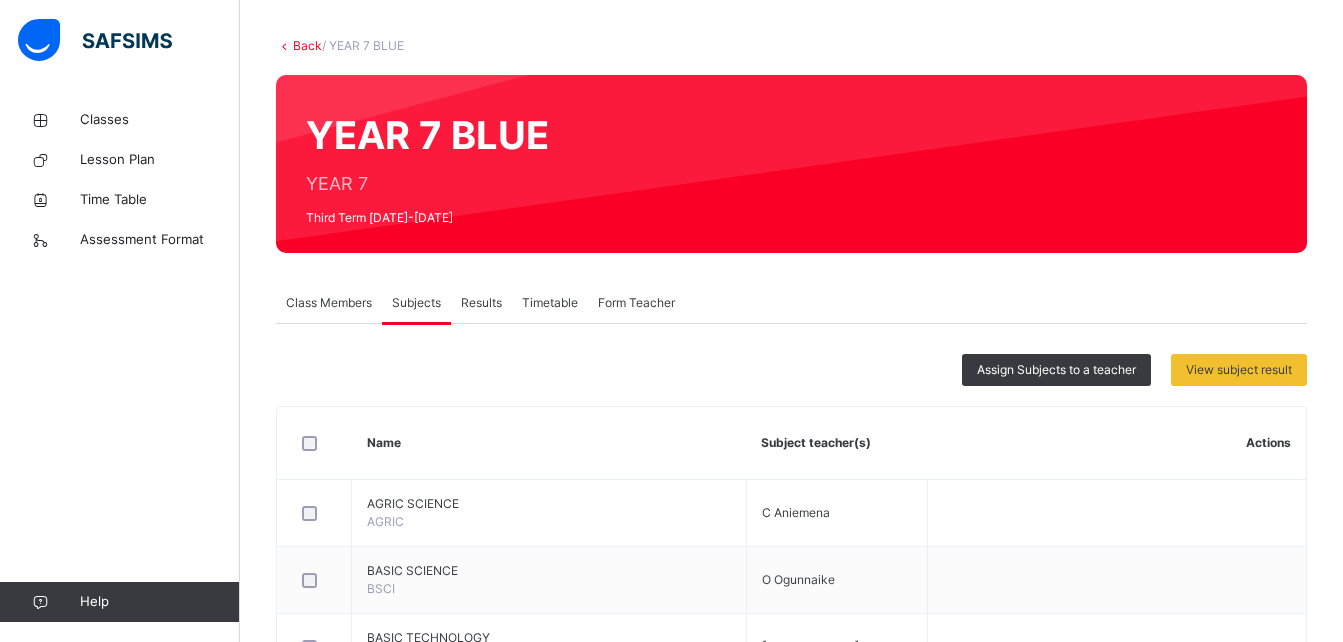 scroll, scrollTop: 0, scrollLeft: 0, axis: both 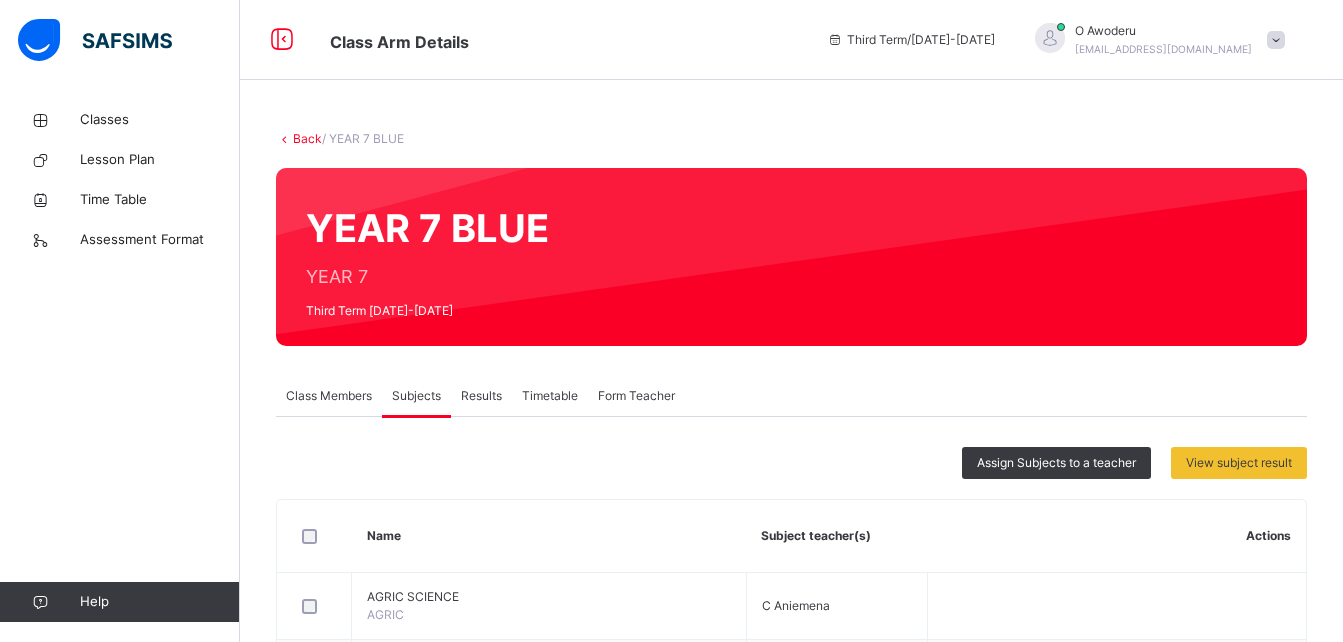 click on "Back" at bounding box center [307, 138] 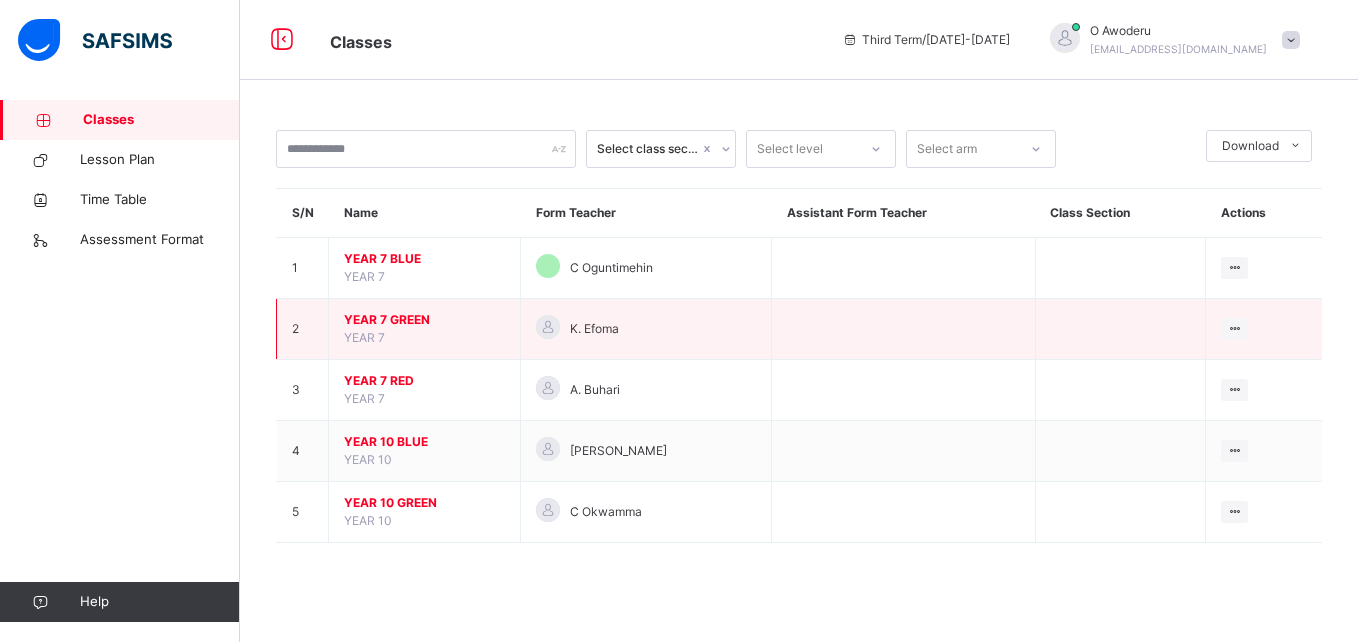 click on "YEAR 7   GREEN" at bounding box center (424, 320) 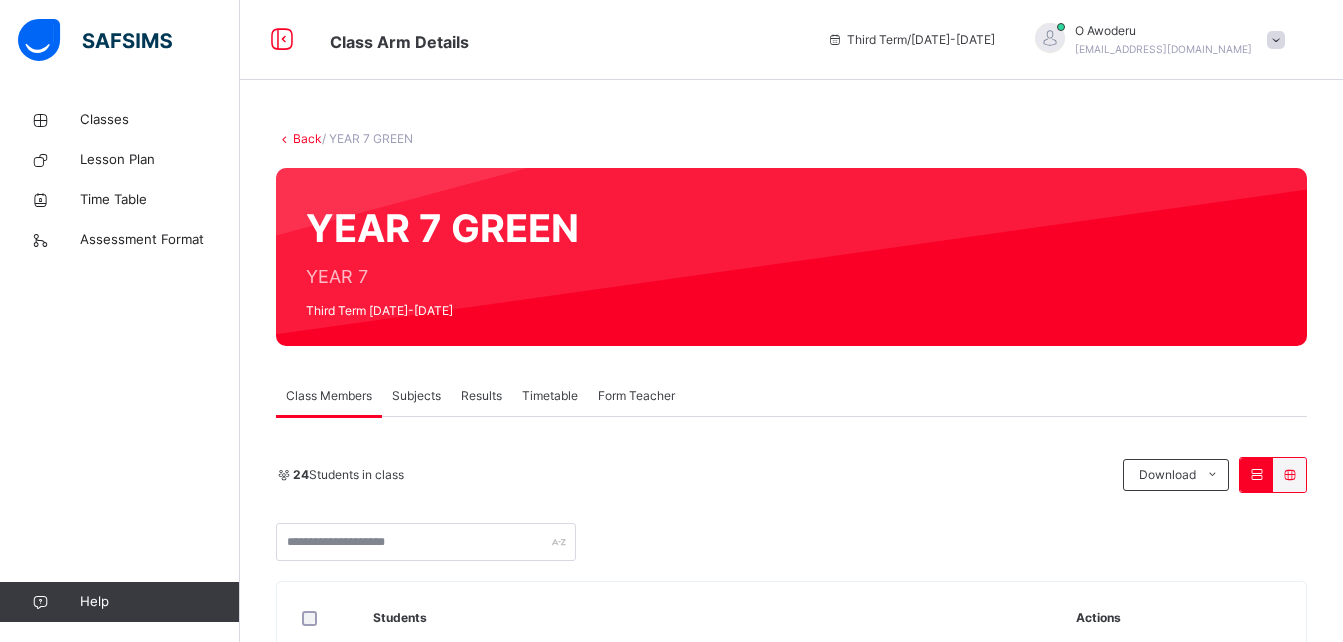 click on "Subjects" at bounding box center [416, 396] 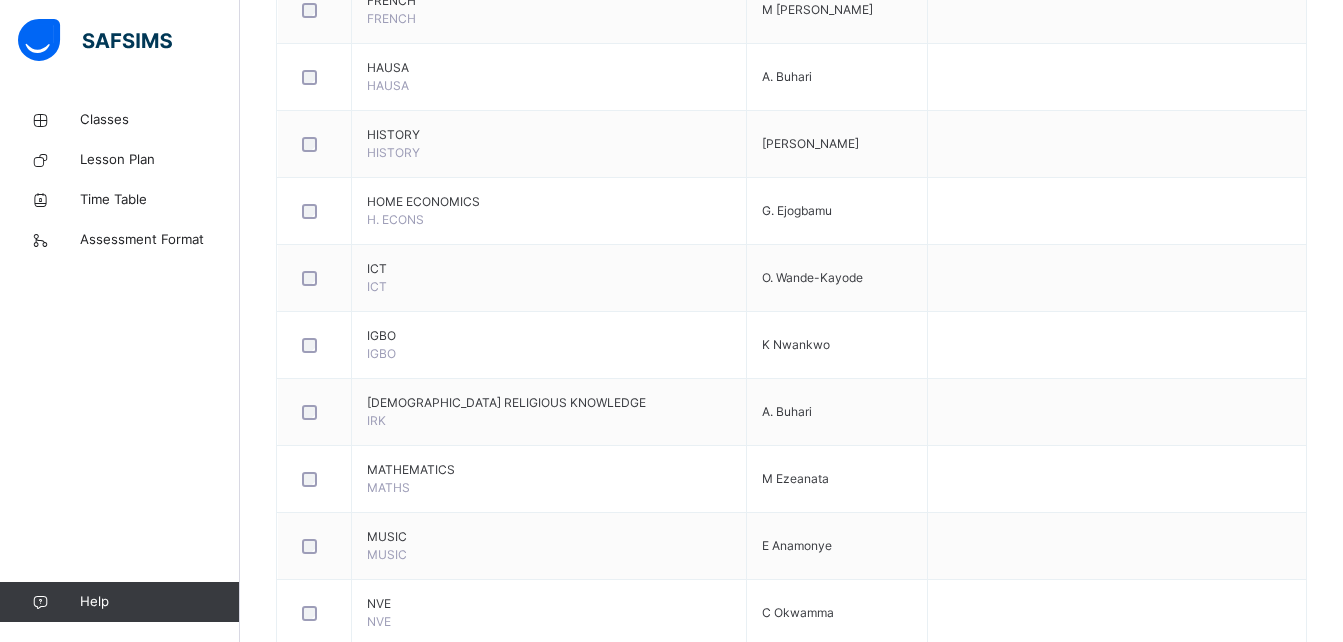 scroll, scrollTop: 1321, scrollLeft: 0, axis: vertical 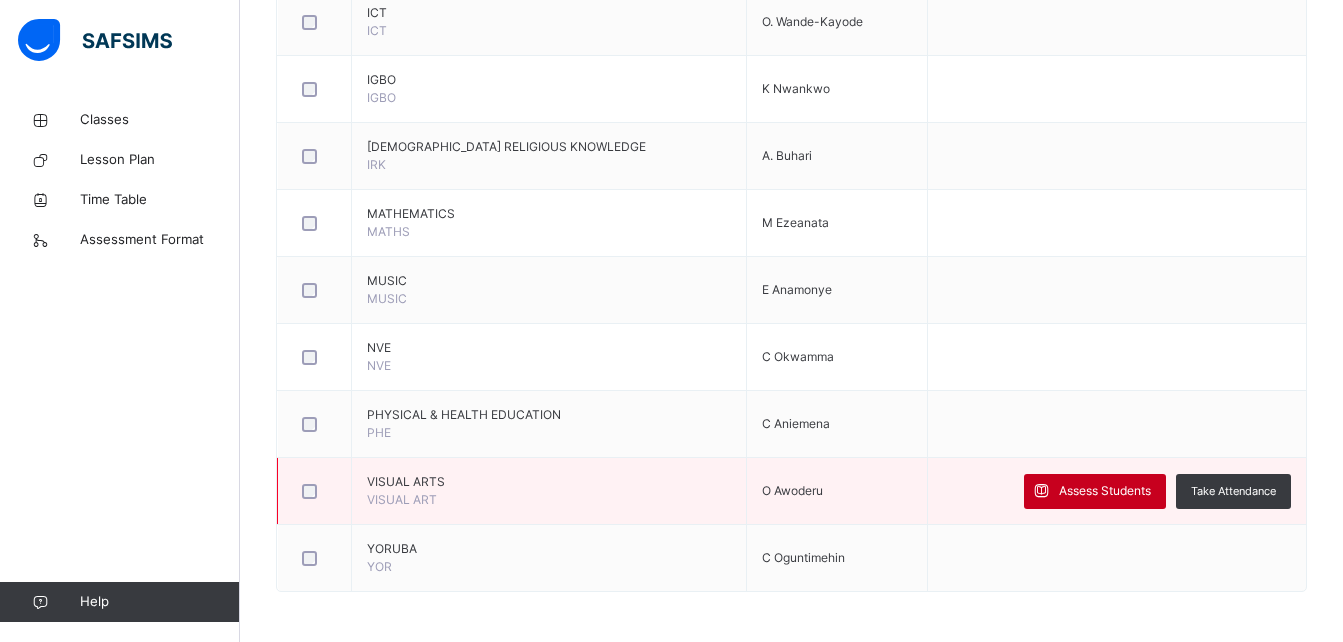 click on "Assess Students" at bounding box center (1105, 491) 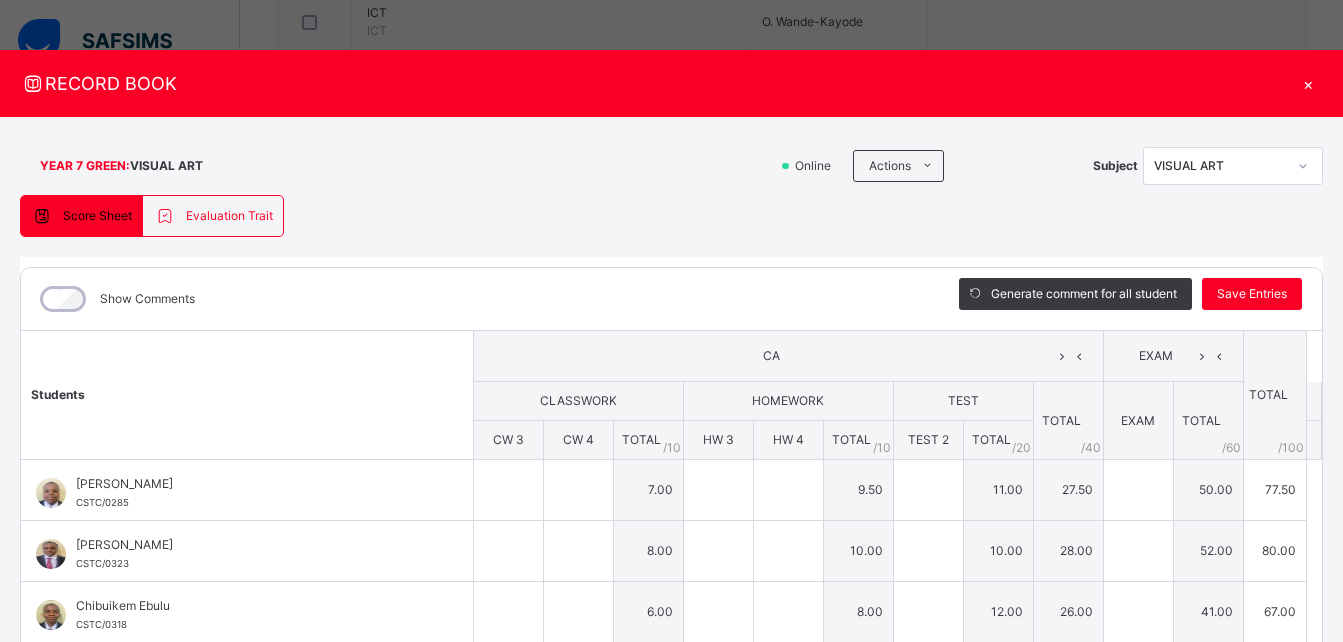 type on "*" 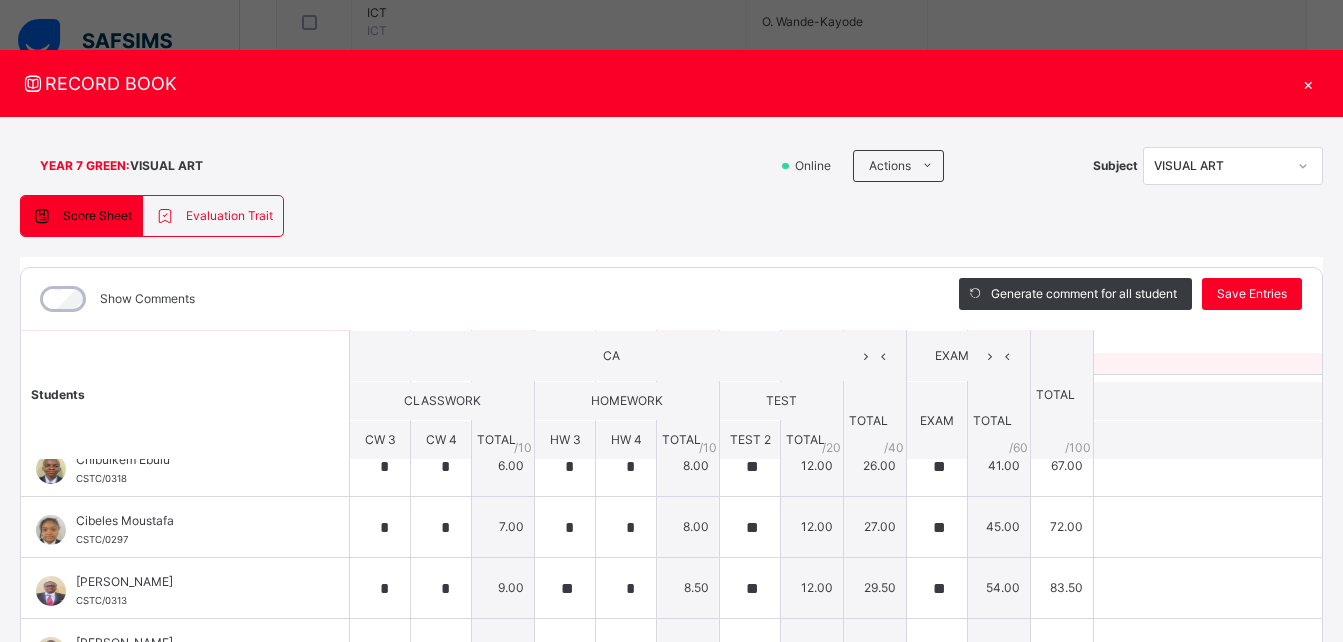 scroll, scrollTop: 98, scrollLeft: 0, axis: vertical 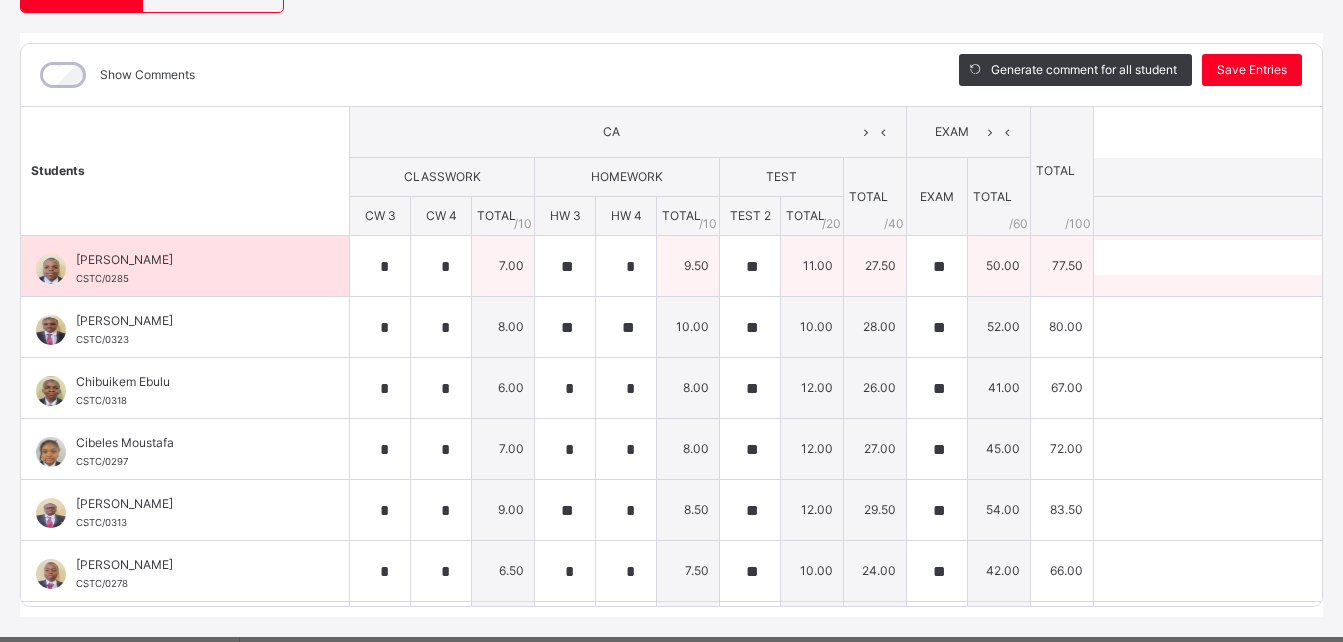 click at bounding box center (1377, 257) 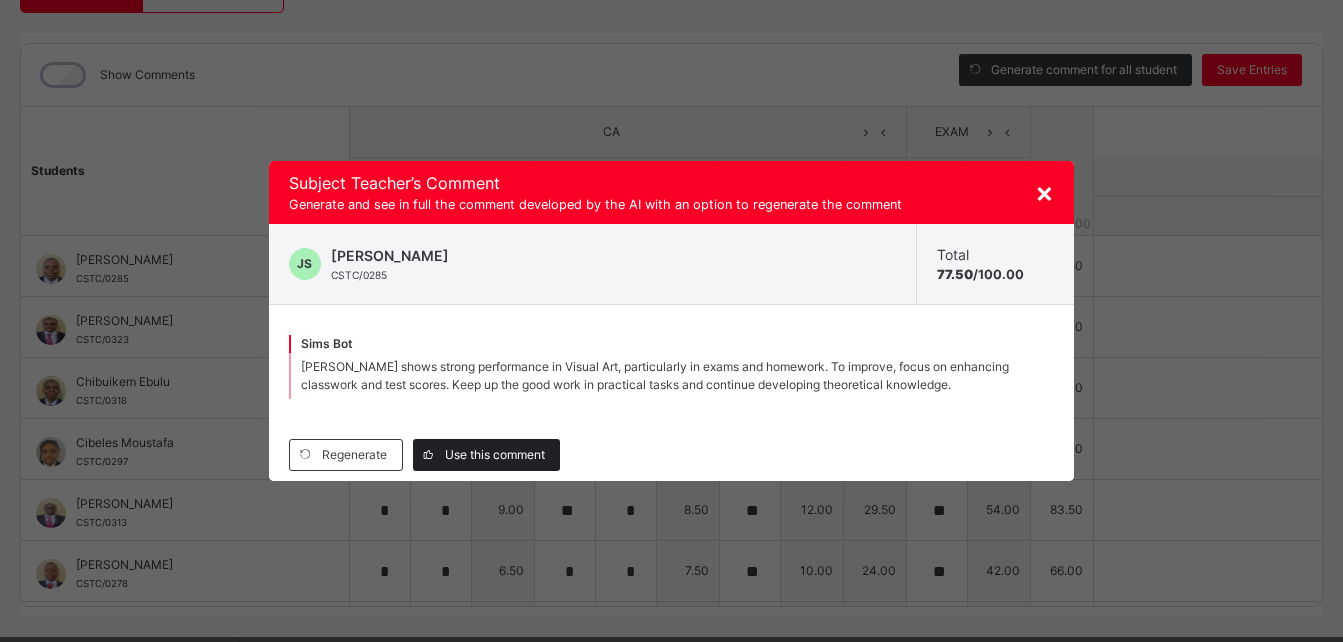 click on "Use this comment" at bounding box center (495, 455) 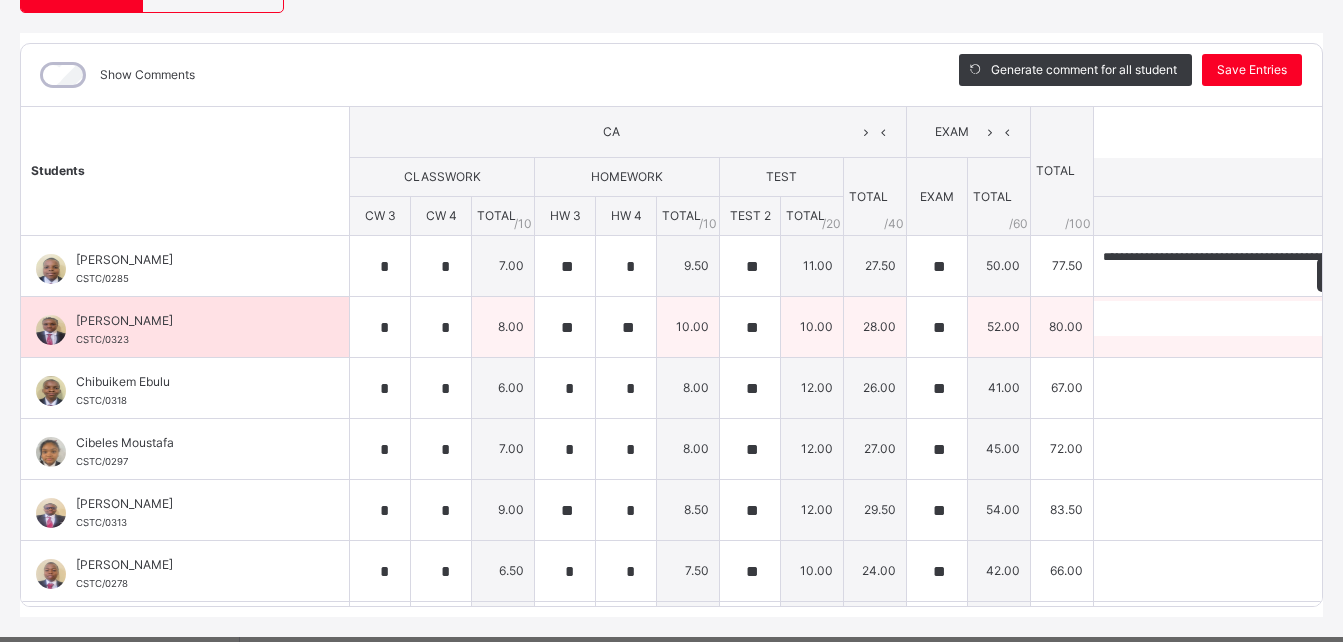 click at bounding box center (1377, 318) 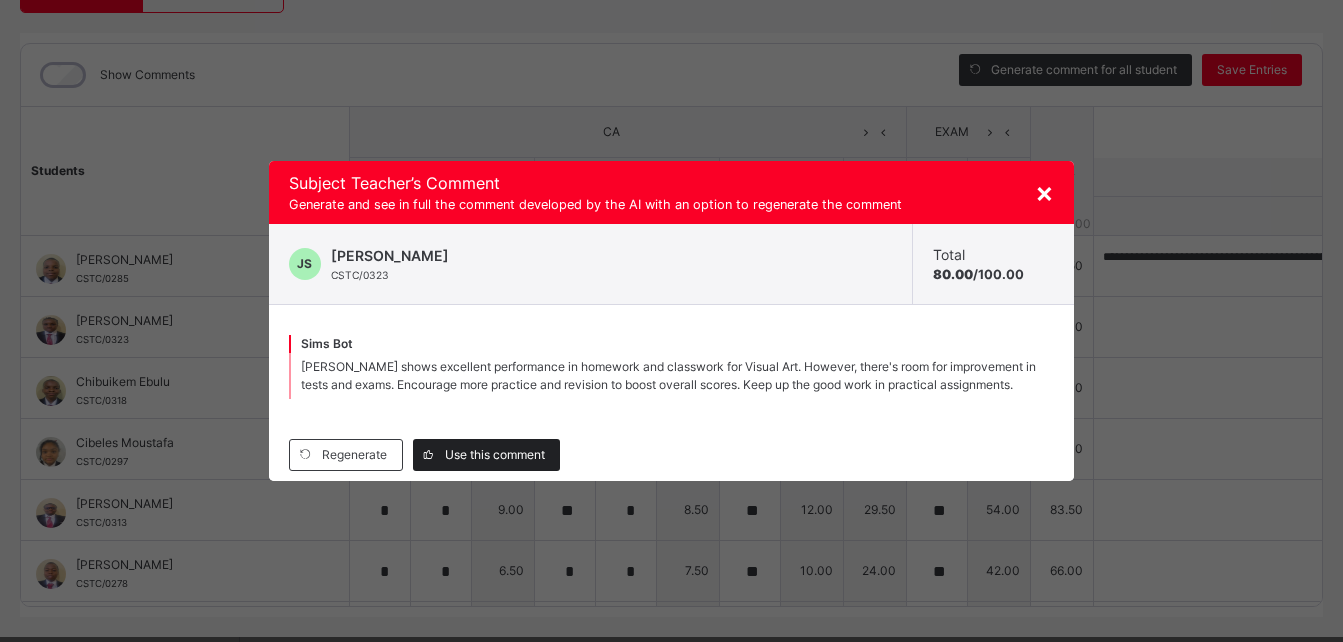 click on "Use this comment" at bounding box center (495, 455) 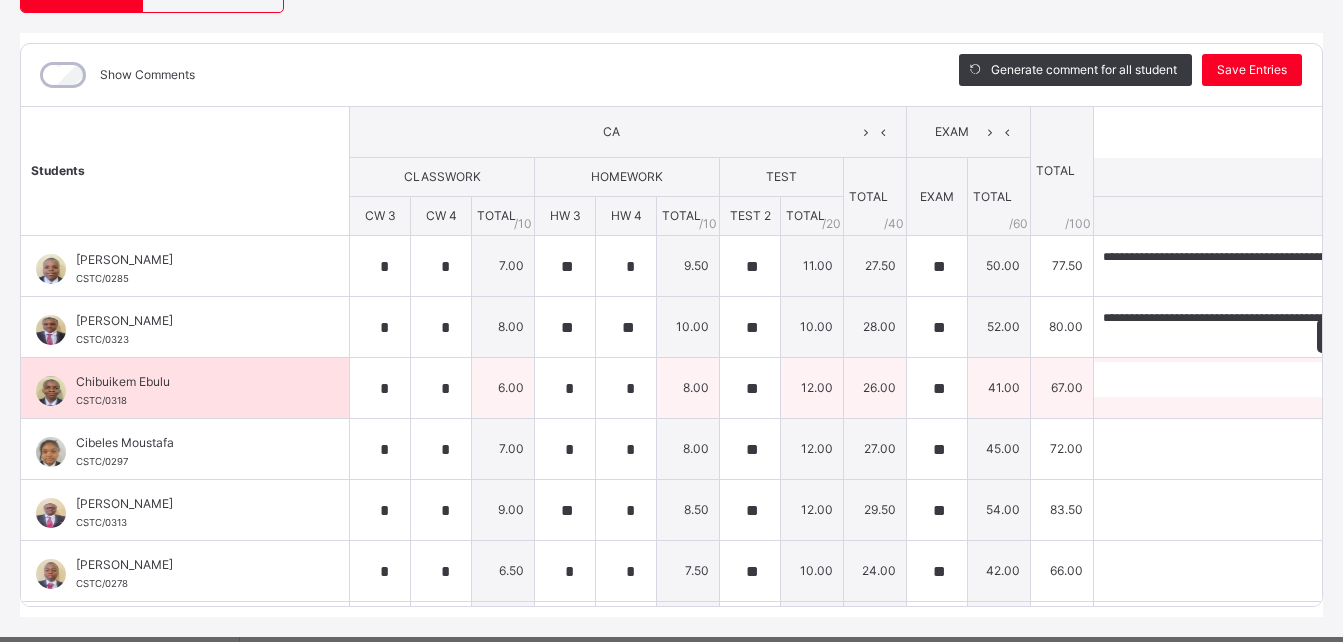 click at bounding box center (1377, 379) 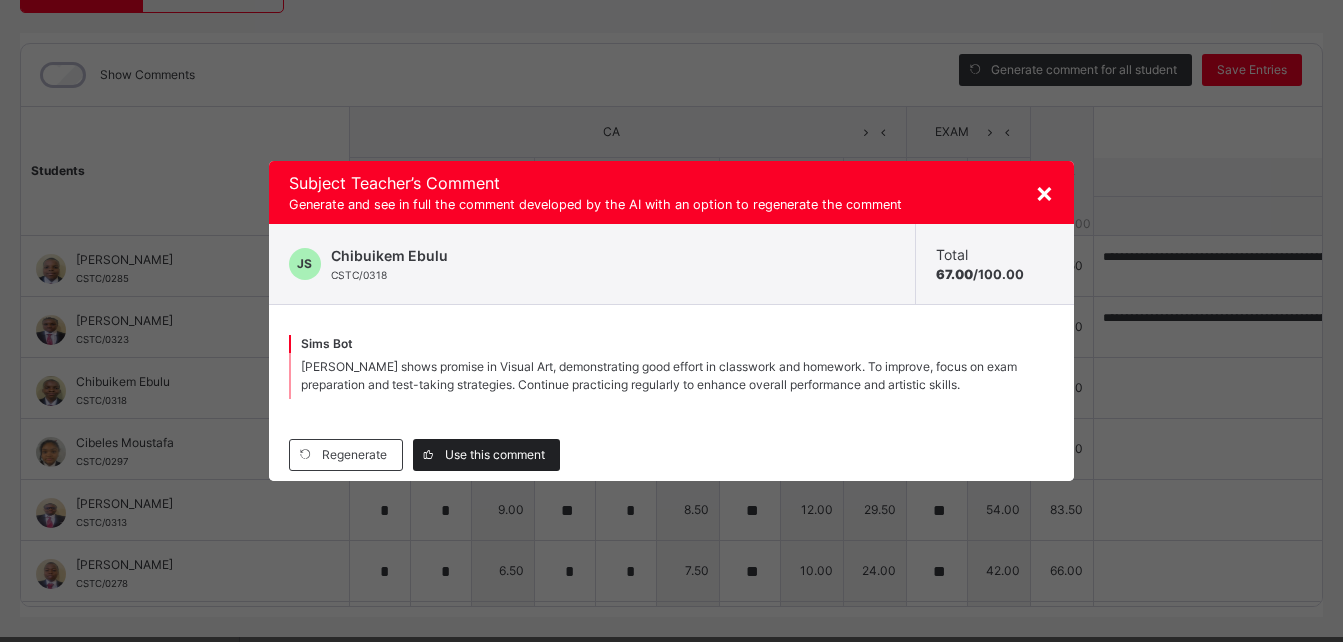 click on "Use this comment" at bounding box center (495, 455) 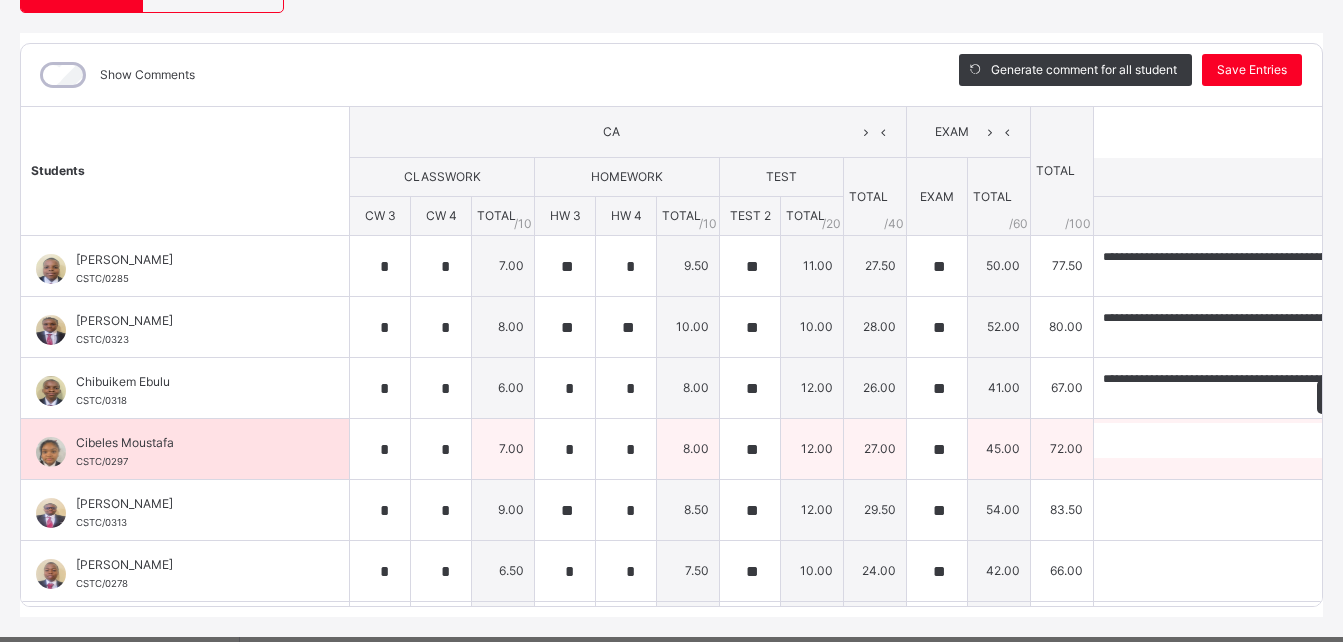 click at bounding box center (1377, 440) 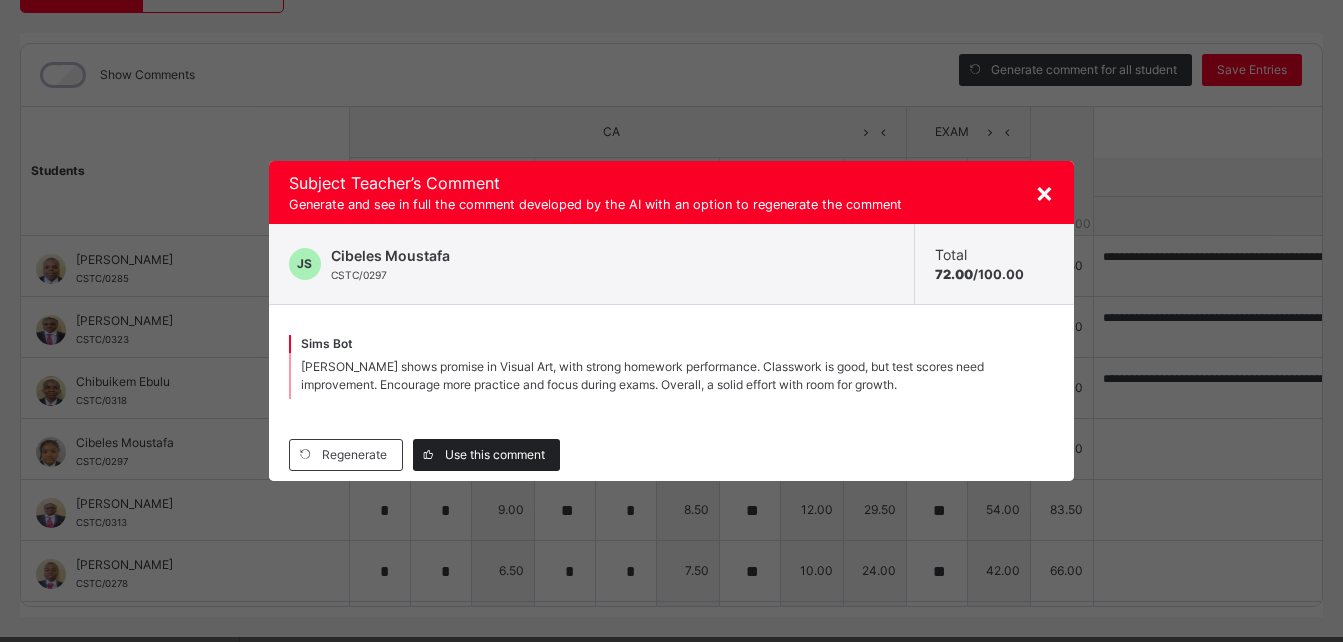 click on "Use this comment" at bounding box center [495, 455] 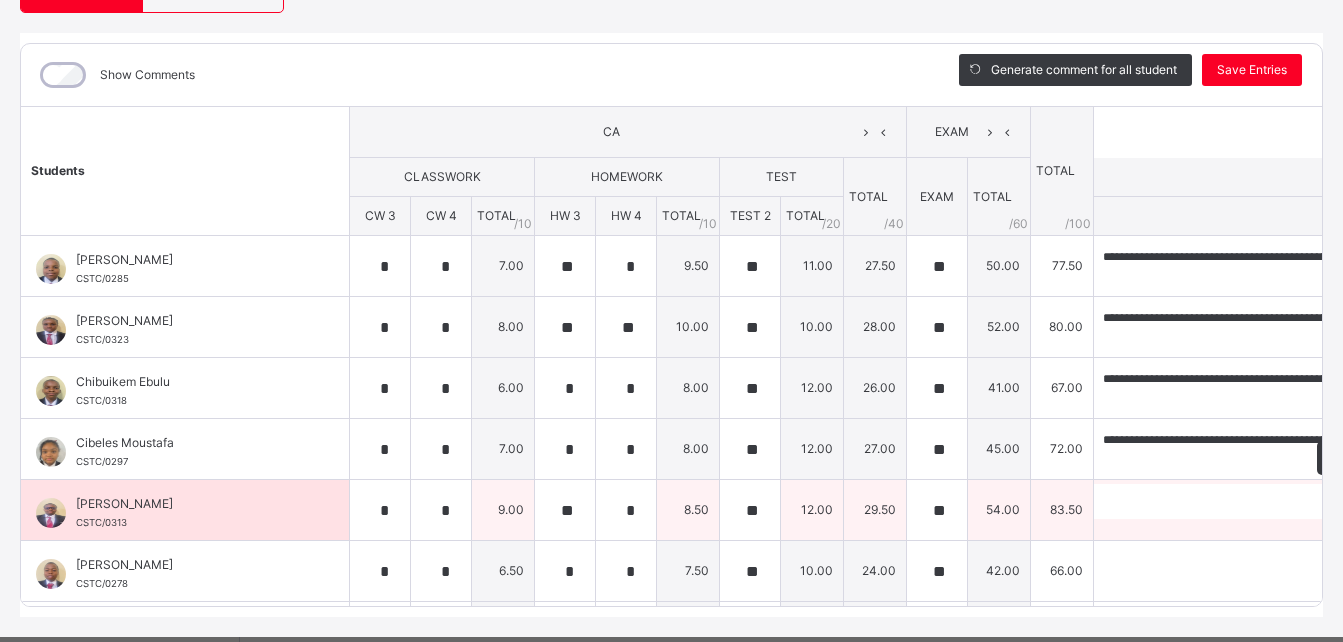 click at bounding box center [1377, 501] 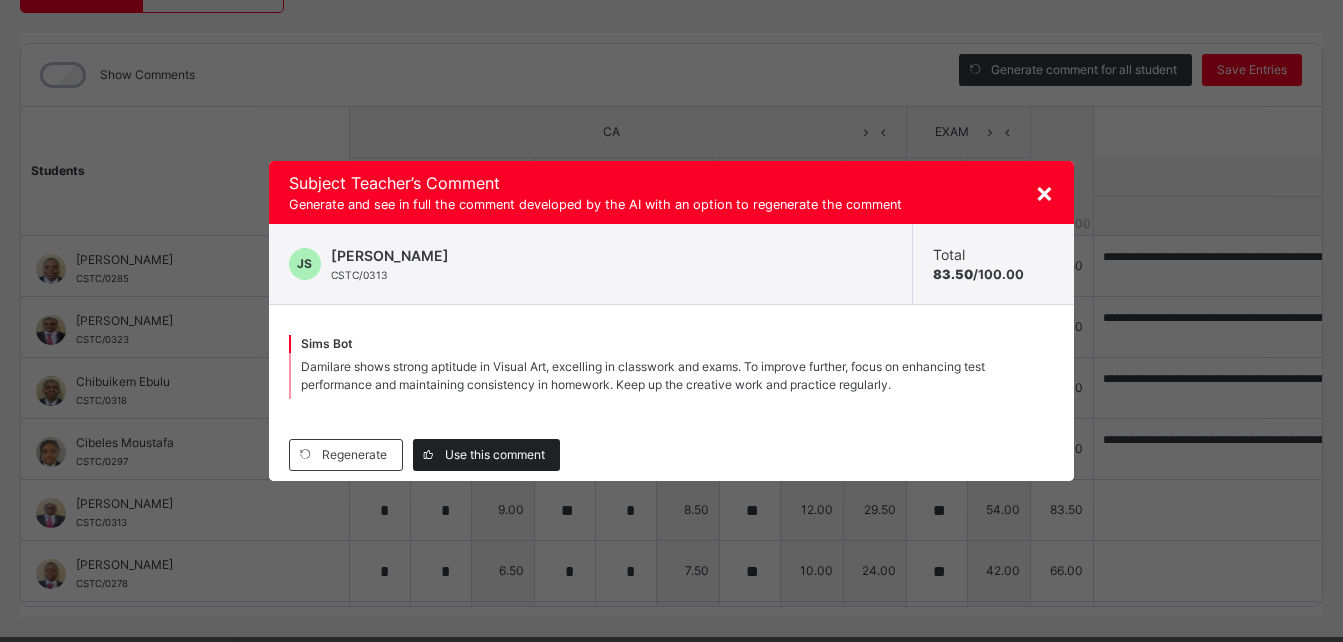 click on "Use this comment" at bounding box center (495, 455) 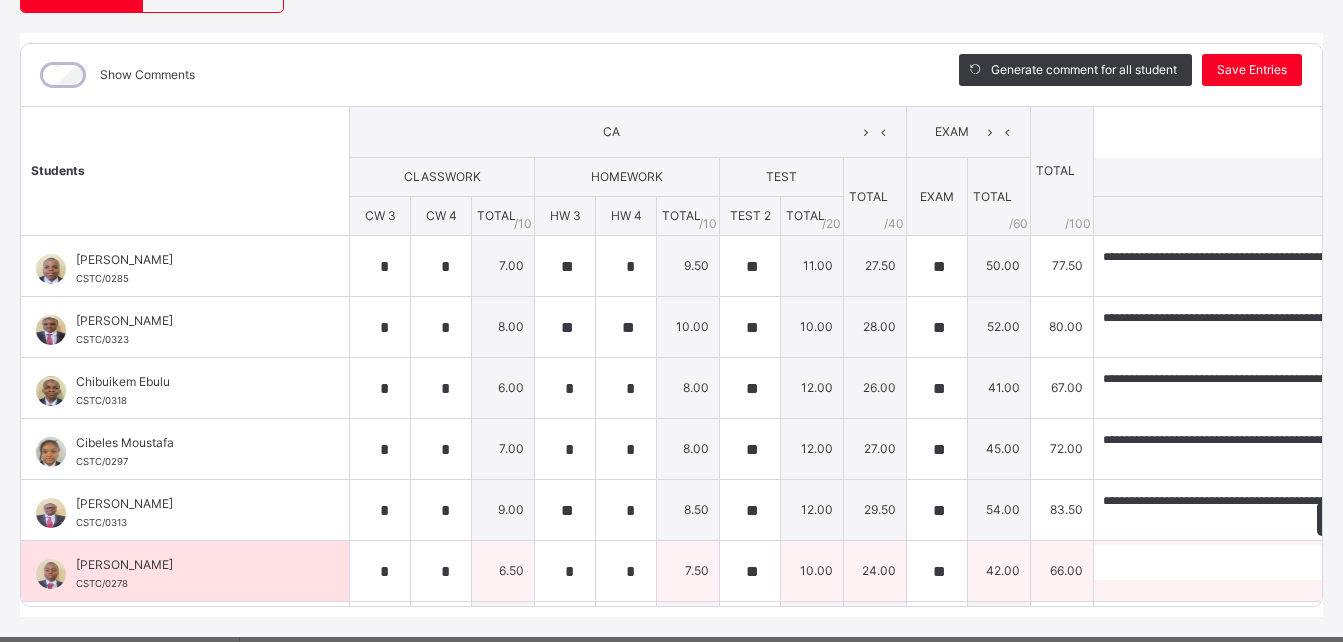 click at bounding box center [1377, 562] 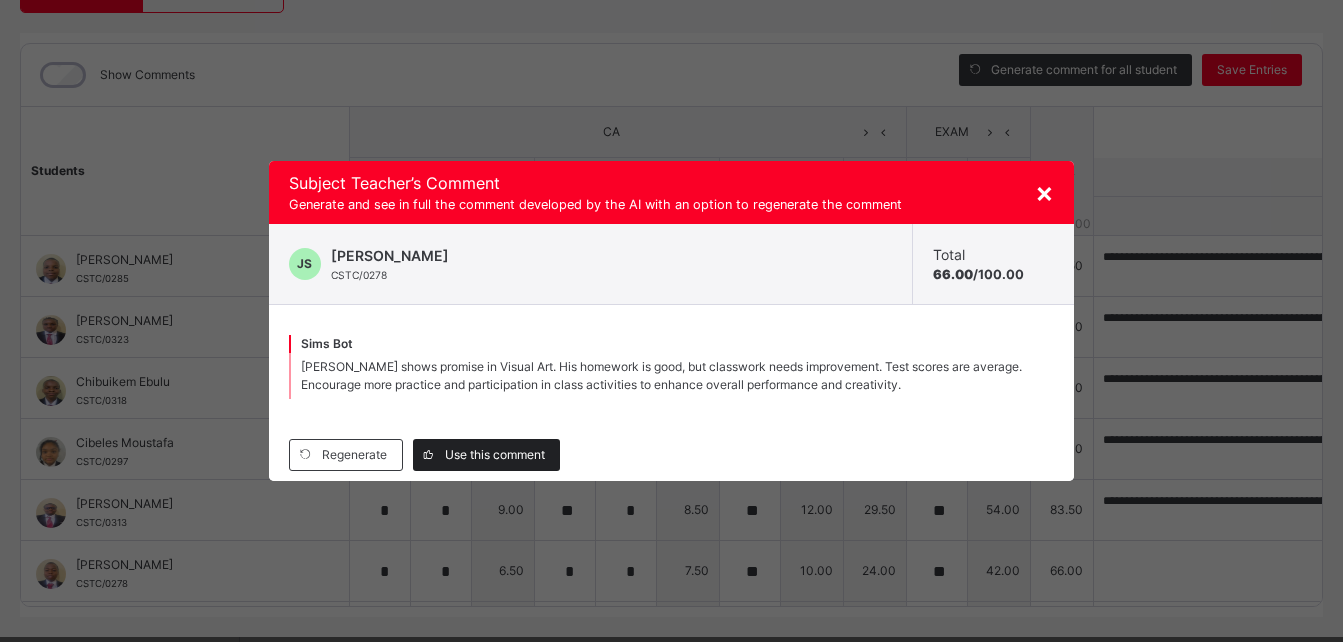 click on "Use this comment" at bounding box center [495, 455] 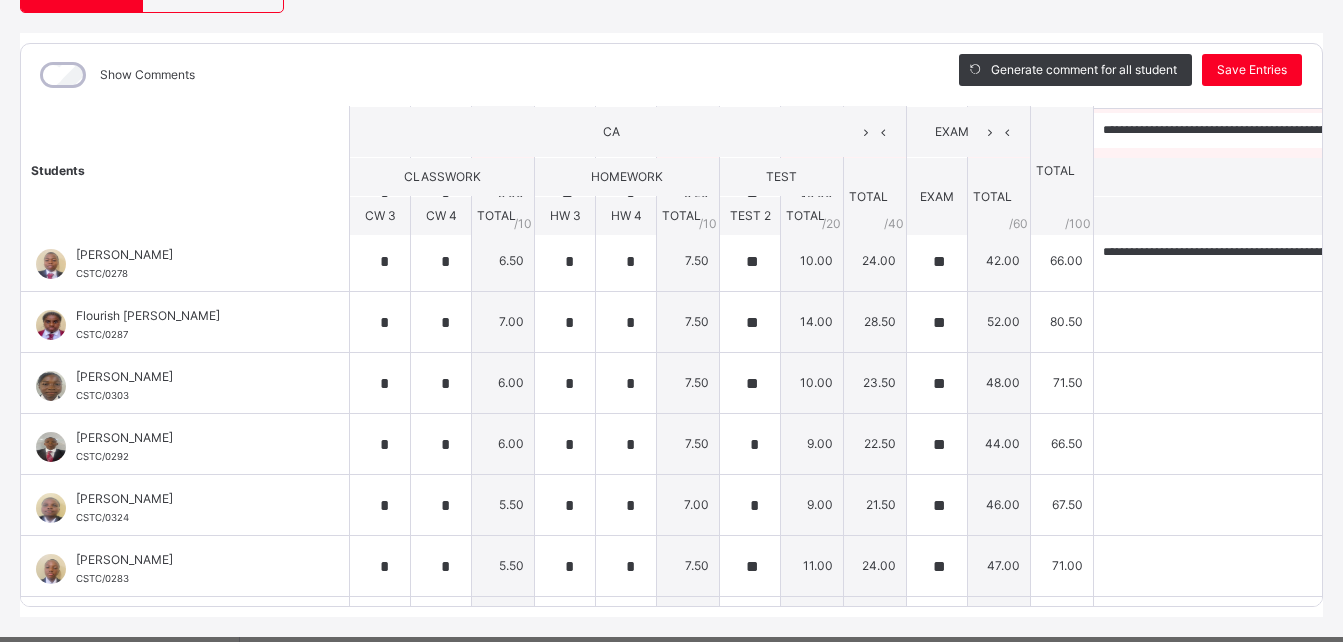 scroll, scrollTop: 314, scrollLeft: 0, axis: vertical 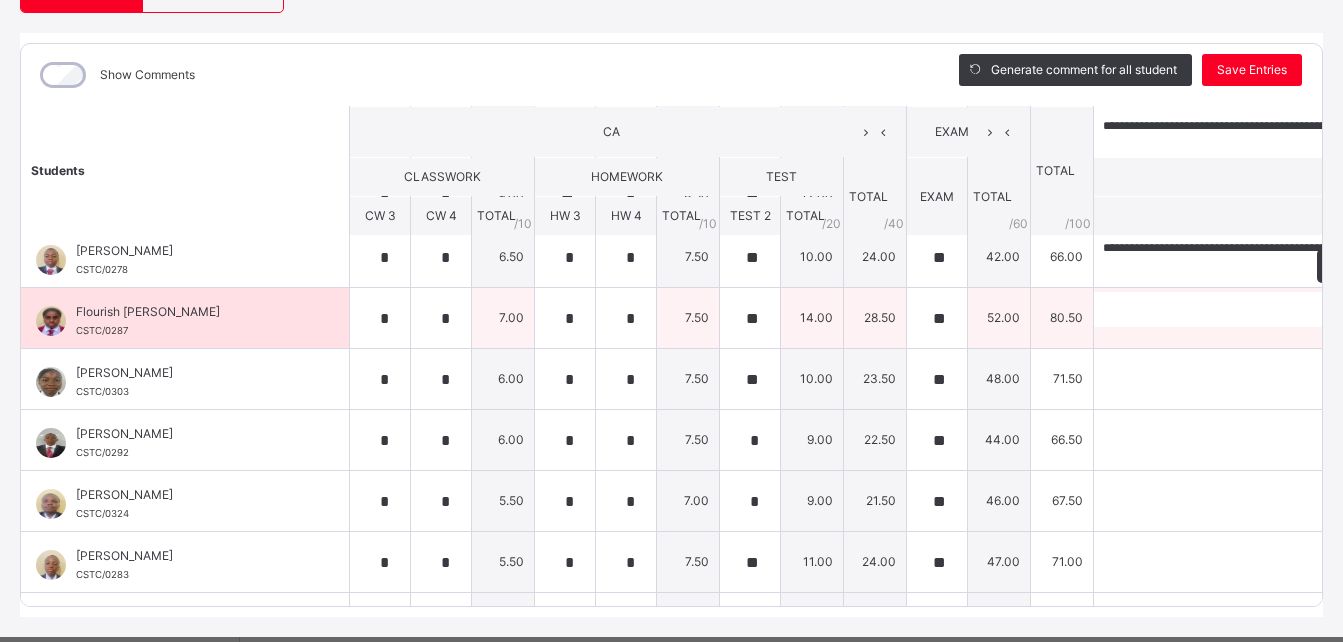 click at bounding box center [1377, 309] 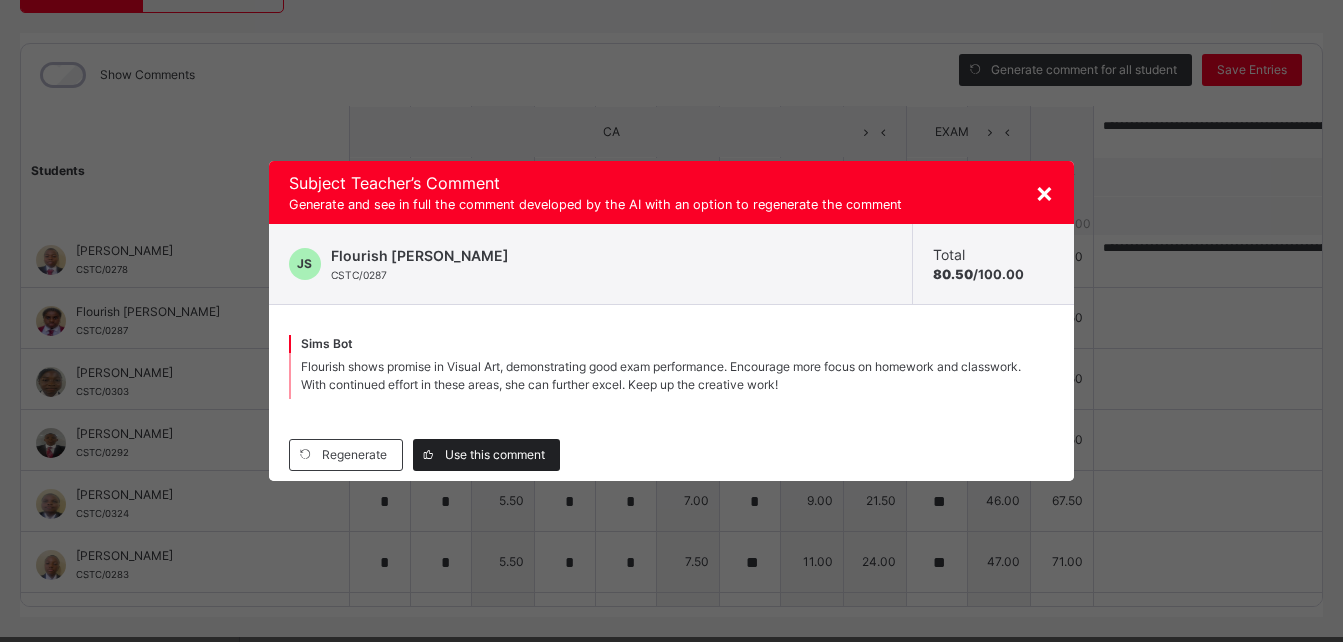 click on "Use this comment" at bounding box center [495, 455] 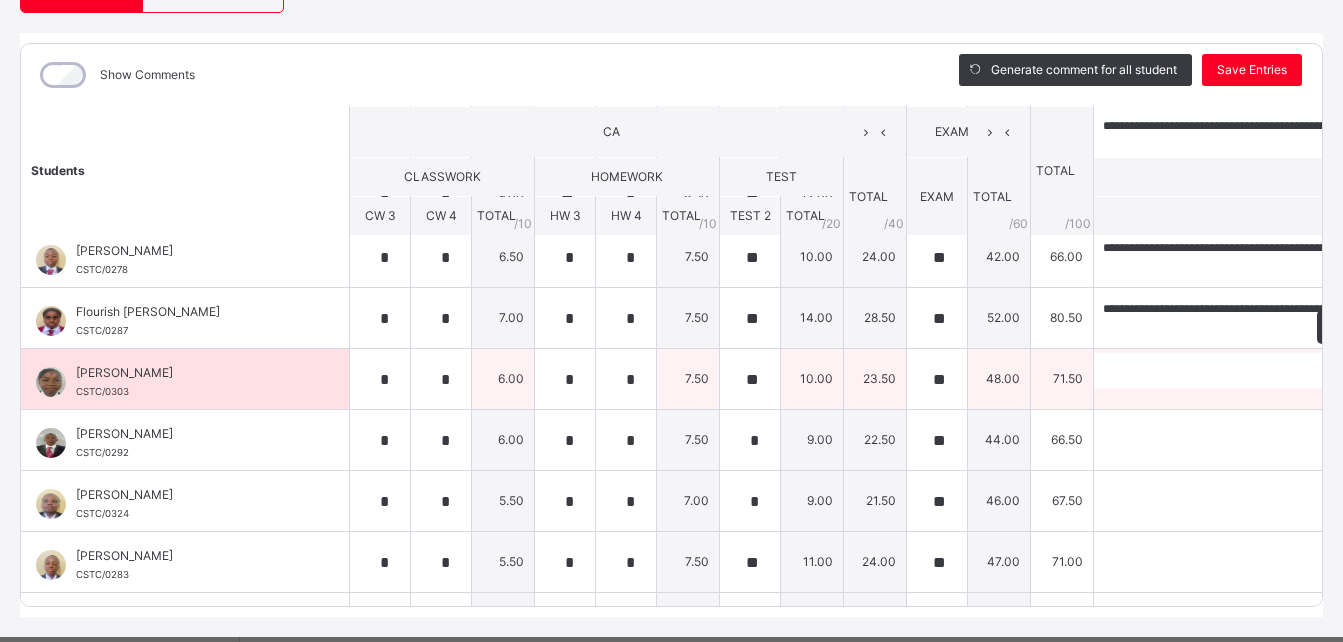 click at bounding box center [1377, 370] 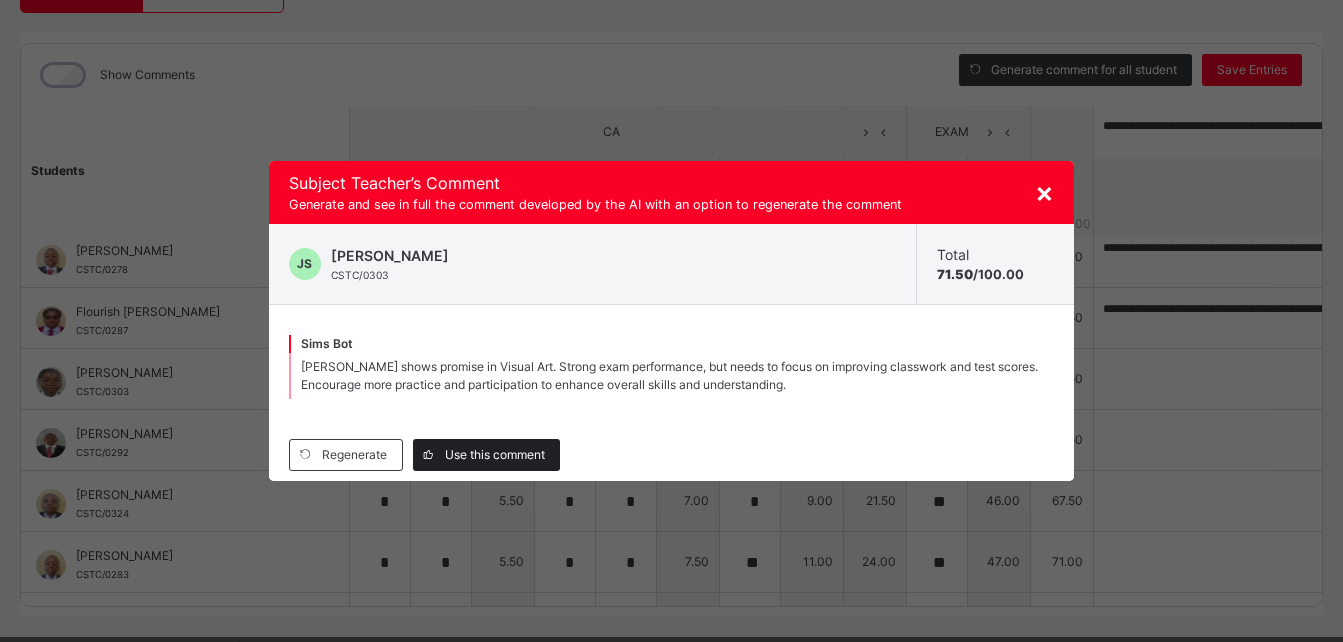 click on "Use this comment" at bounding box center [495, 455] 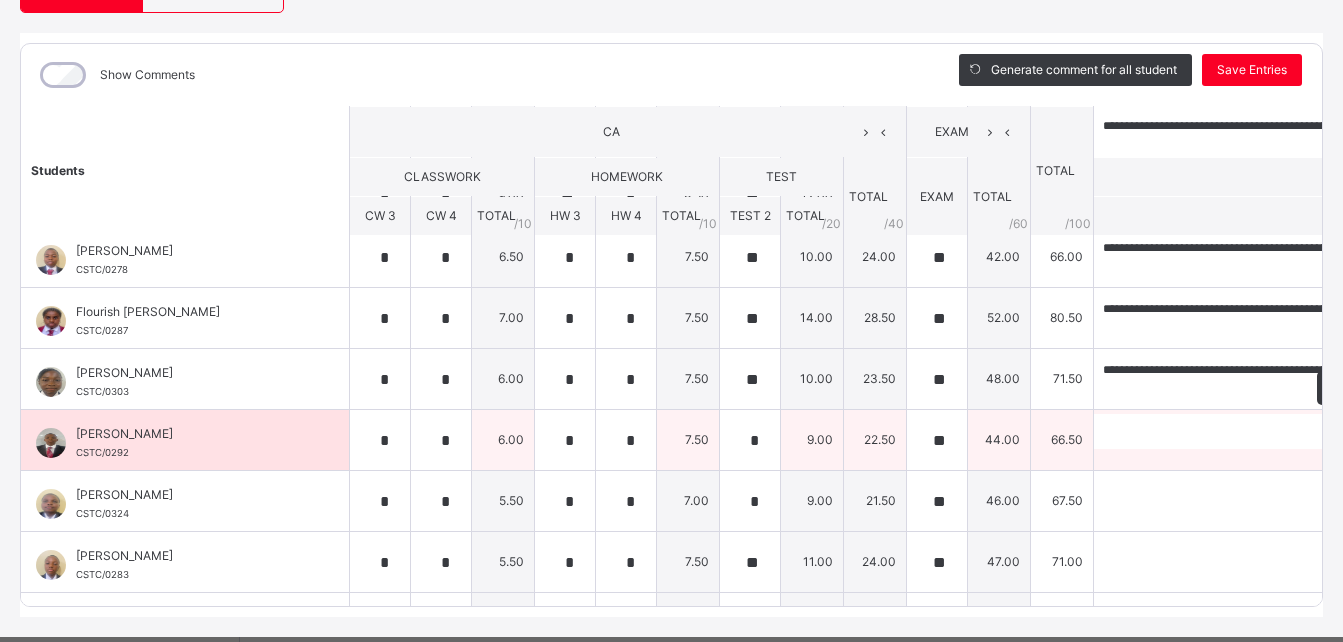 click at bounding box center [1377, 431] 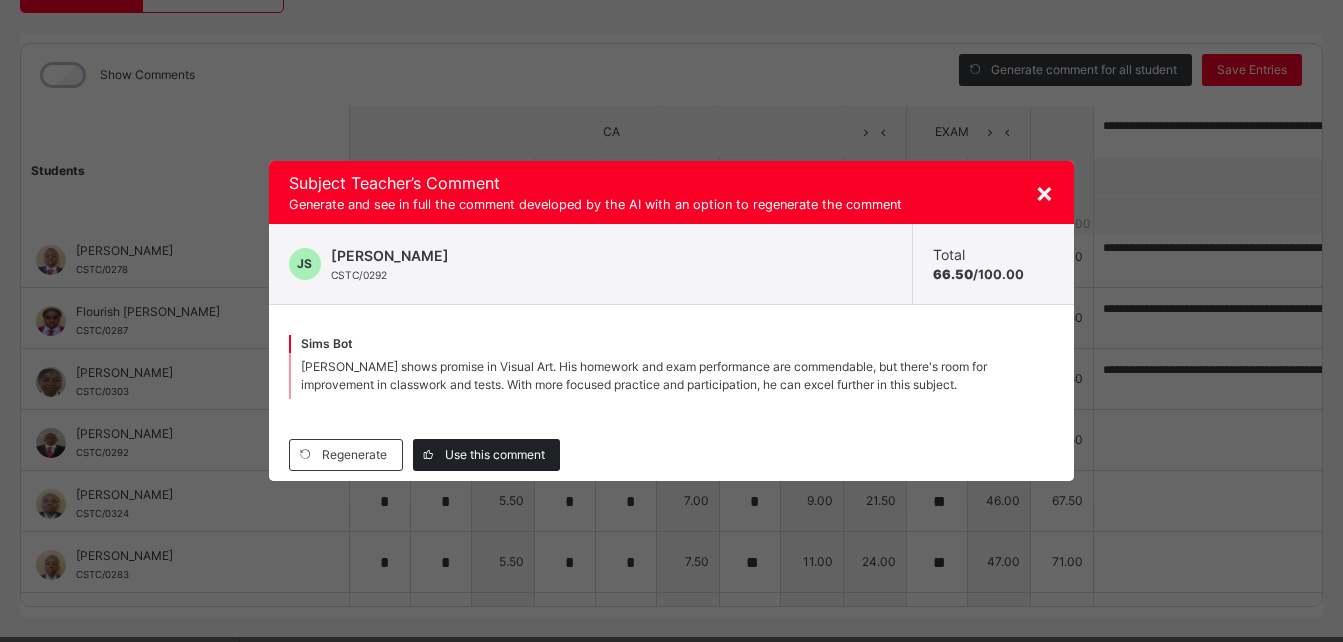 click on "Use this comment" at bounding box center (495, 455) 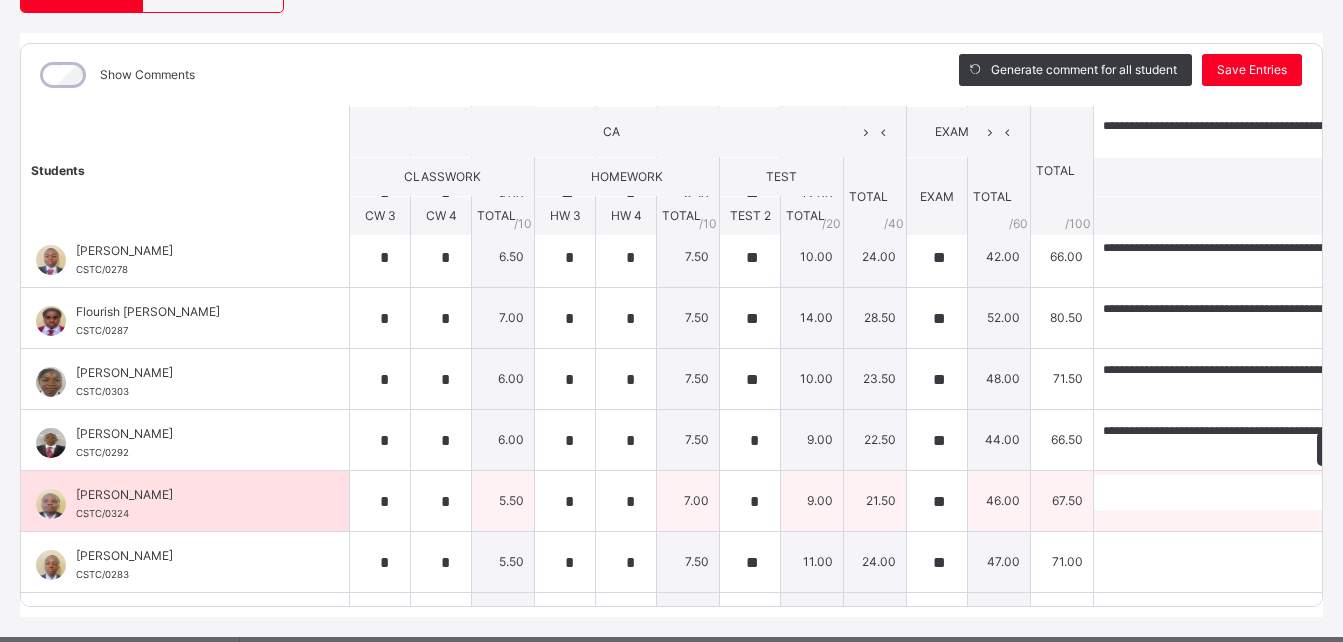 click at bounding box center (1377, 492) 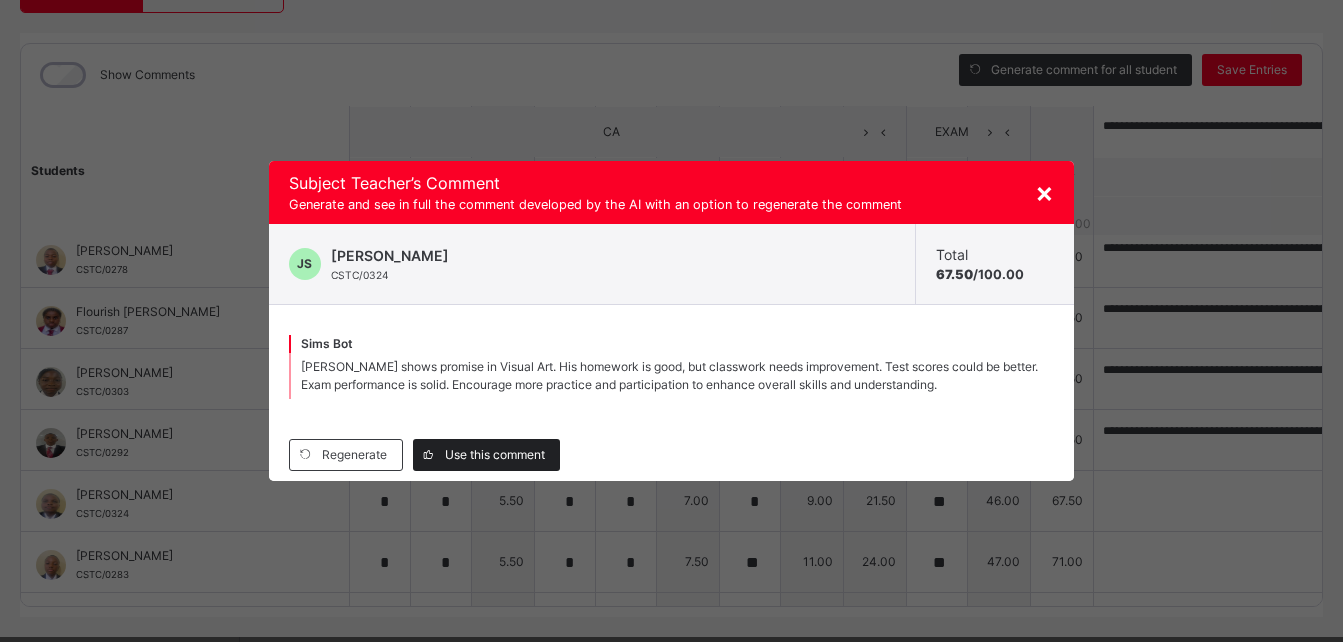 click on "Use this comment" at bounding box center [495, 455] 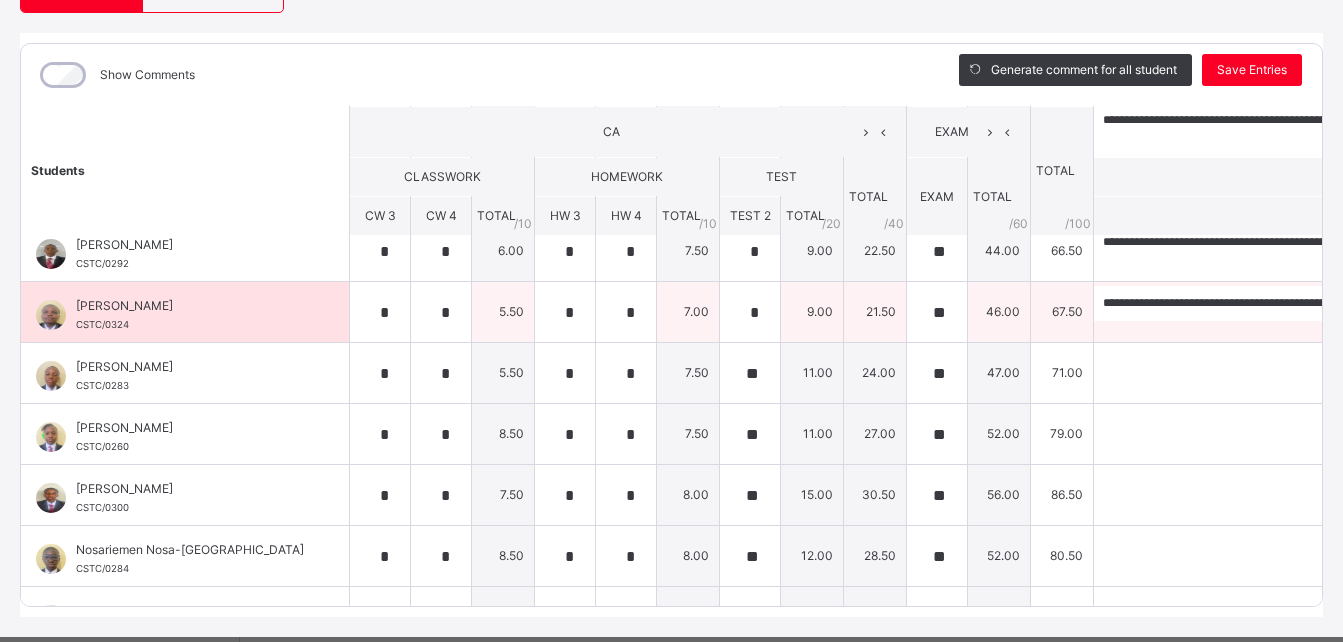 scroll, scrollTop: 516, scrollLeft: 0, axis: vertical 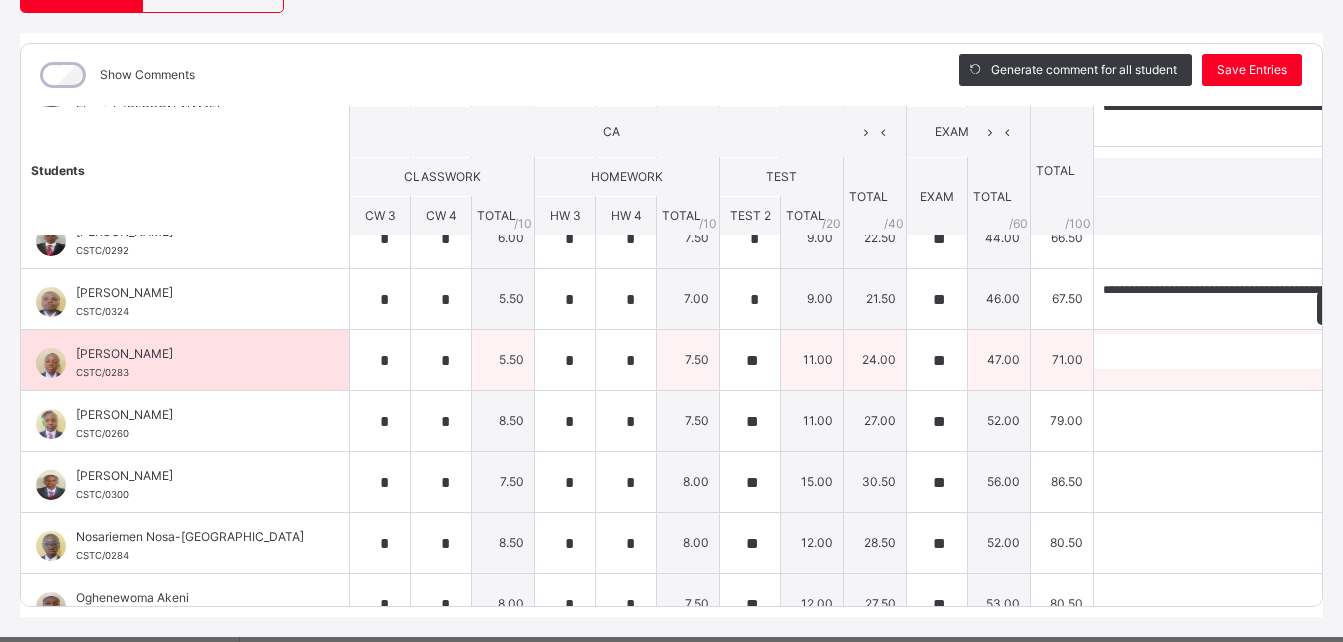 click at bounding box center [1377, 351] 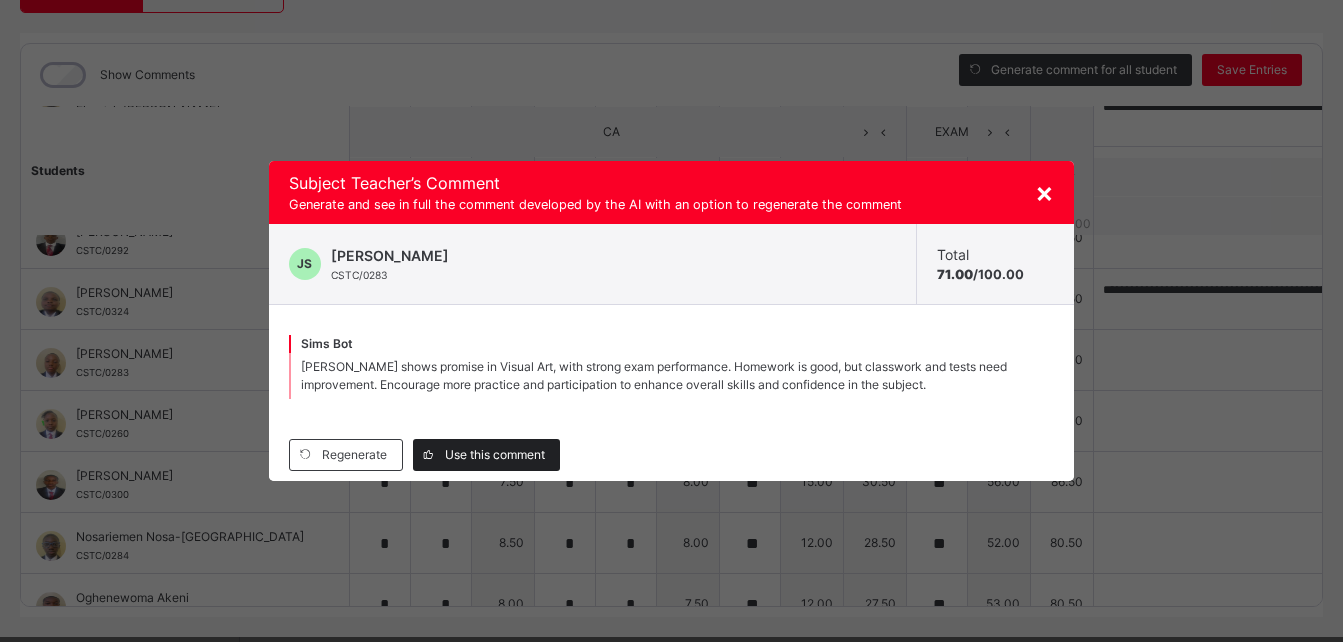 click on "Use this comment" at bounding box center (495, 455) 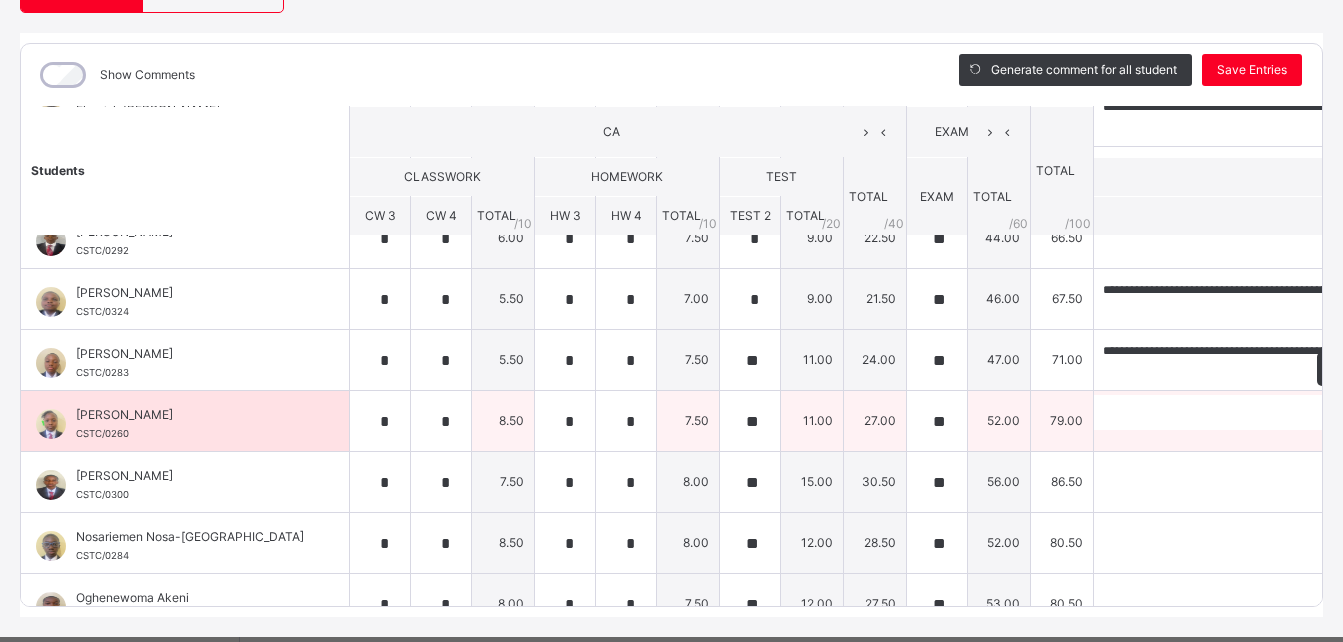 click at bounding box center (1377, 412) 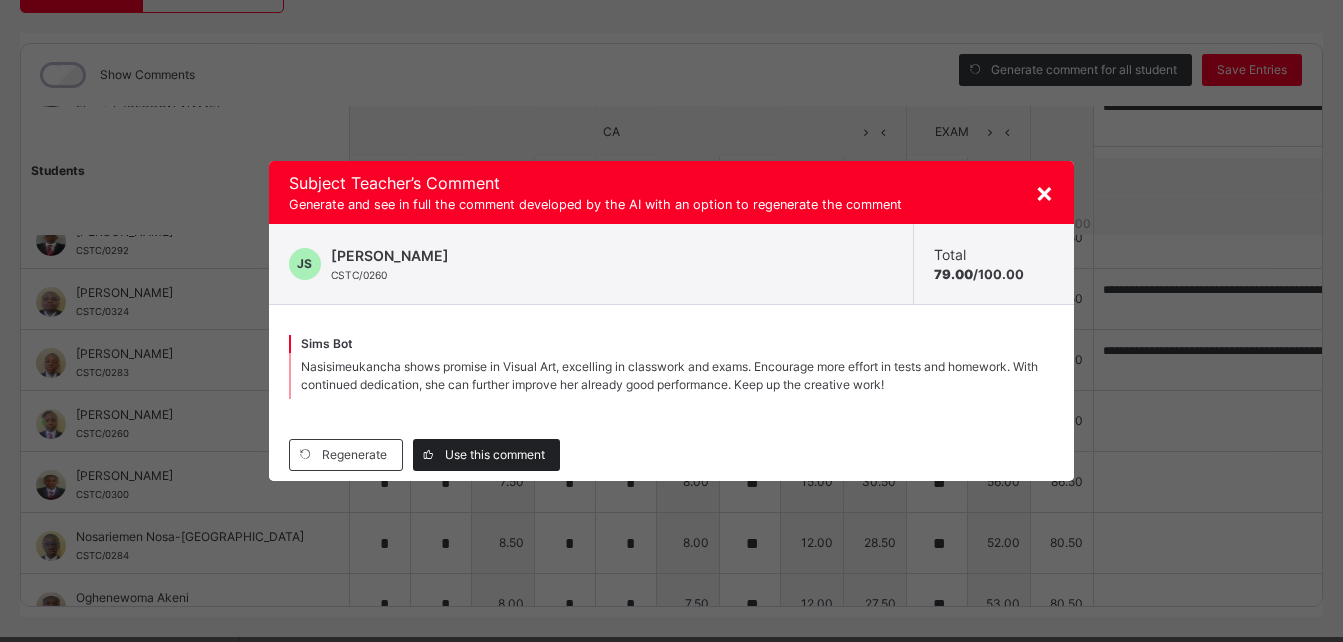 click on "Use this comment" at bounding box center [495, 455] 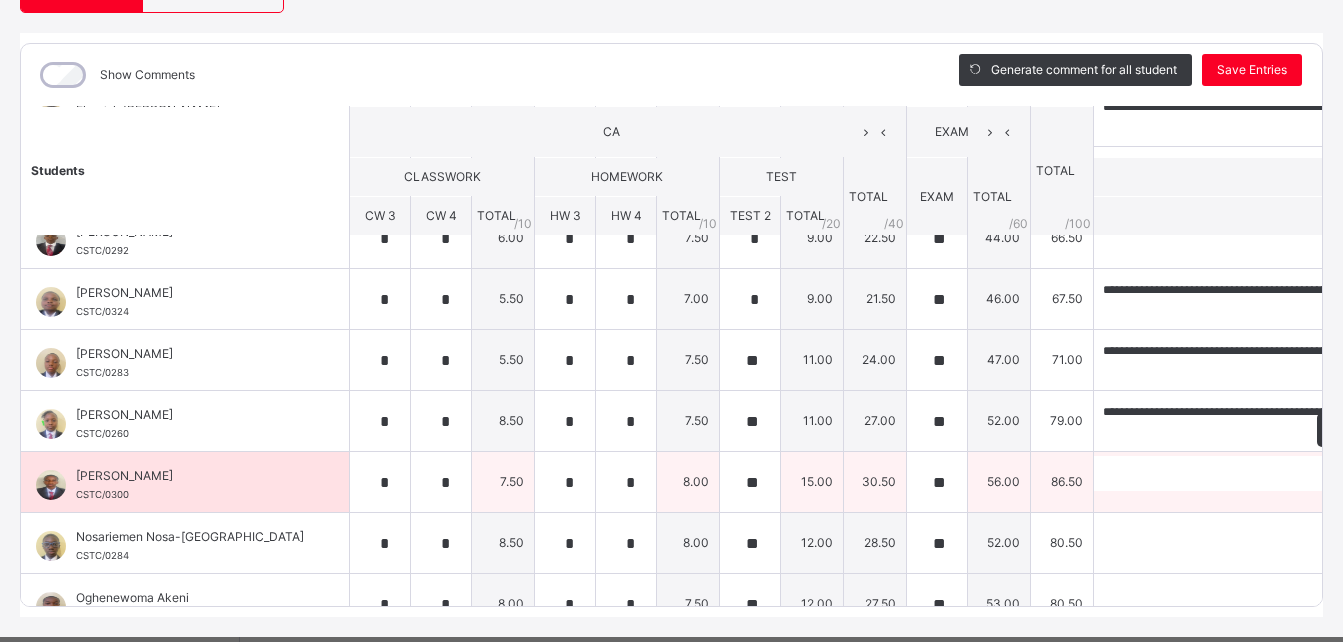 click at bounding box center [1377, 473] 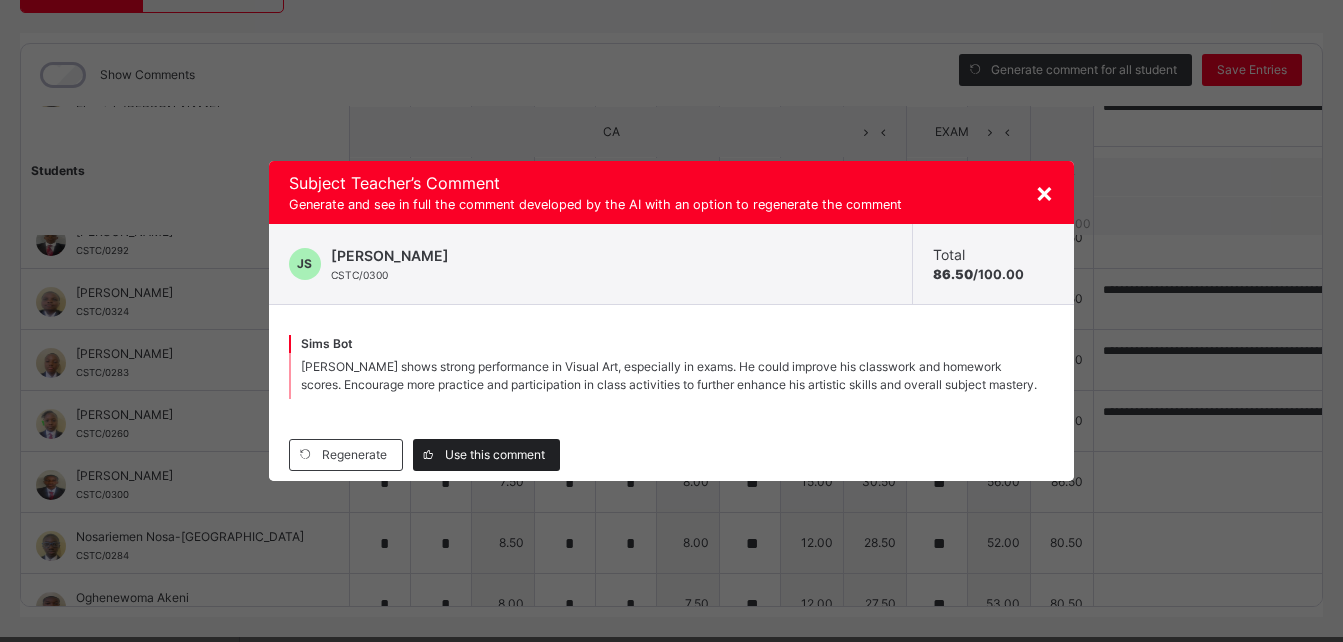 click on "Use this comment" at bounding box center (495, 455) 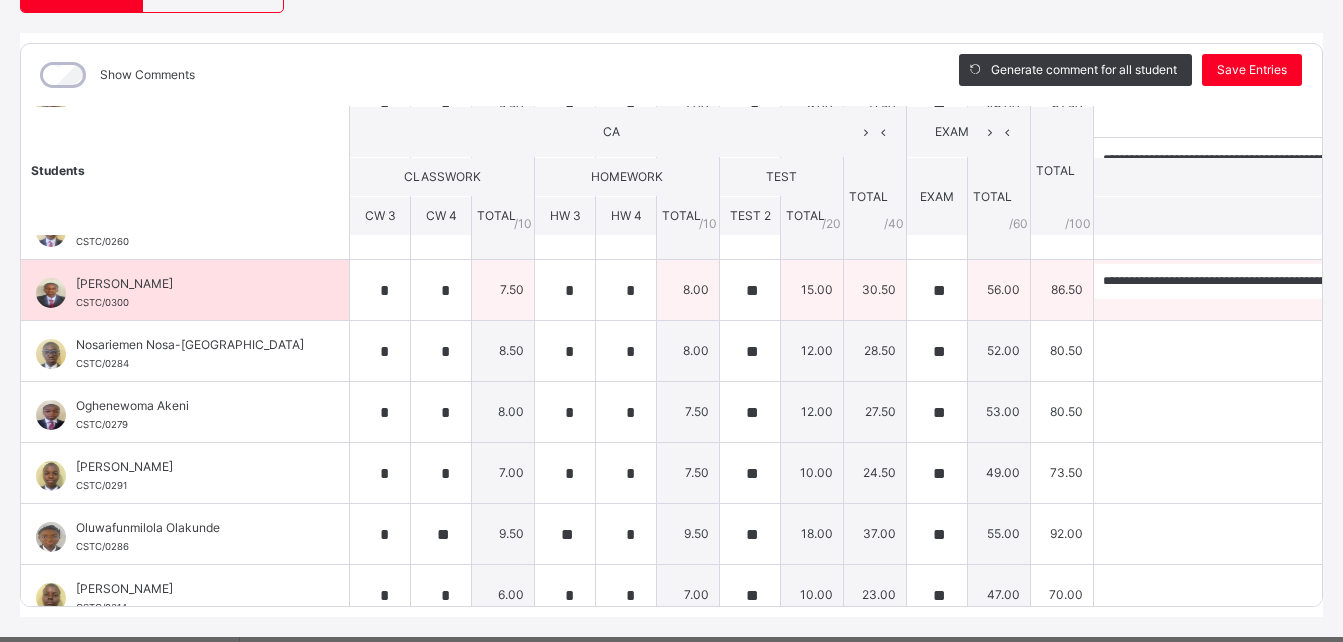 scroll, scrollTop: 709, scrollLeft: 0, axis: vertical 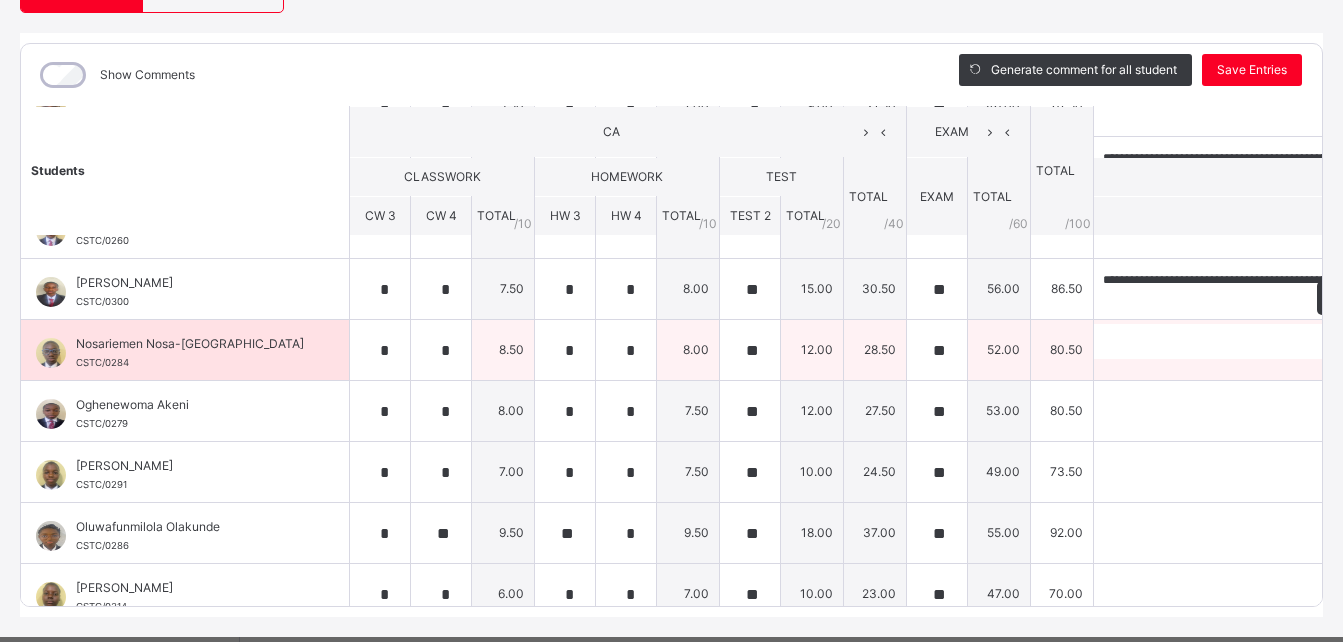 click at bounding box center (1377, 341) 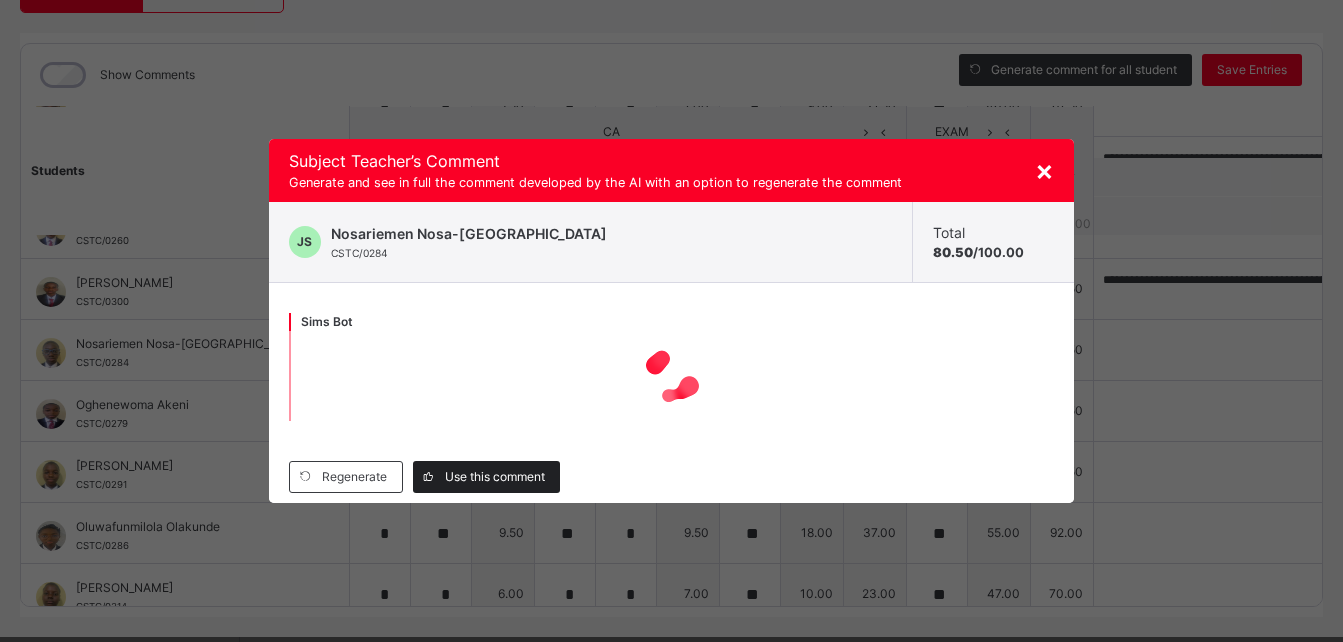 click on "Use this comment" at bounding box center (495, 477) 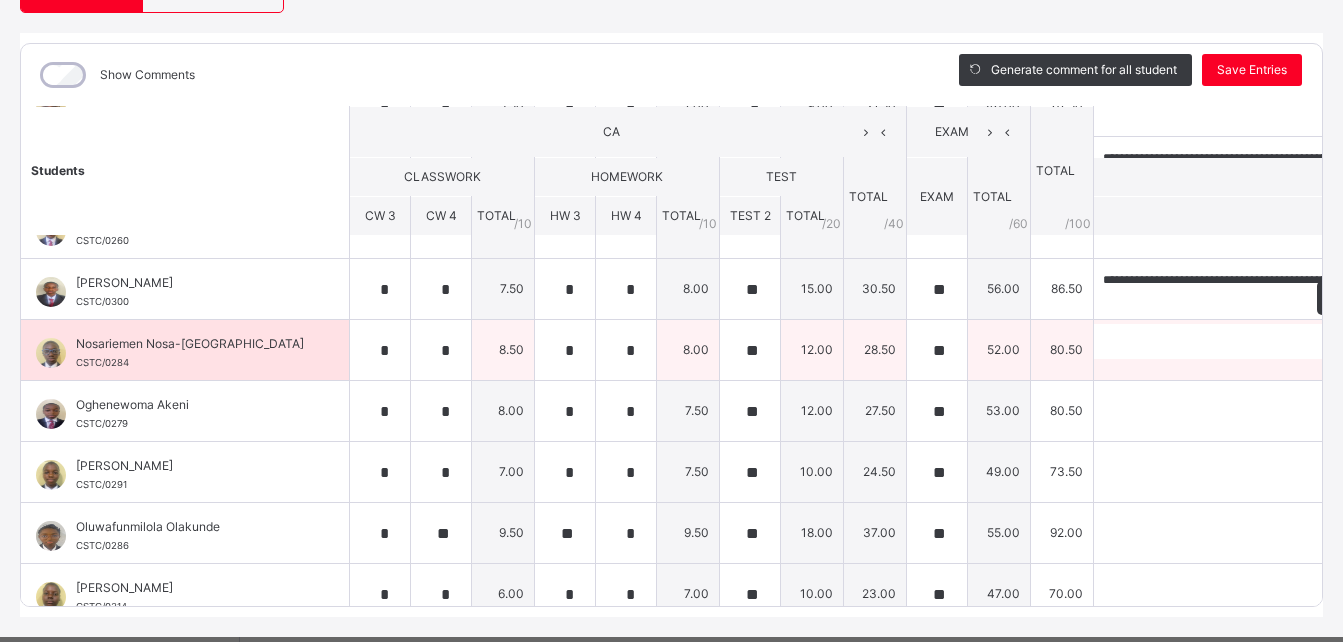 click at bounding box center (1377, 341) 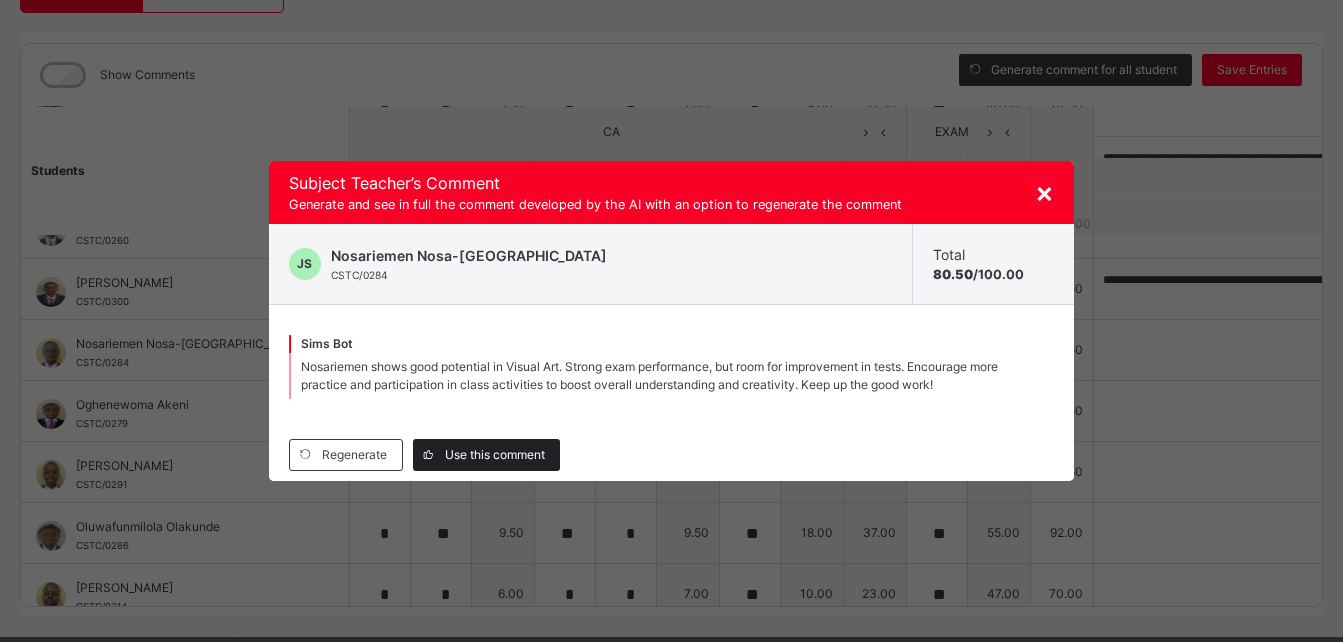 click on "Use this comment" at bounding box center (495, 455) 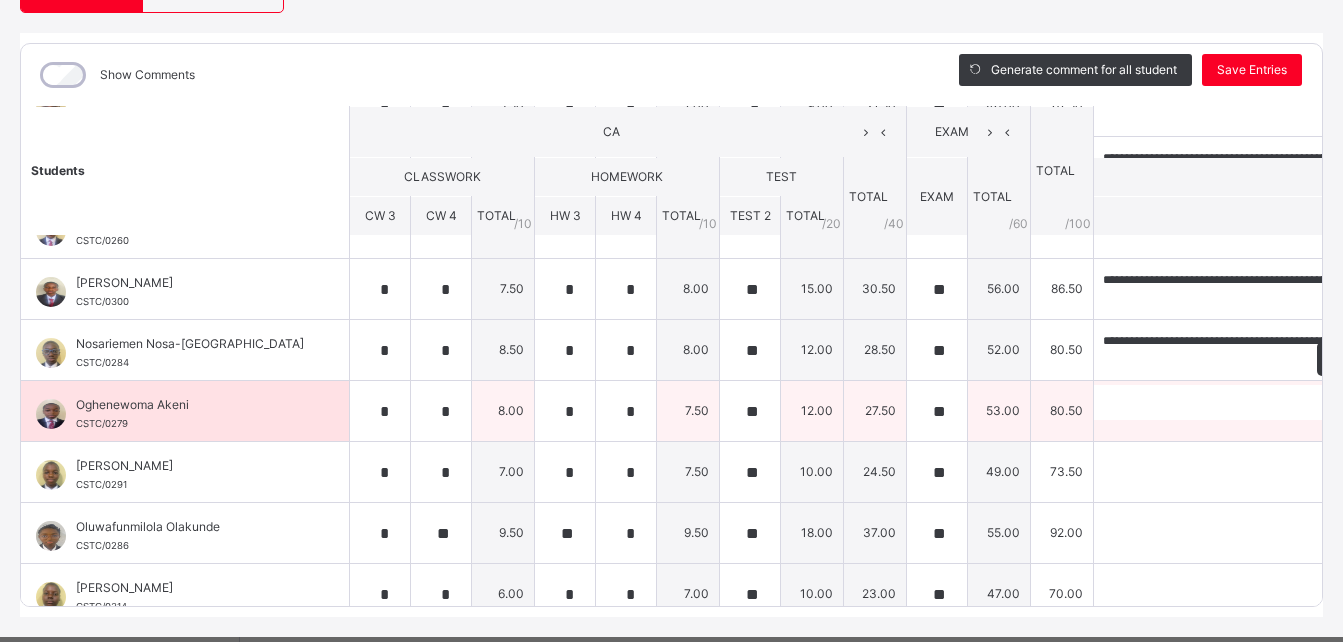 click at bounding box center (1377, 402) 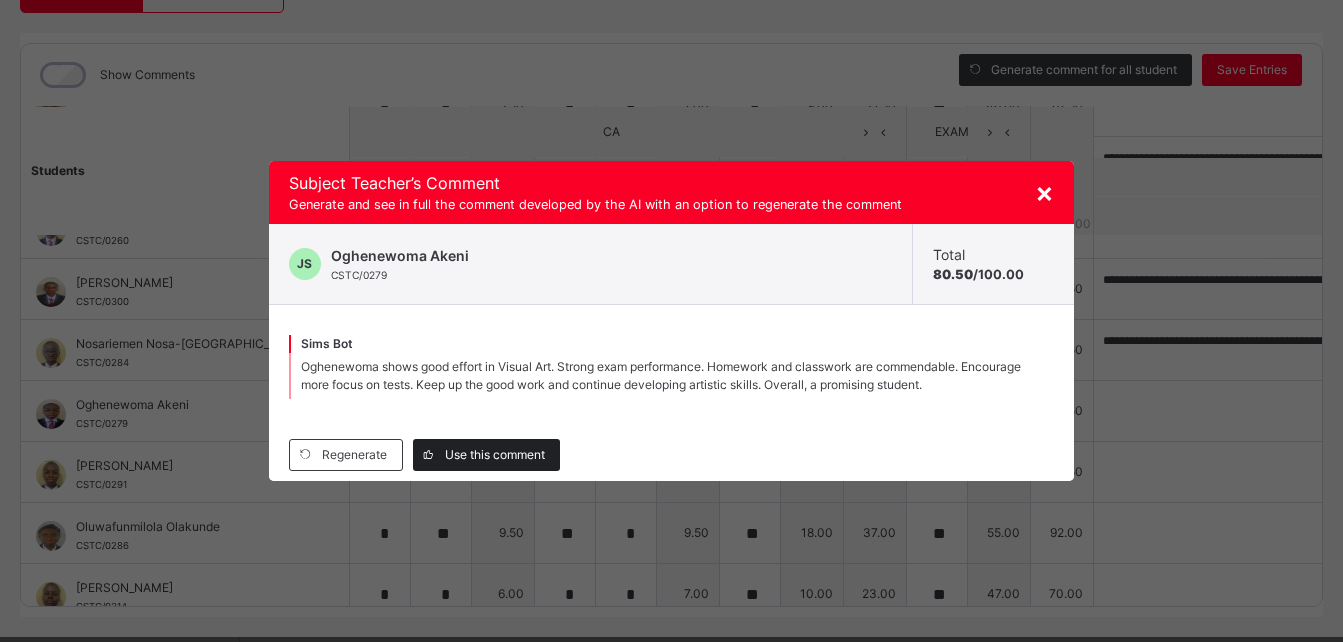 click on "Use this comment" at bounding box center [495, 455] 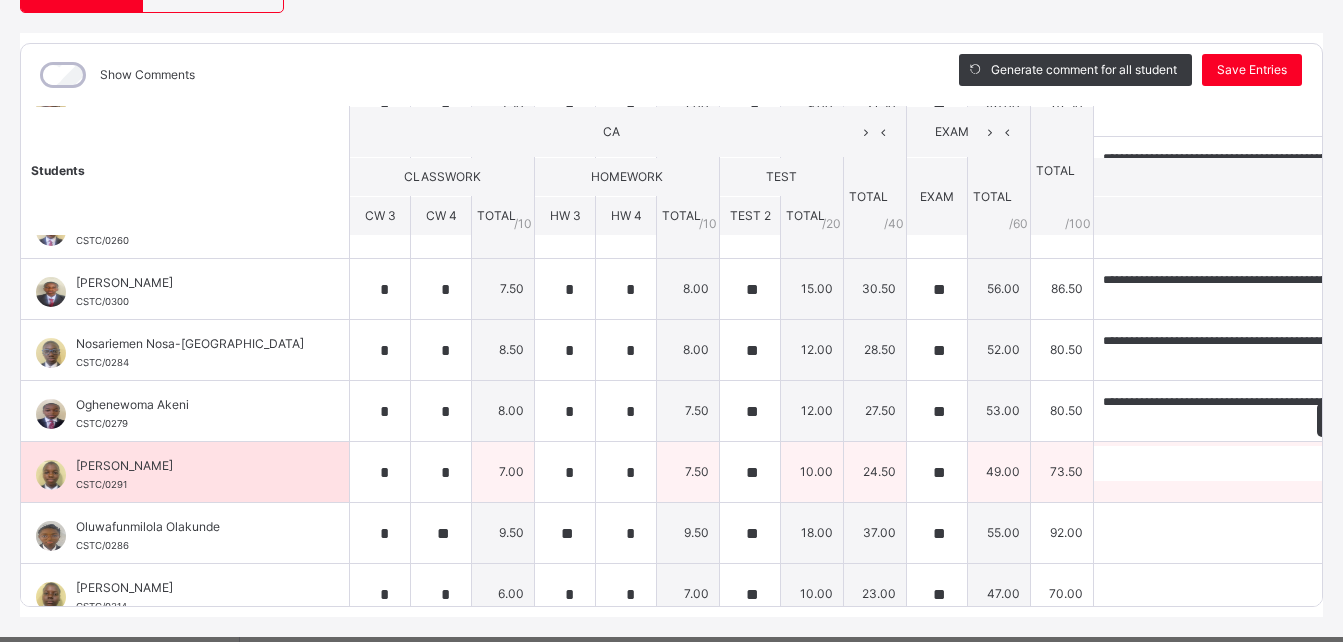 click at bounding box center (1377, 463) 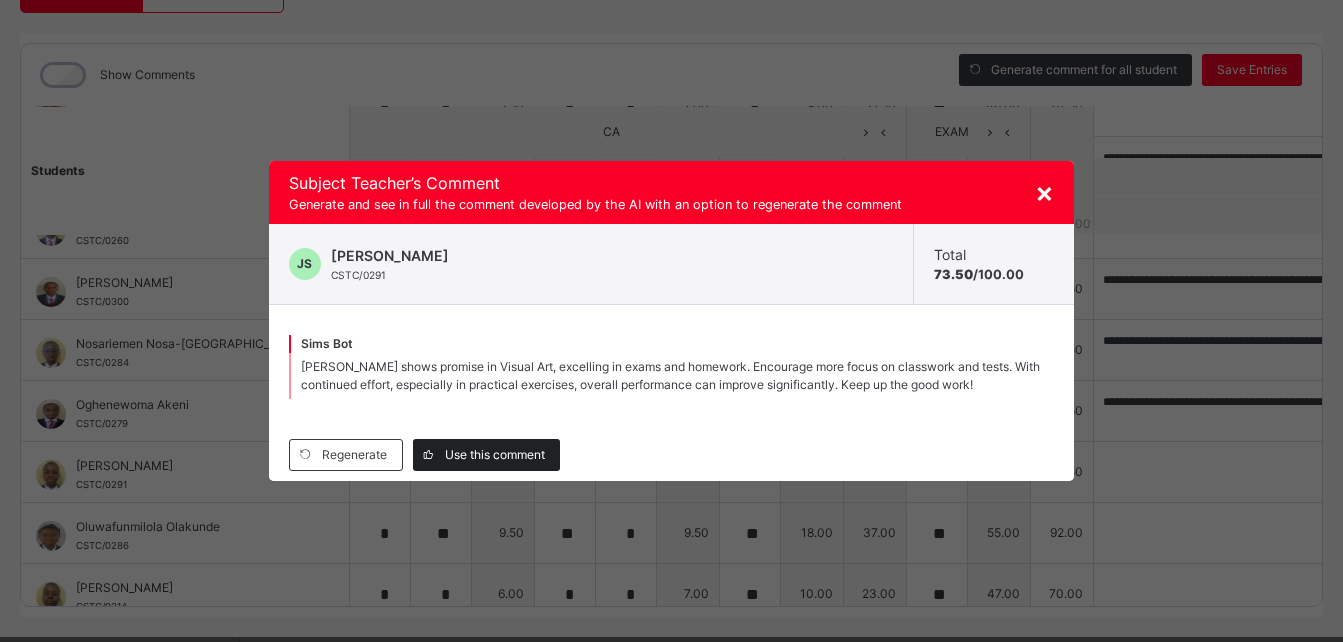 click on "Use this comment" at bounding box center [495, 455] 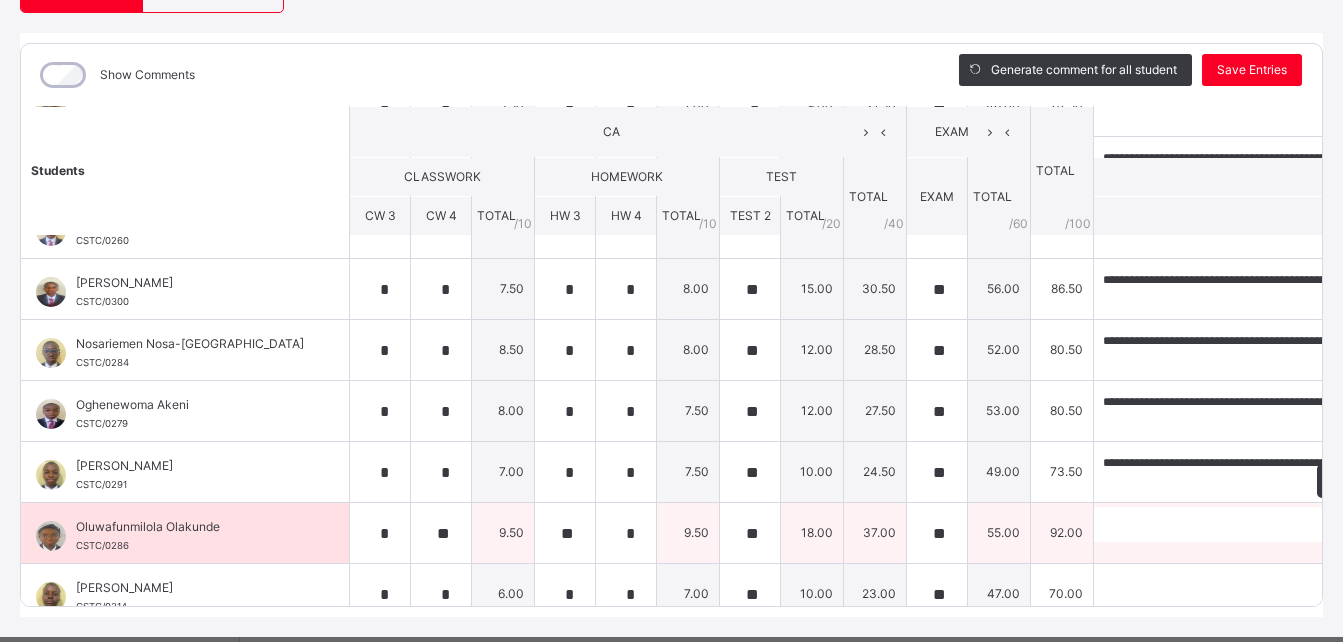 click at bounding box center [1377, 524] 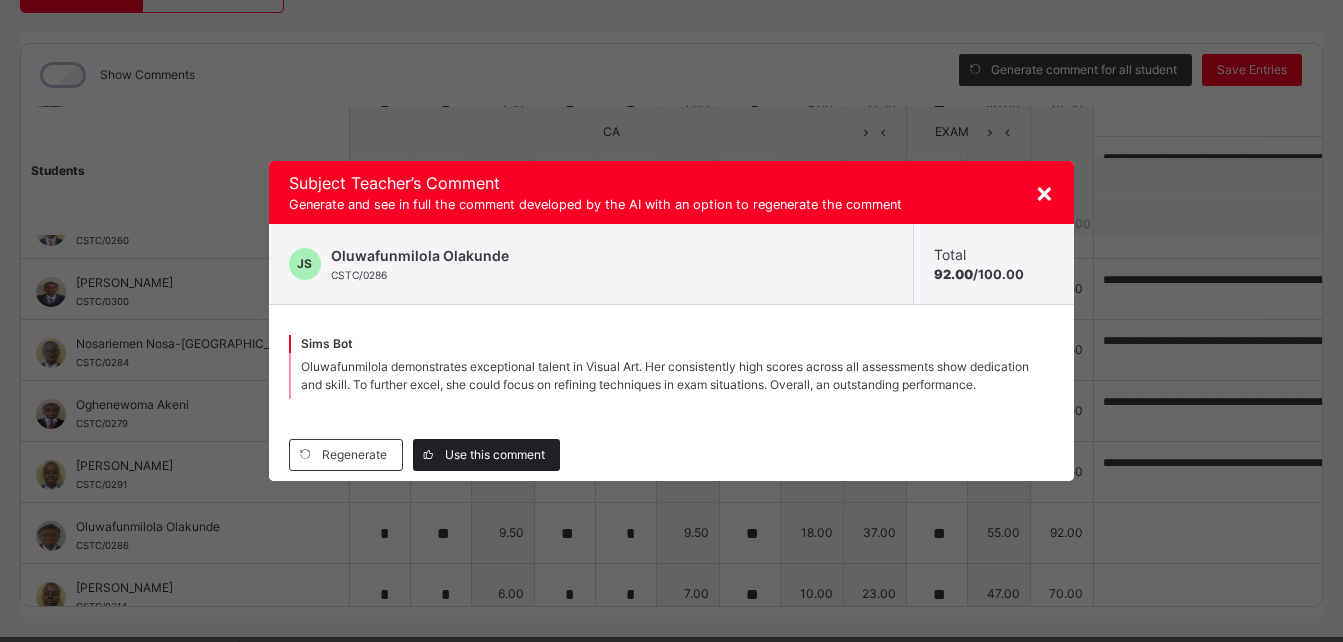 click on "Use this comment" at bounding box center [495, 455] 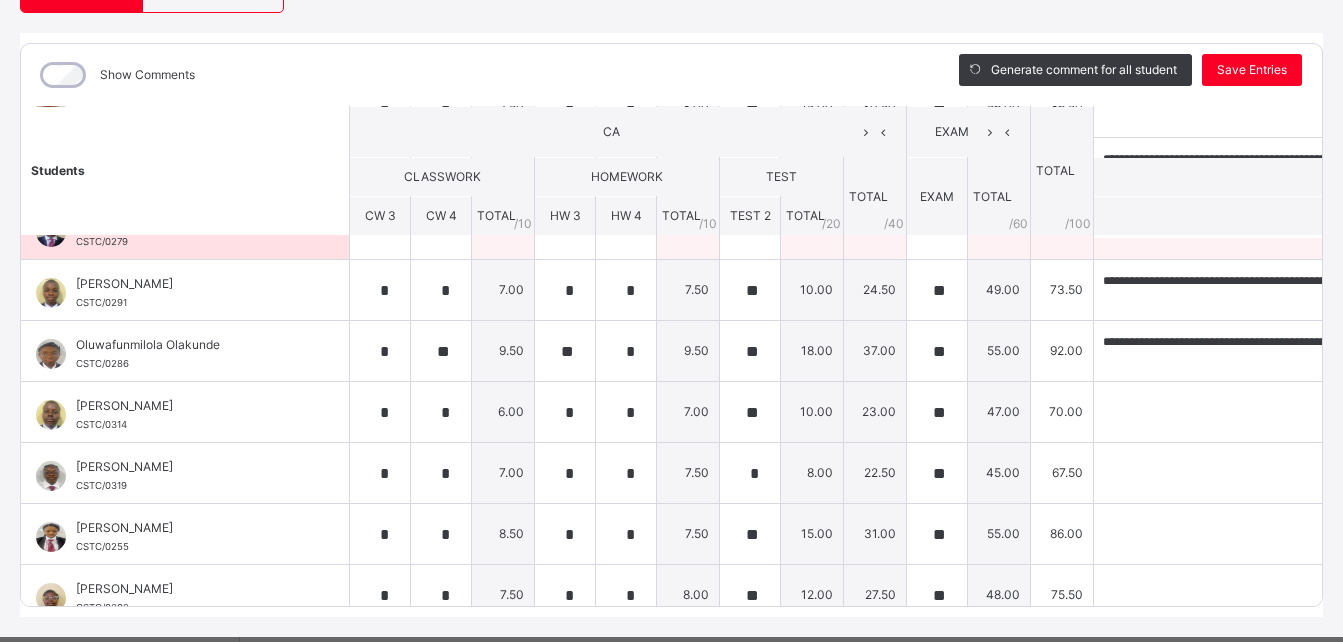 scroll, scrollTop: 893, scrollLeft: 0, axis: vertical 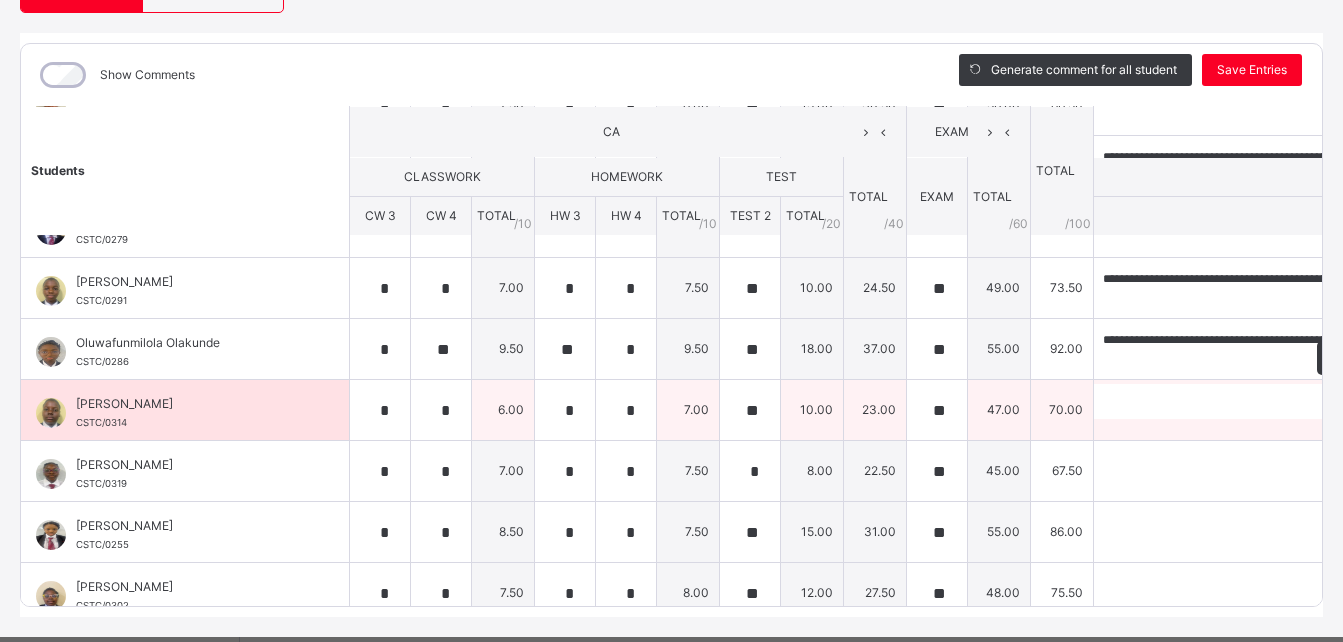 click at bounding box center (1377, 401) 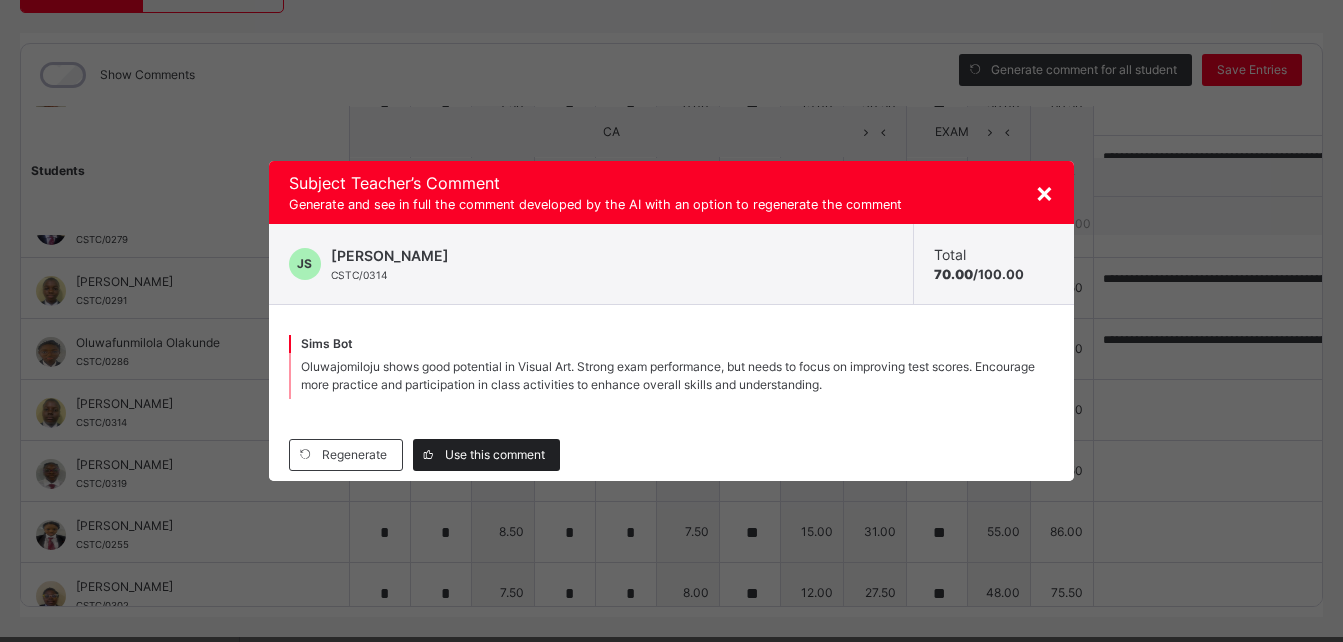 click on "Use this comment" at bounding box center [495, 455] 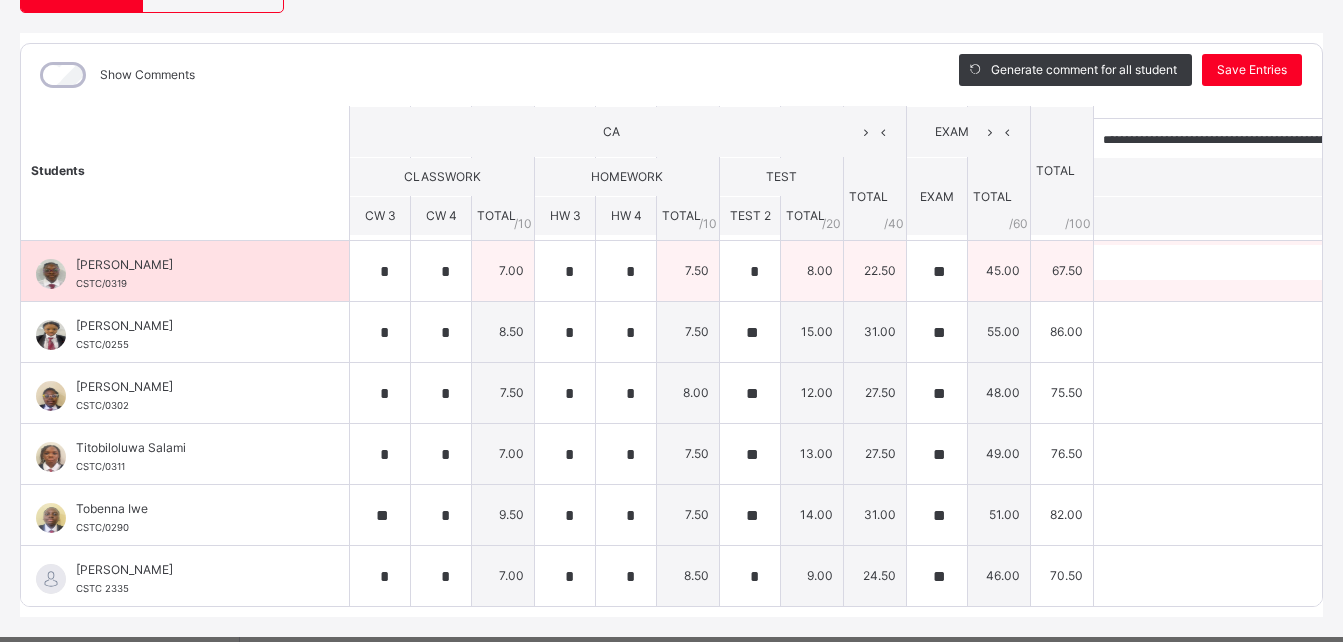 scroll, scrollTop: 1095, scrollLeft: 0, axis: vertical 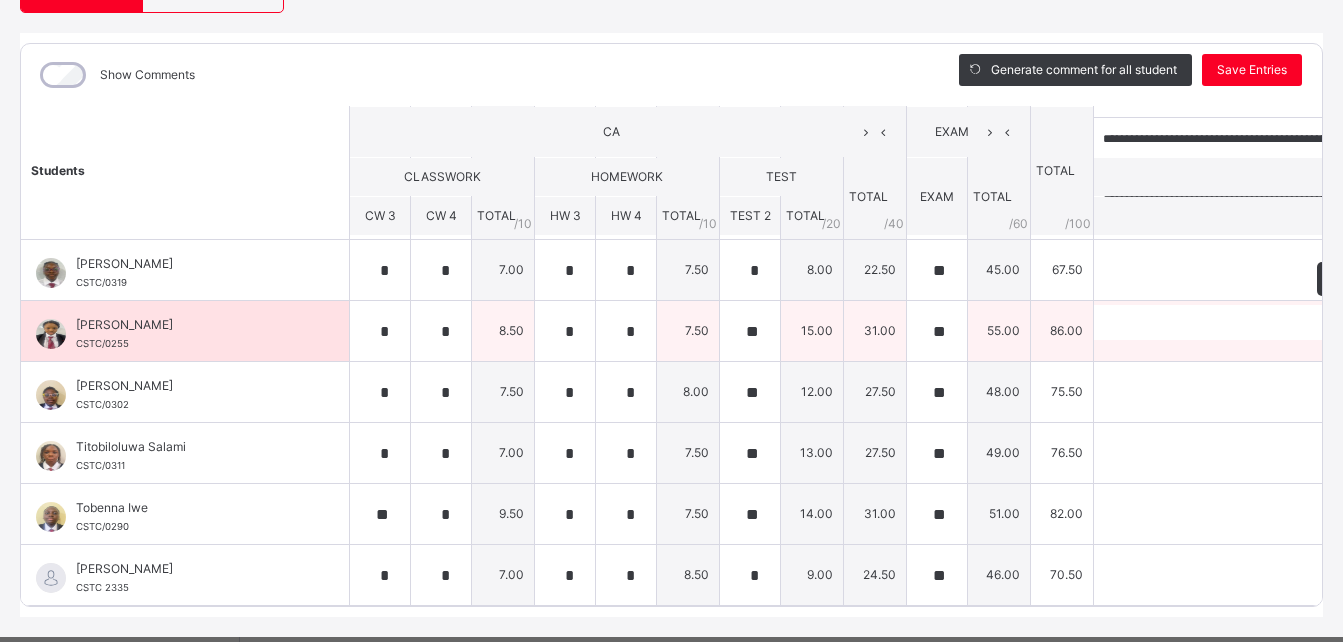 click on "Generate comment" at bounding box center (1377, 279) 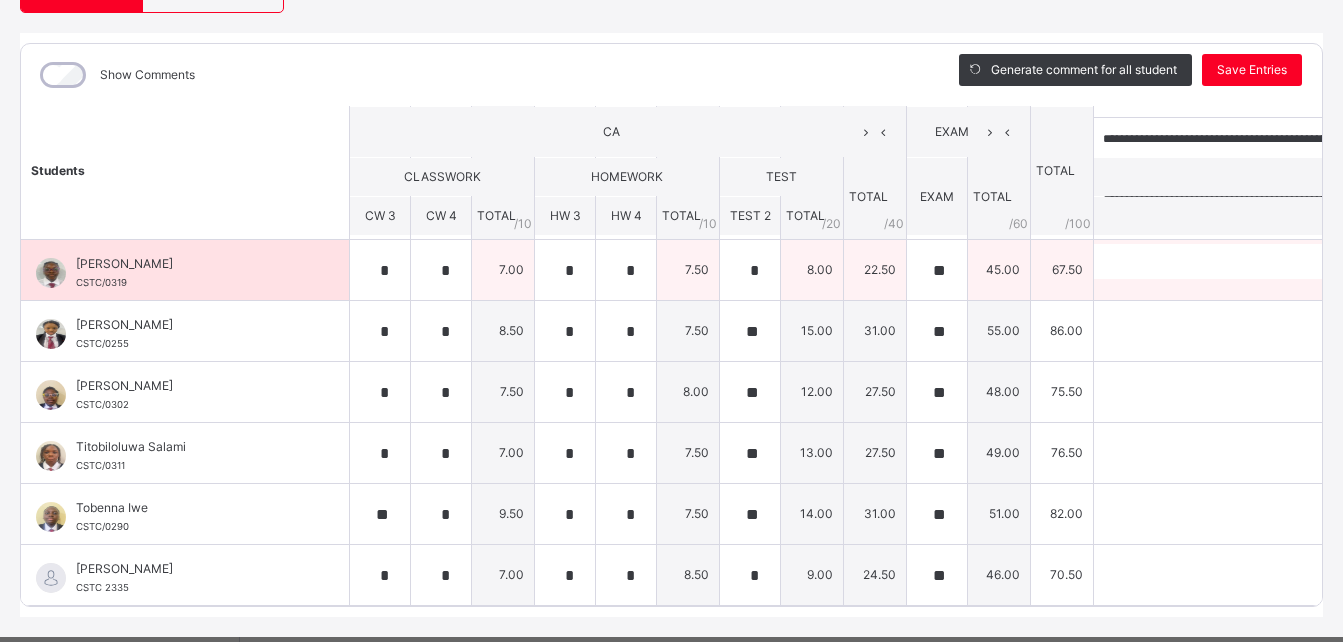 click at bounding box center [1377, 261] 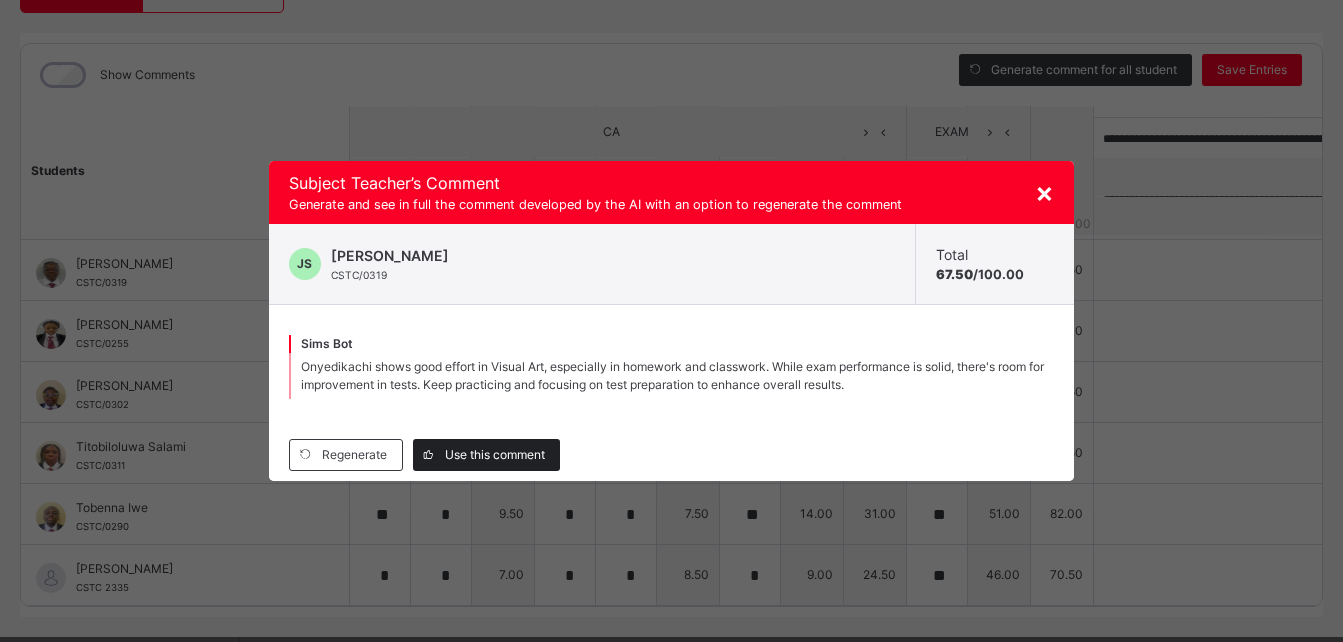 click on "Use this comment" at bounding box center (495, 455) 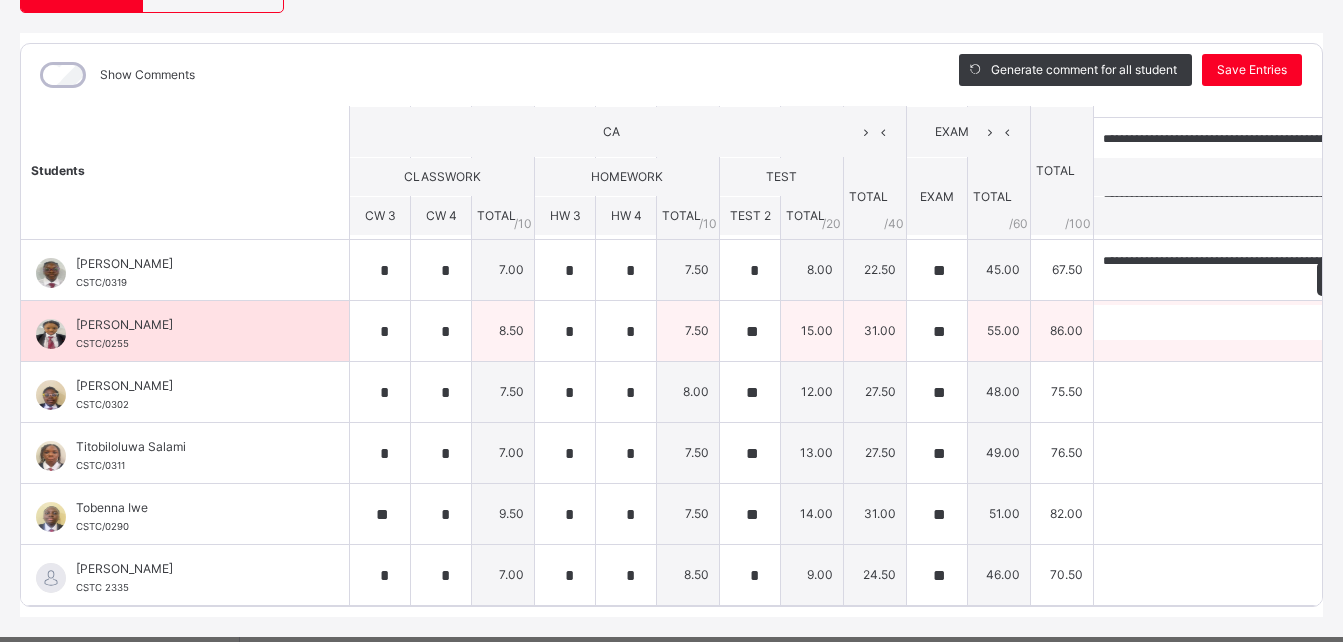 click at bounding box center [1377, 322] 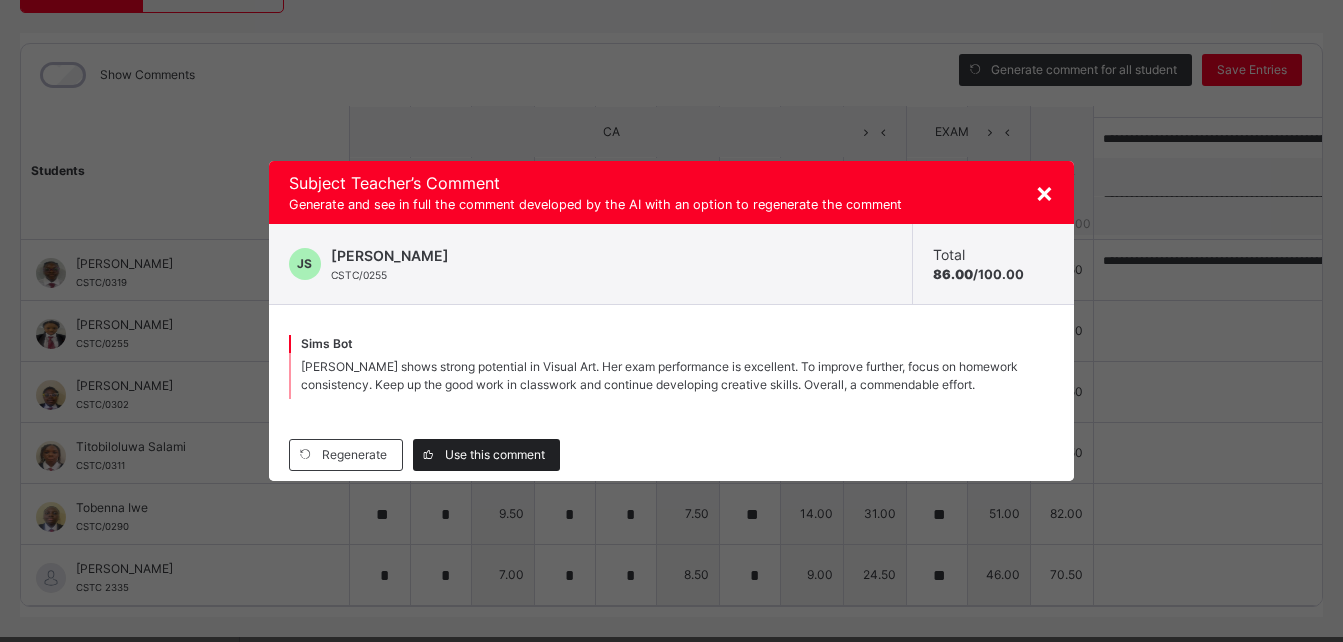 click on "Use this comment" at bounding box center [495, 455] 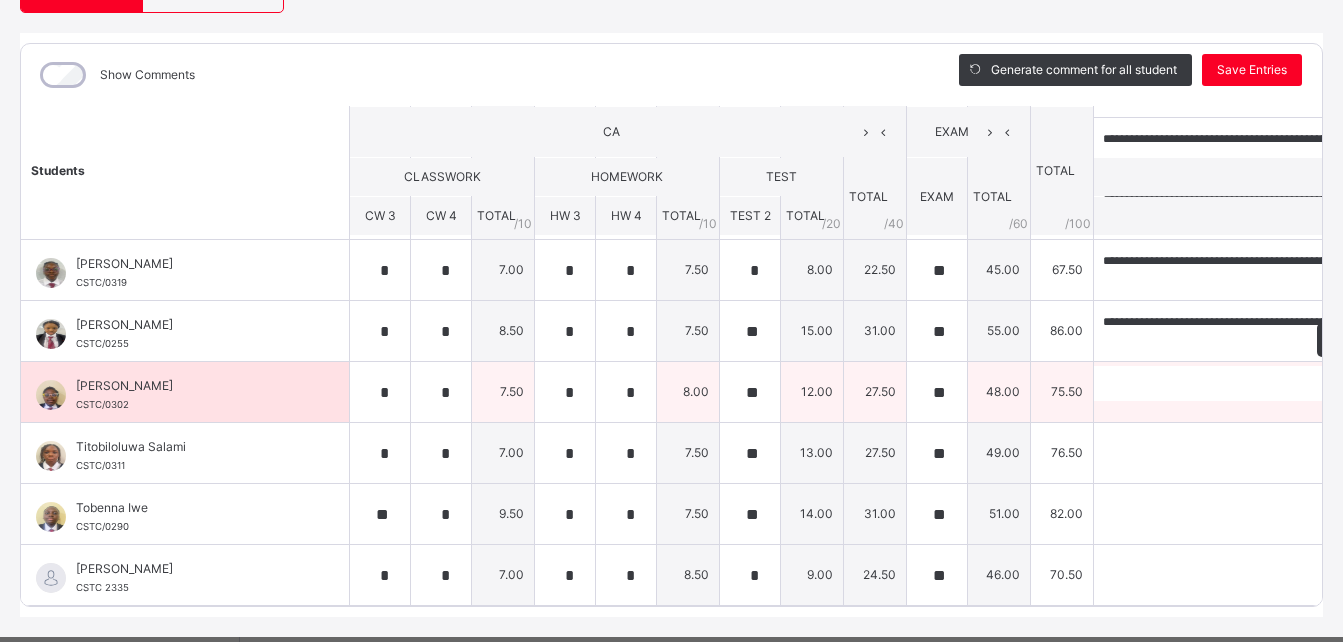 click at bounding box center (1377, 383) 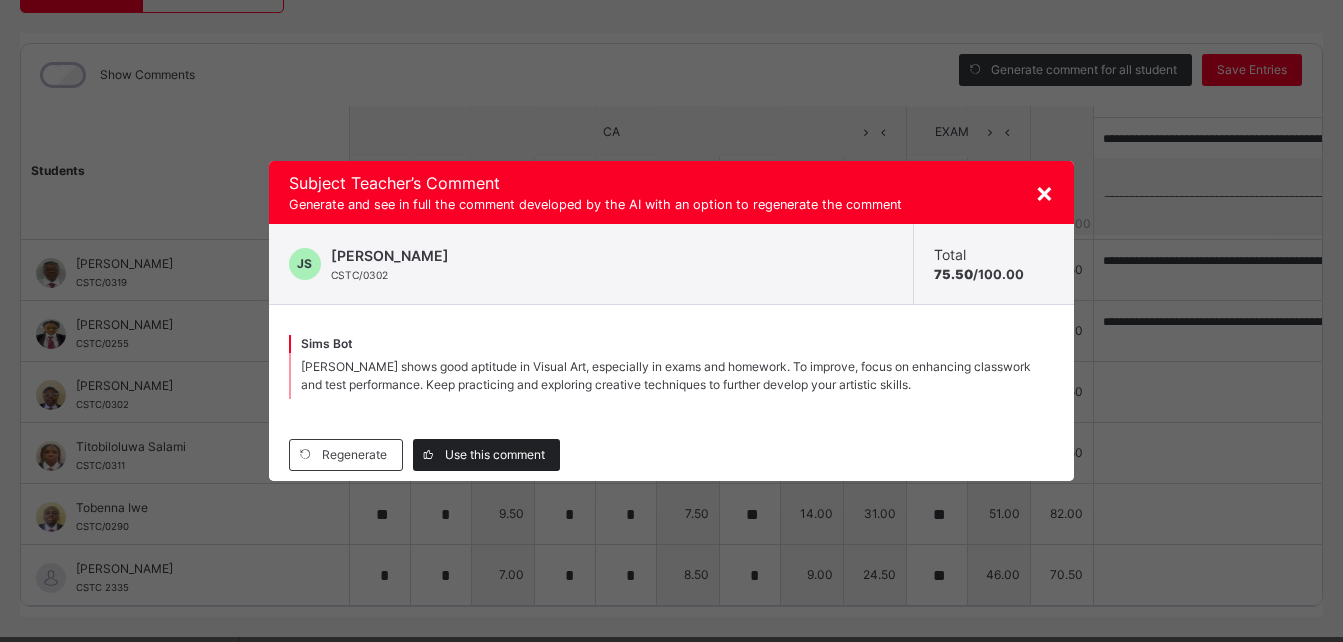 click on "Use this comment" at bounding box center [495, 455] 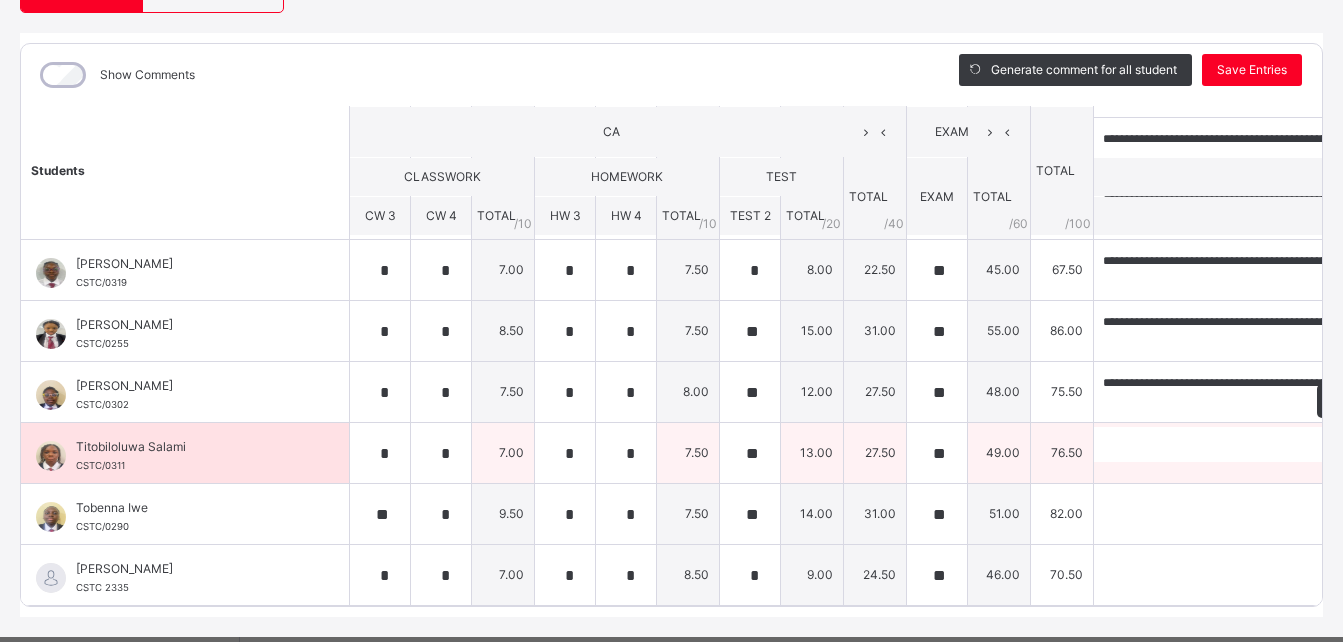 click at bounding box center [1377, 444] 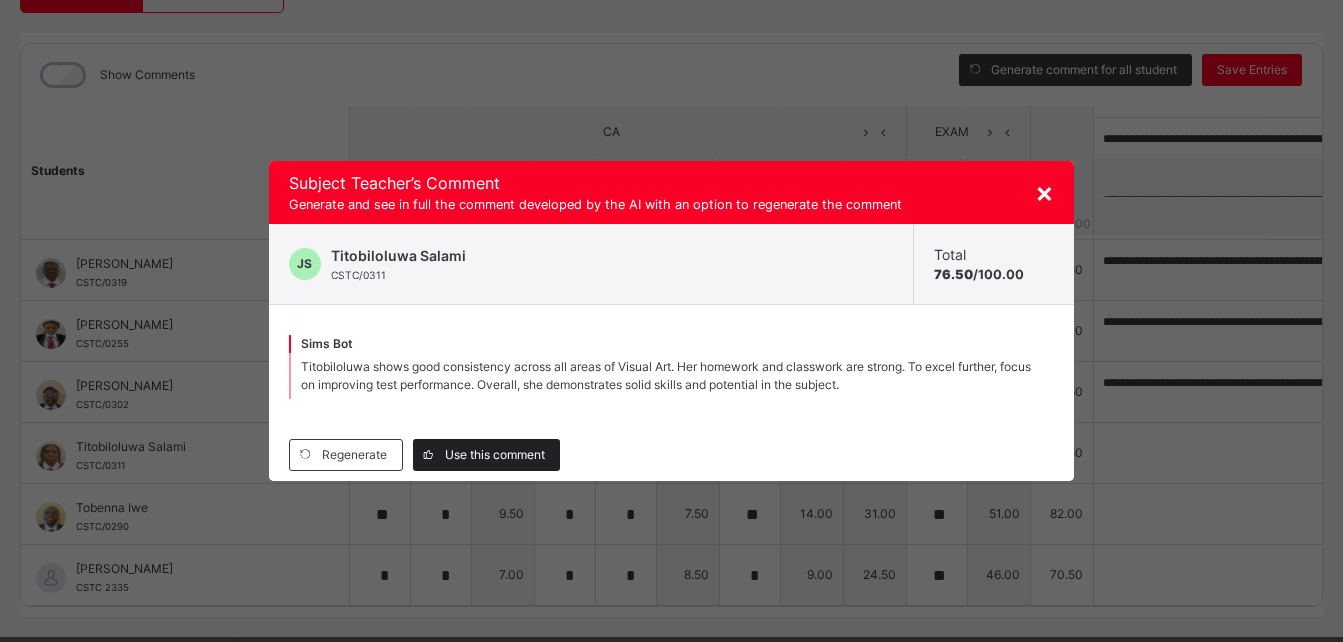 click on "Use this comment" at bounding box center [495, 455] 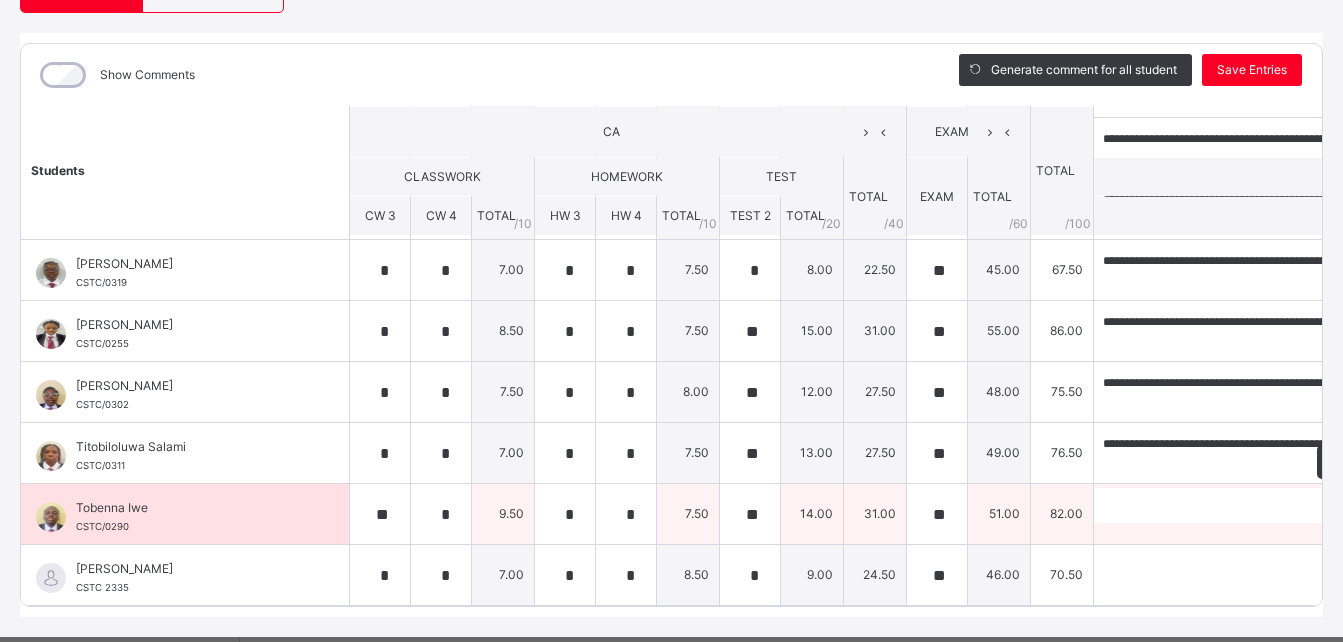 click at bounding box center [1377, 505] 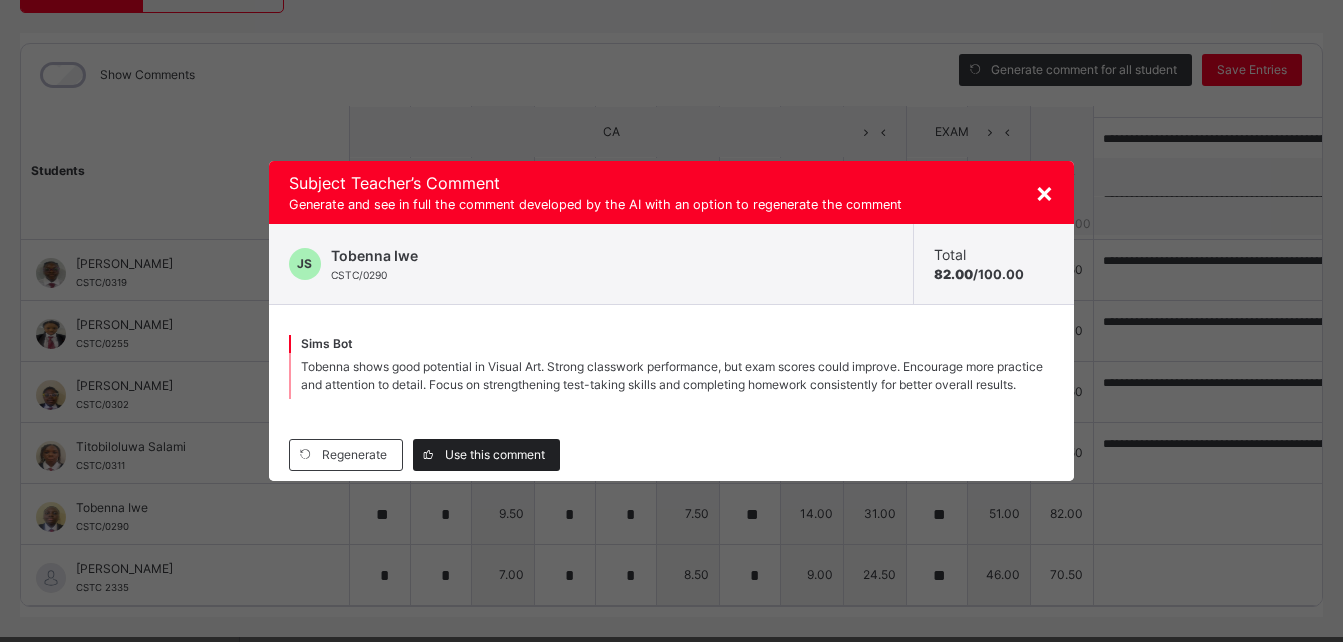click on "Use this comment" at bounding box center [486, 455] 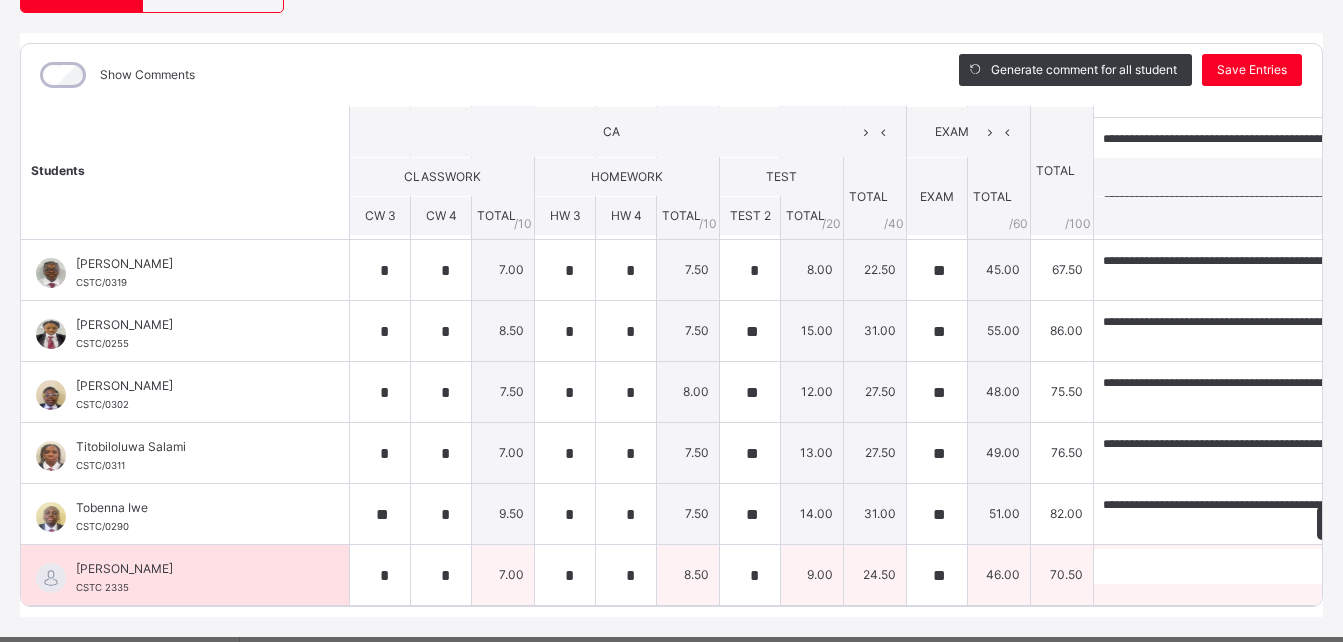 click at bounding box center (1377, 566) 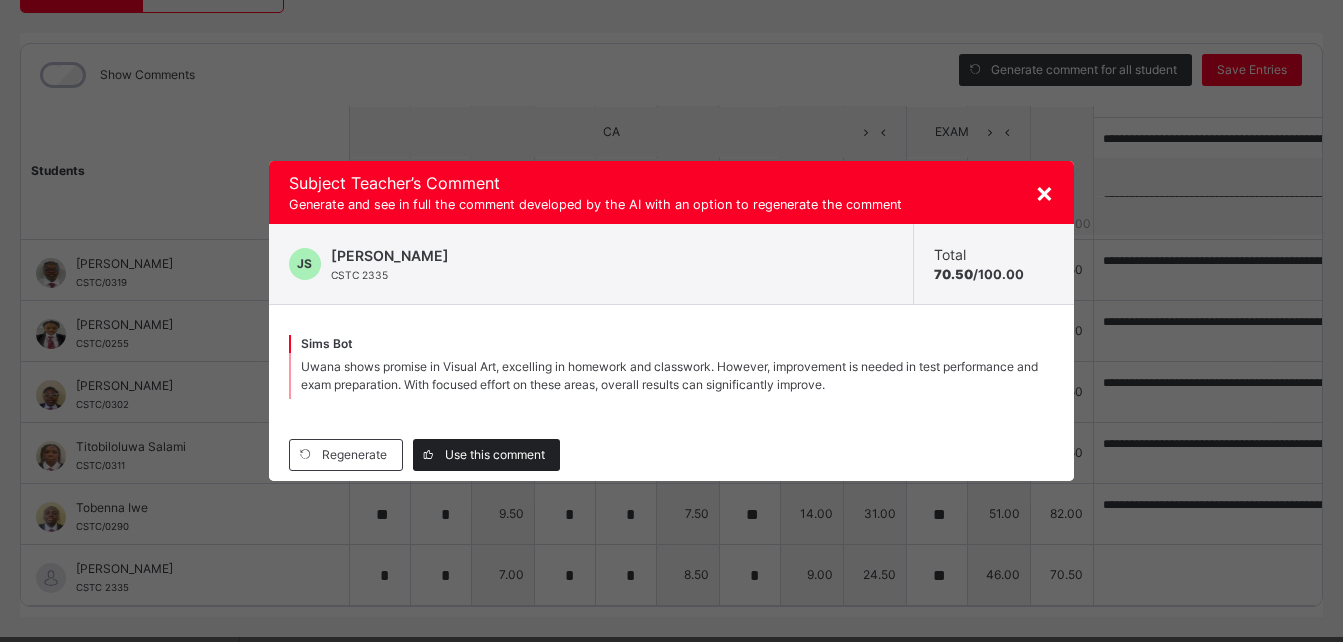 click on "Use this comment" at bounding box center [495, 455] 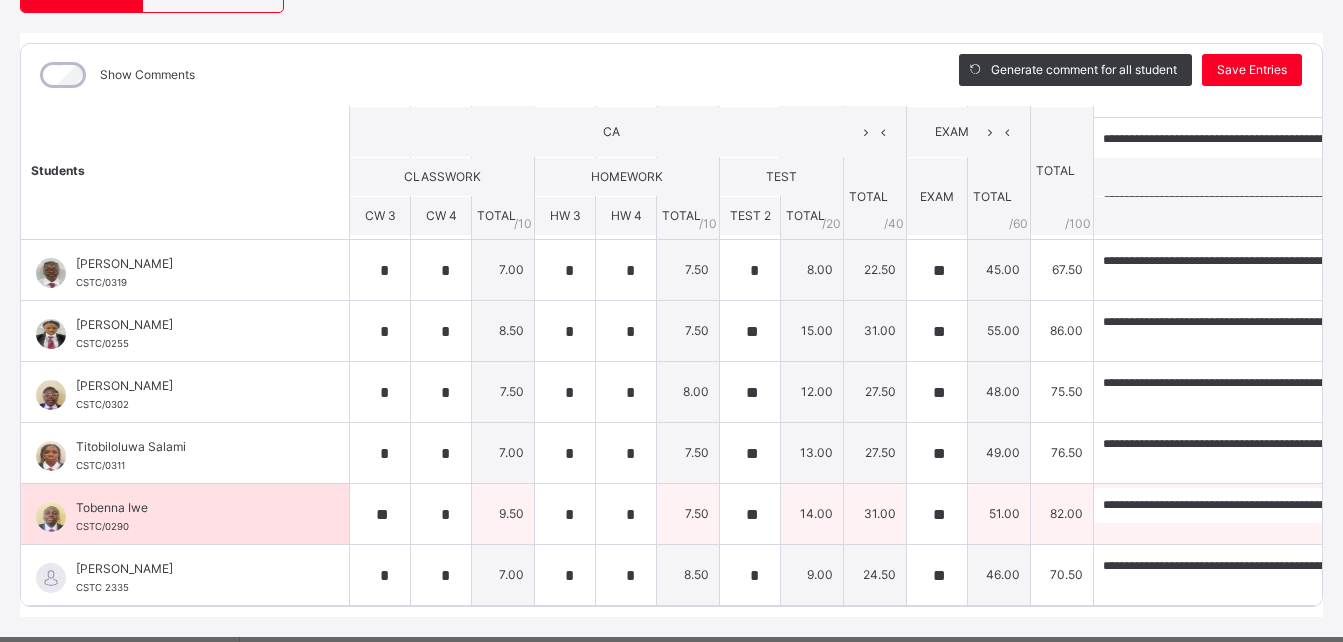 scroll, scrollTop: 1109, scrollLeft: 0, axis: vertical 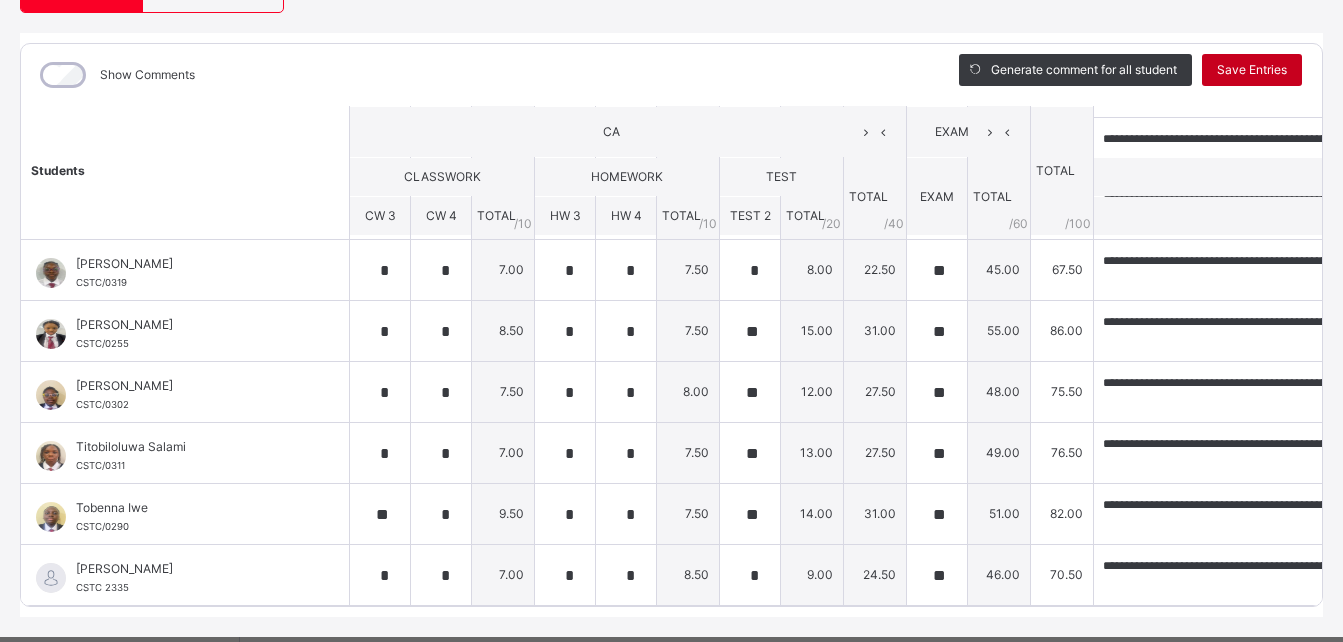 click on "Save Entries" at bounding box center (1252, 70) 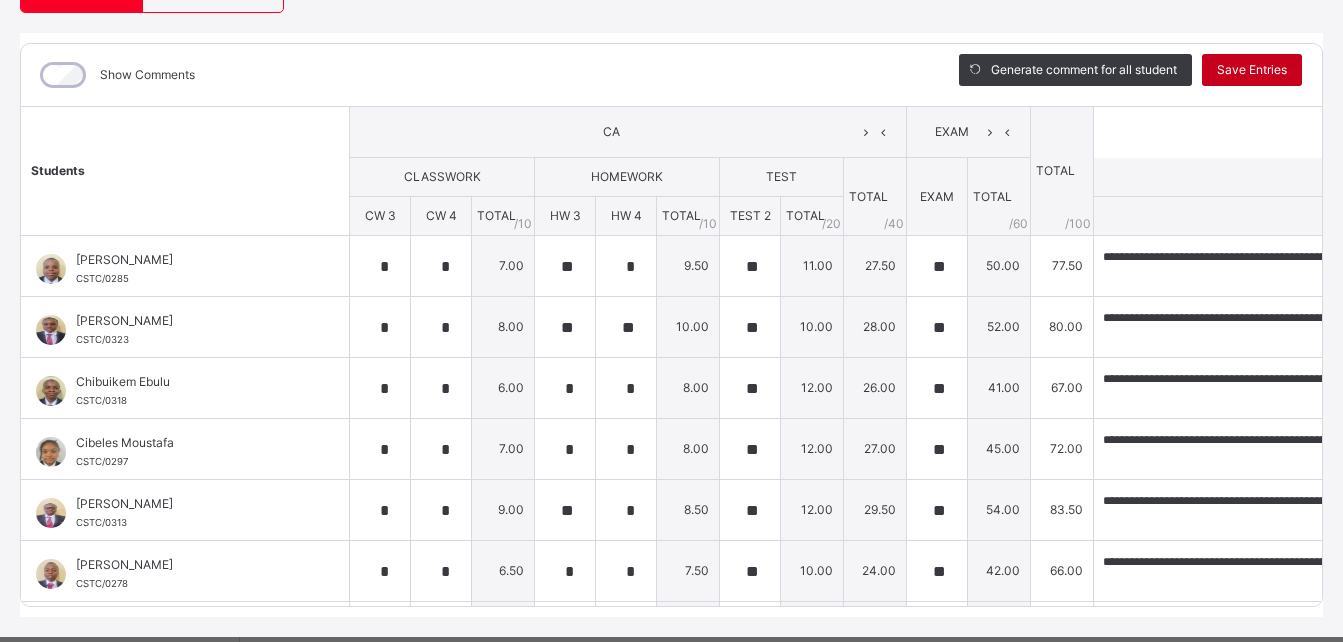 click on "Save Entries" at bounding box center (1252, 70) 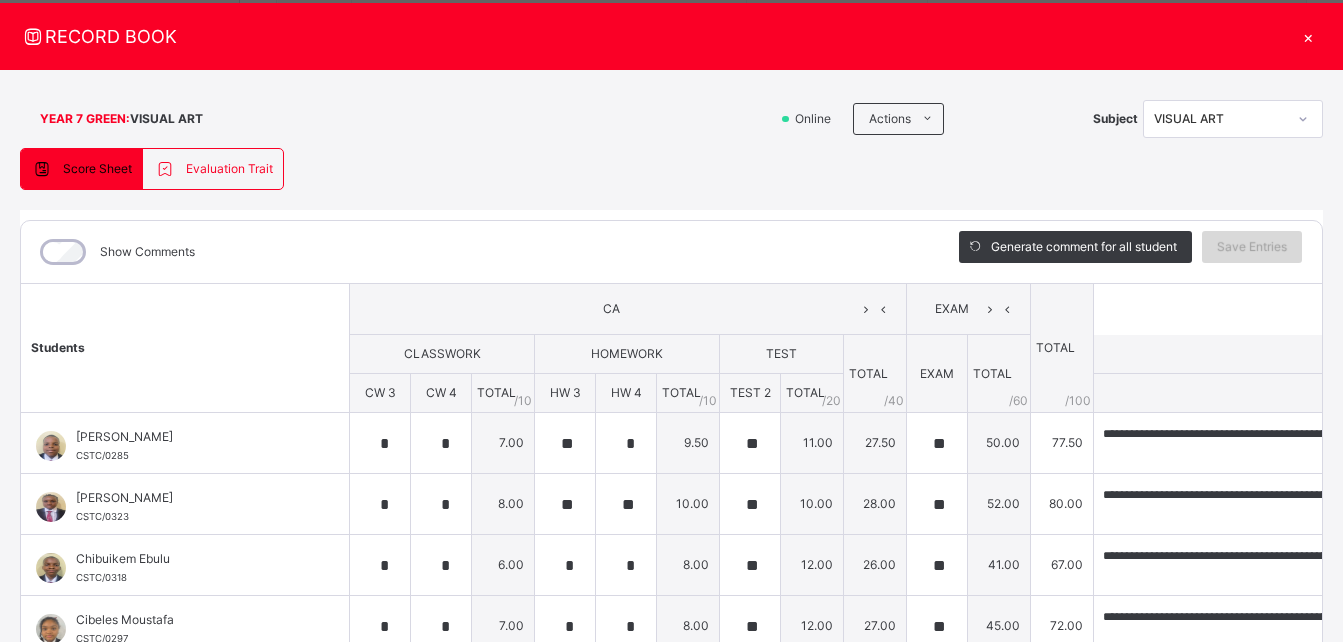 scroll, scrollTop: 0, scrollLeft: 0, axis: both 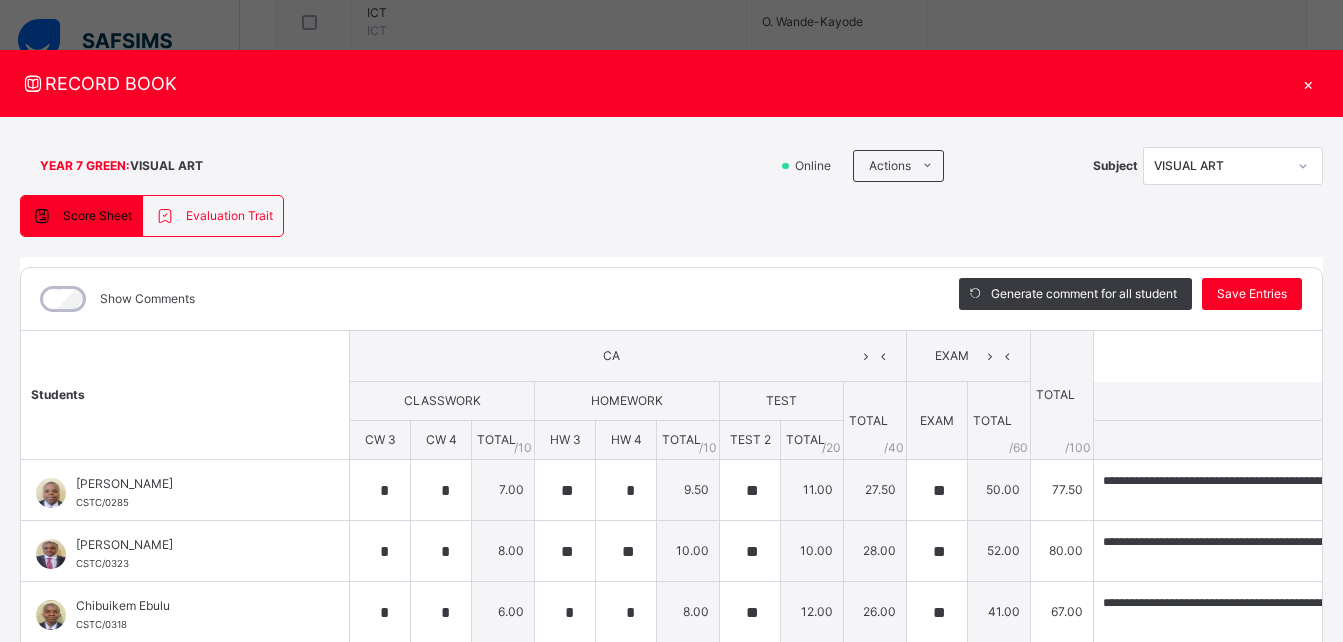 click on "×" at bounding box center (1308, 83) 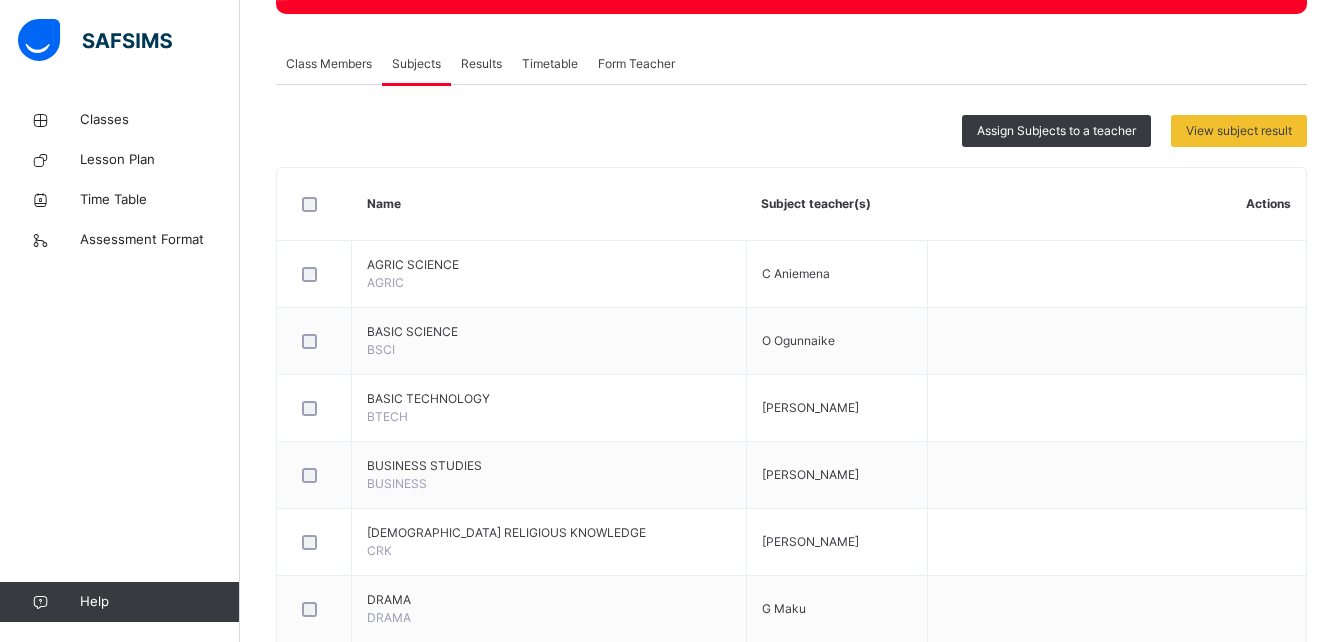 scroll, scrollTop: 0, scrollLeft: 0, axis: both 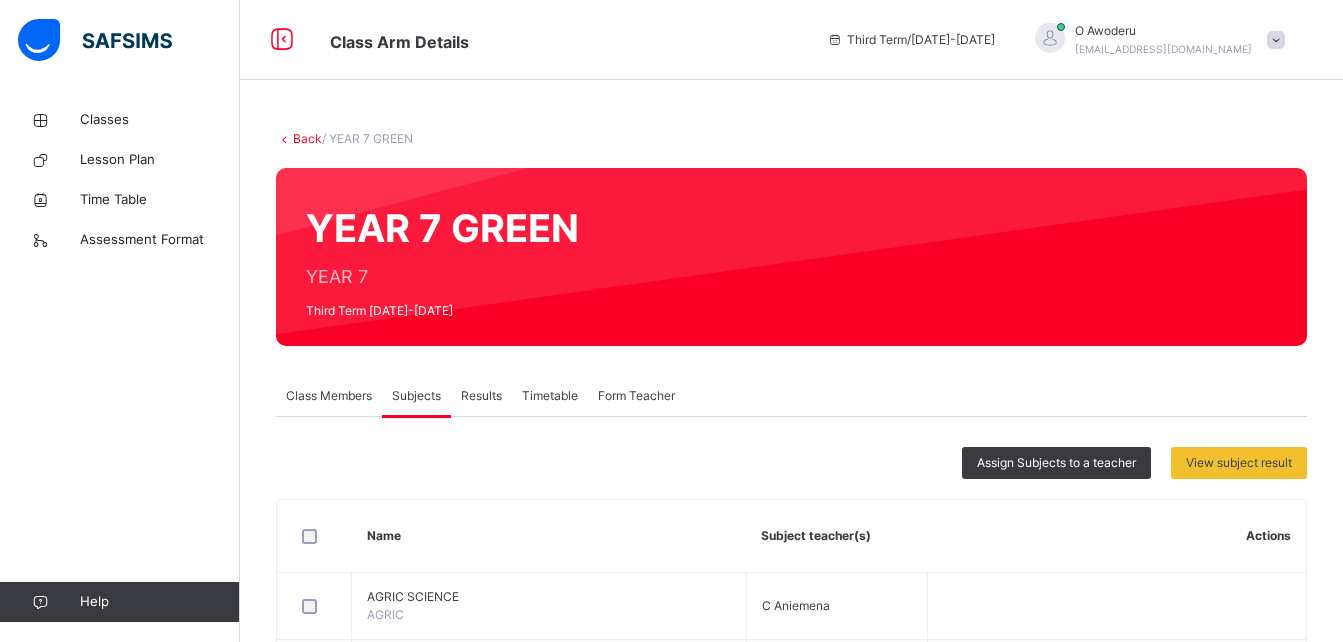 click on "Back" at bounding box center [307, 138] 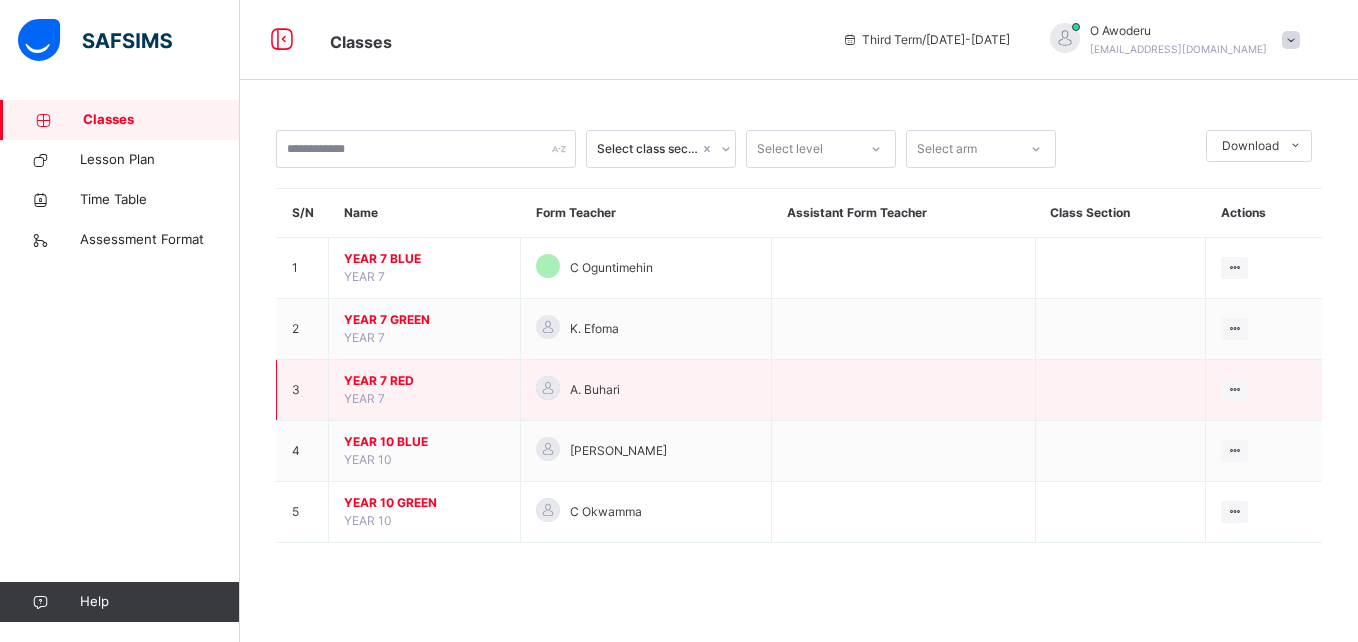 click on "YEAR 7   RED" at bounding box center [424, 381] 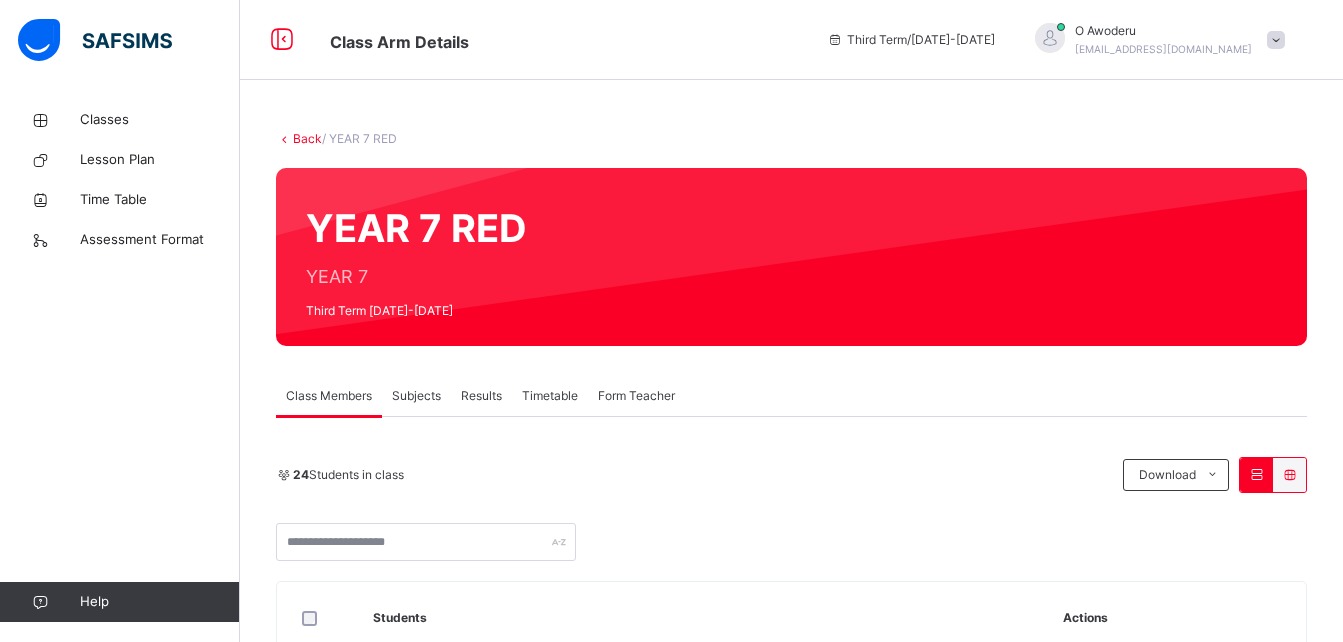 click on "Subjects" at bounding box center (416, 396) 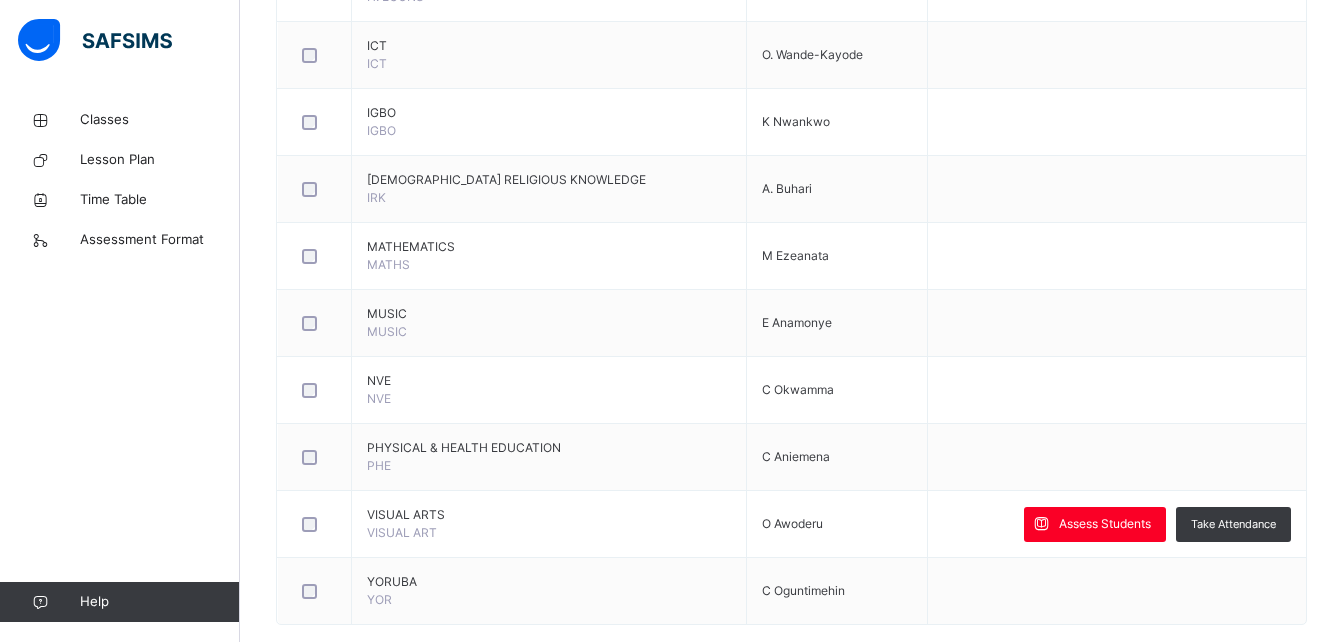 scroll, scrollTop: 1321, scrollLeft: 0, axis: vertical 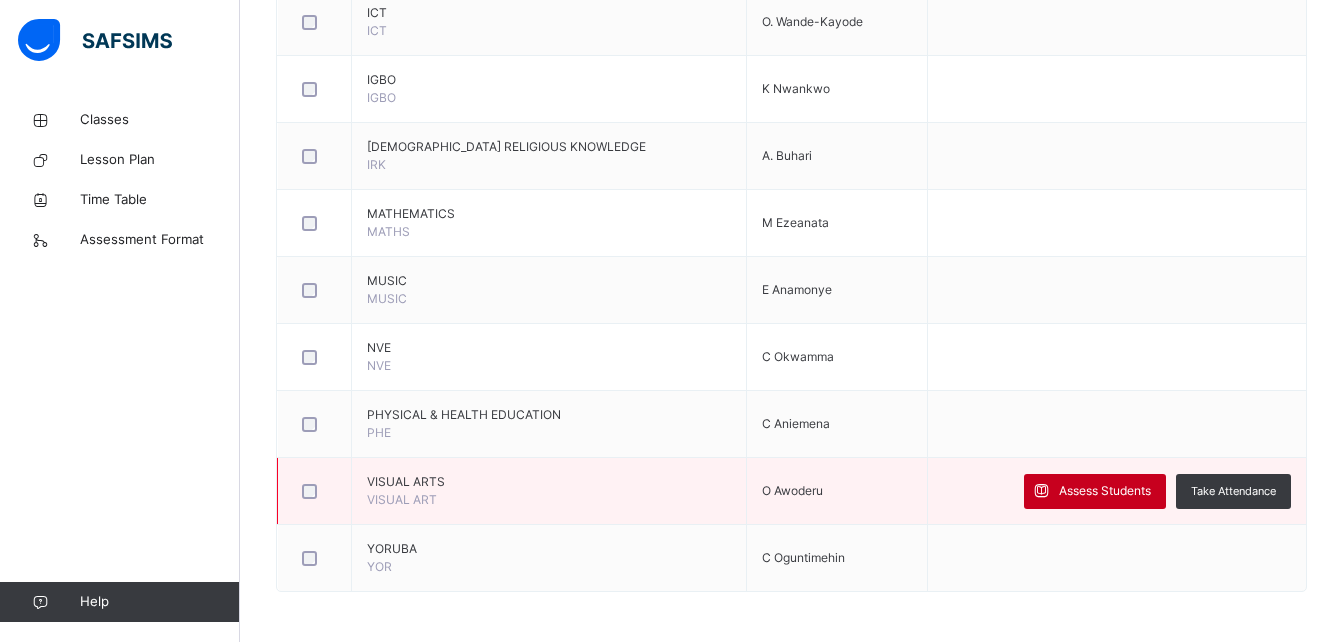 click on "Assess Students" at bounding box center (1105, 491) 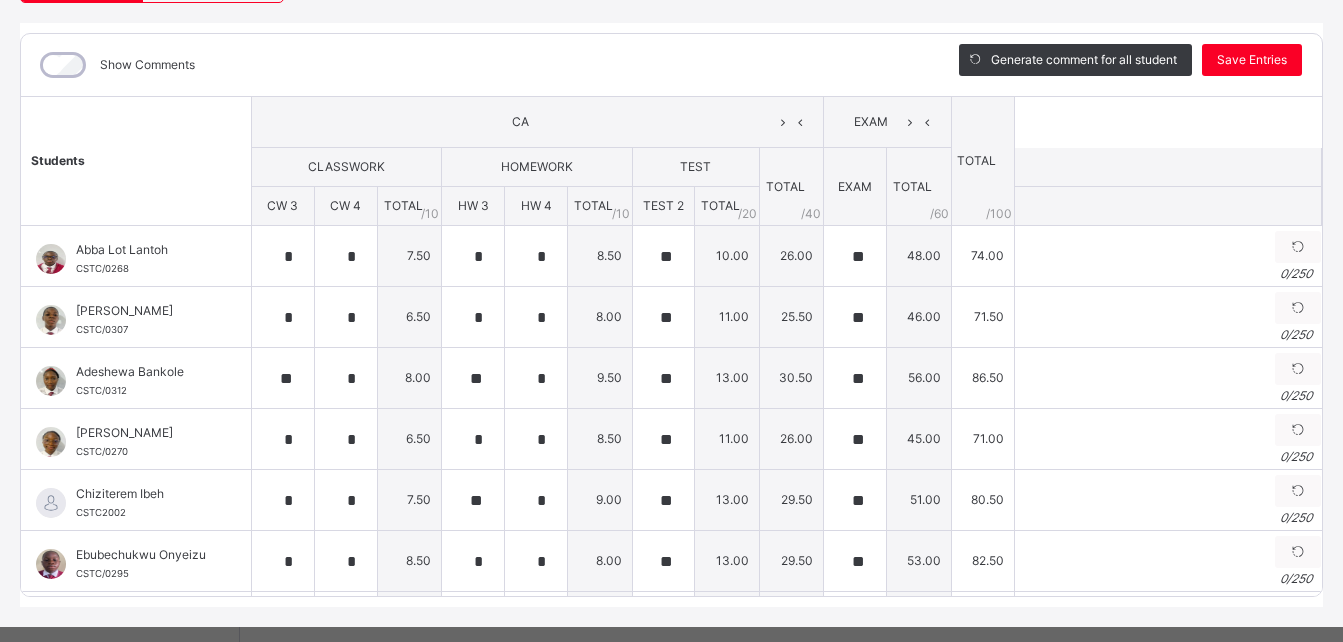 scroll, scrollTop: 238, scrollLeft: 0, axis: vertical 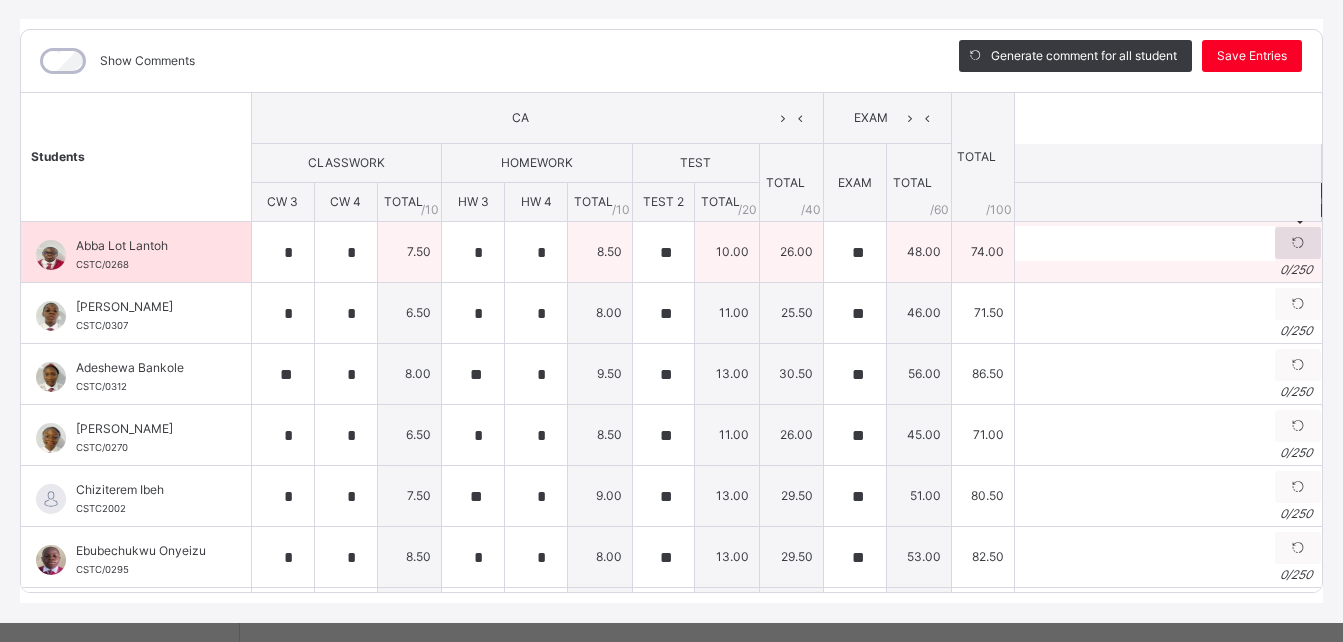 click at bounding box center [1298, 243] 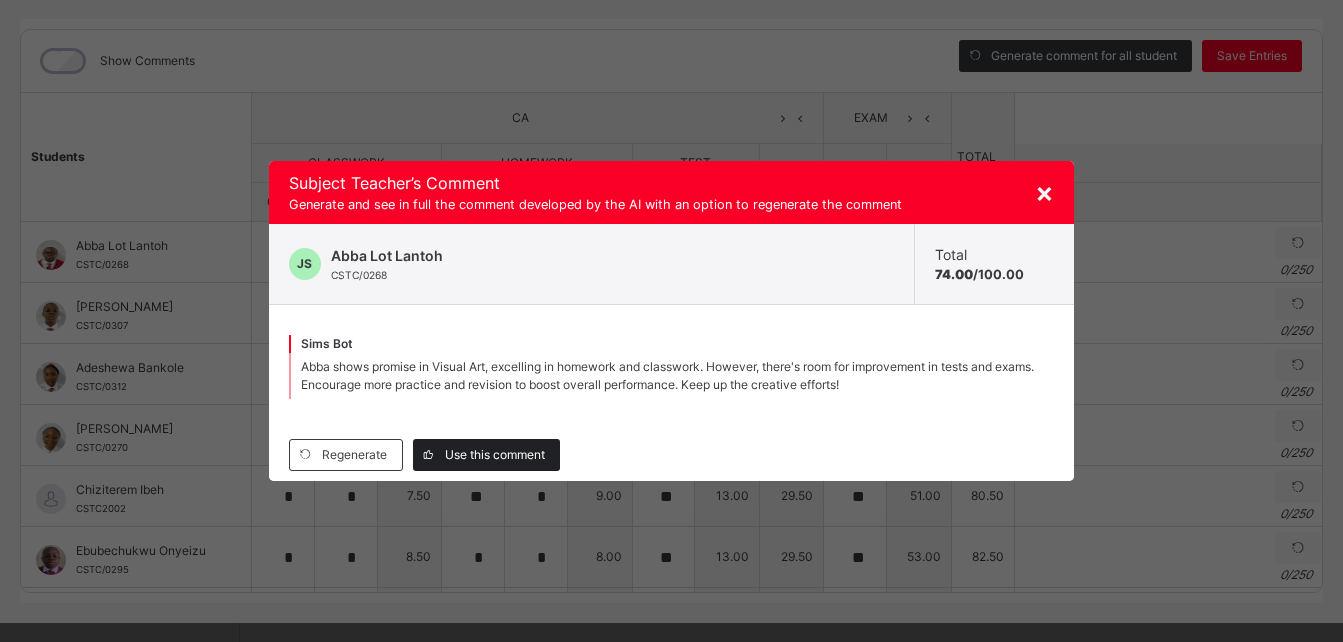 click on "Use this comment" at bounding box center (495, 455) 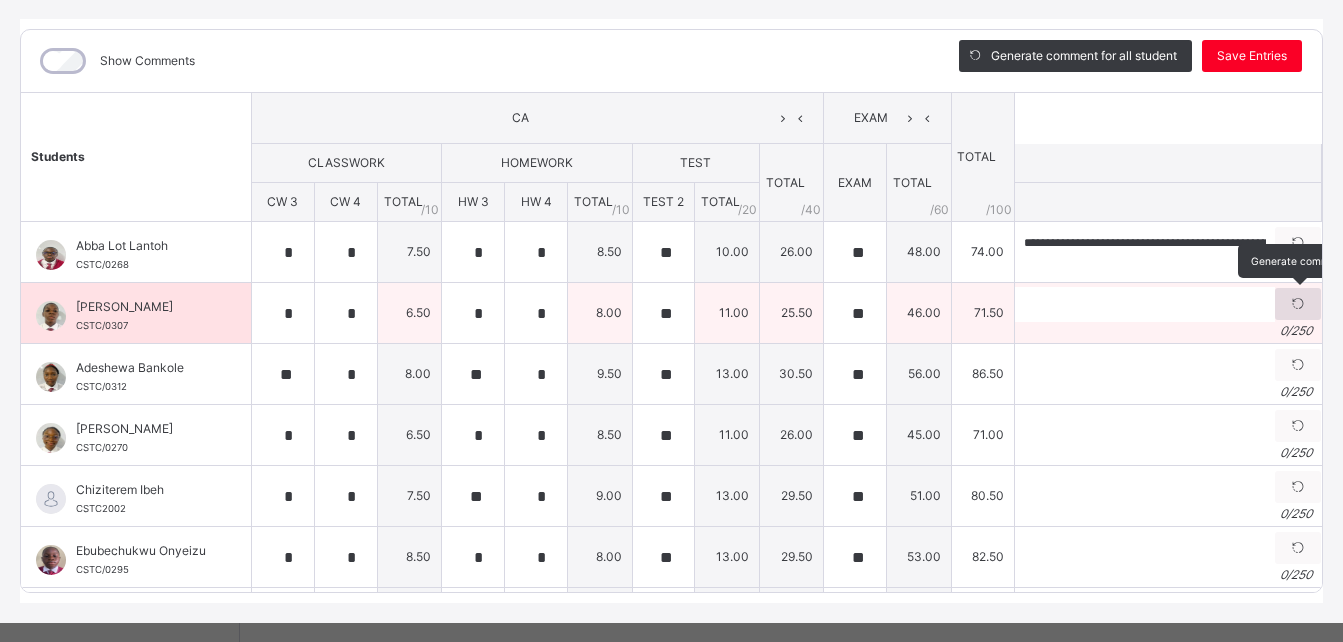 click at bounding box center (1298, 304) 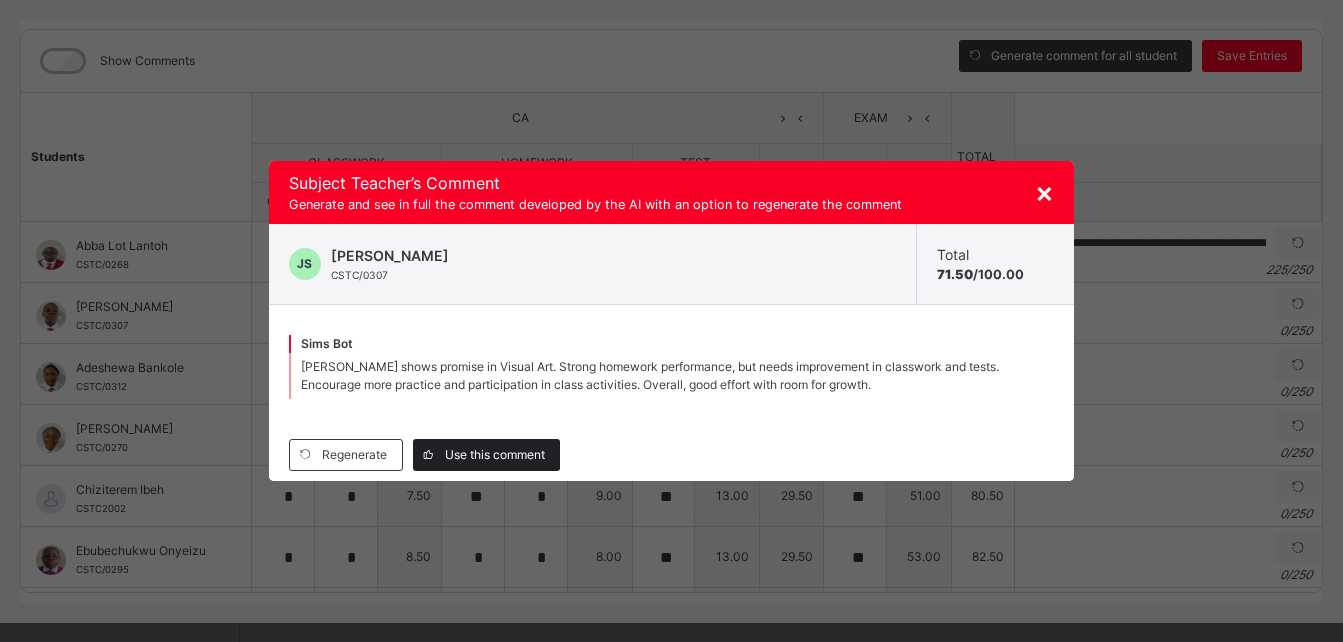click on "Use this comment" at bounding box center [486, 455] 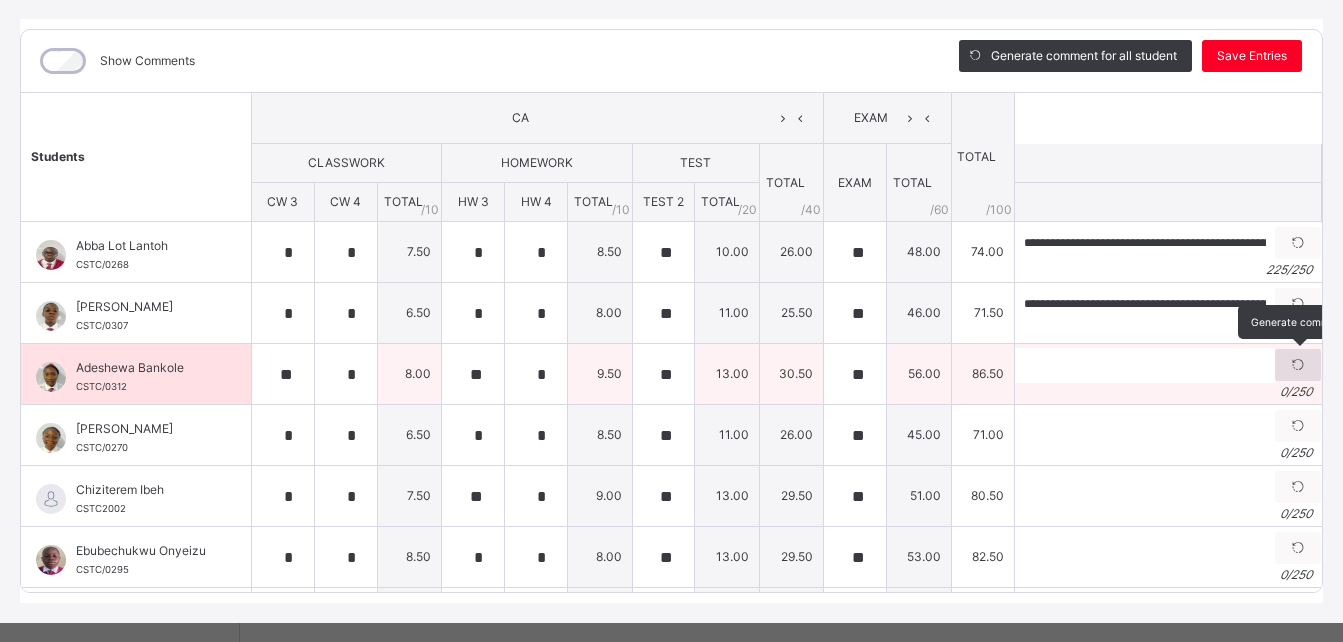 click at bounding box center [1298, 365] 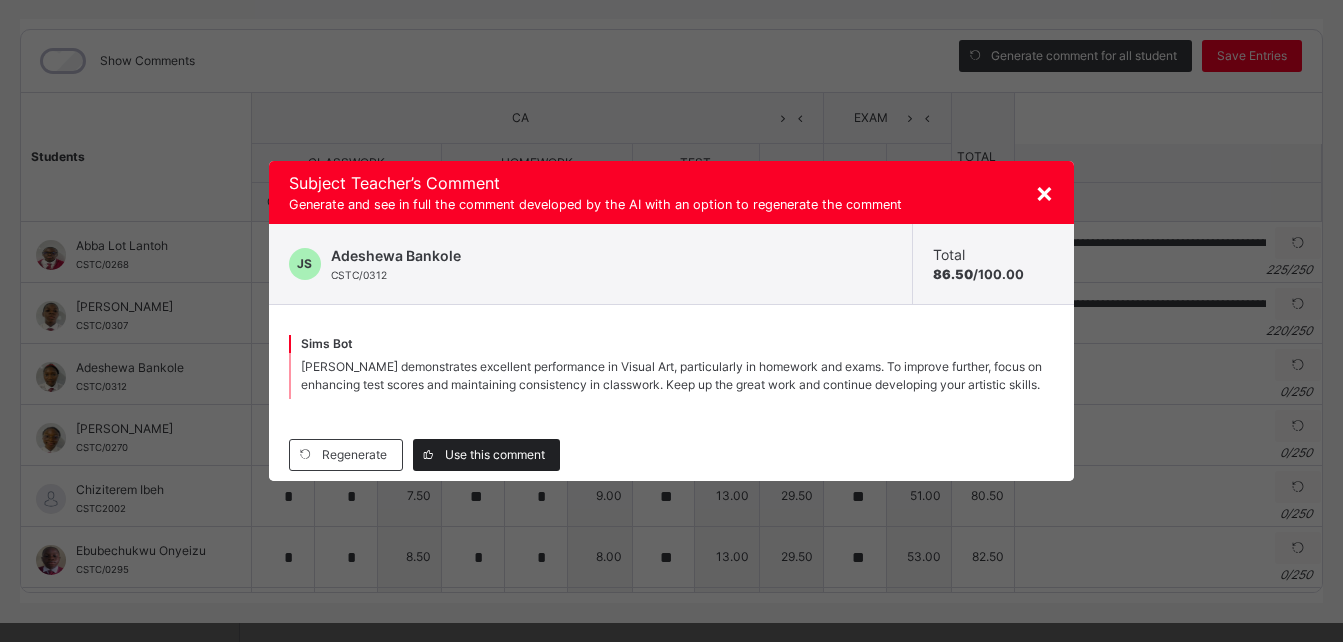click on "Use this comment" at bounding box center (495, 455) 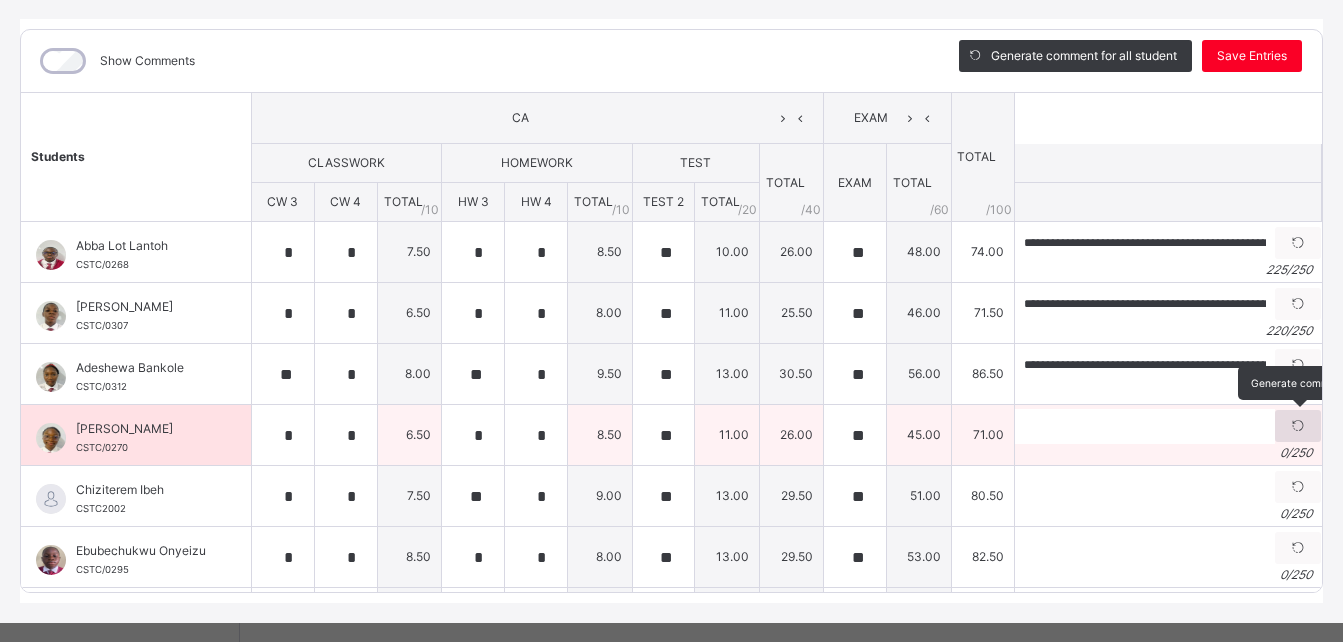 click at bounding box center [1298, 426] 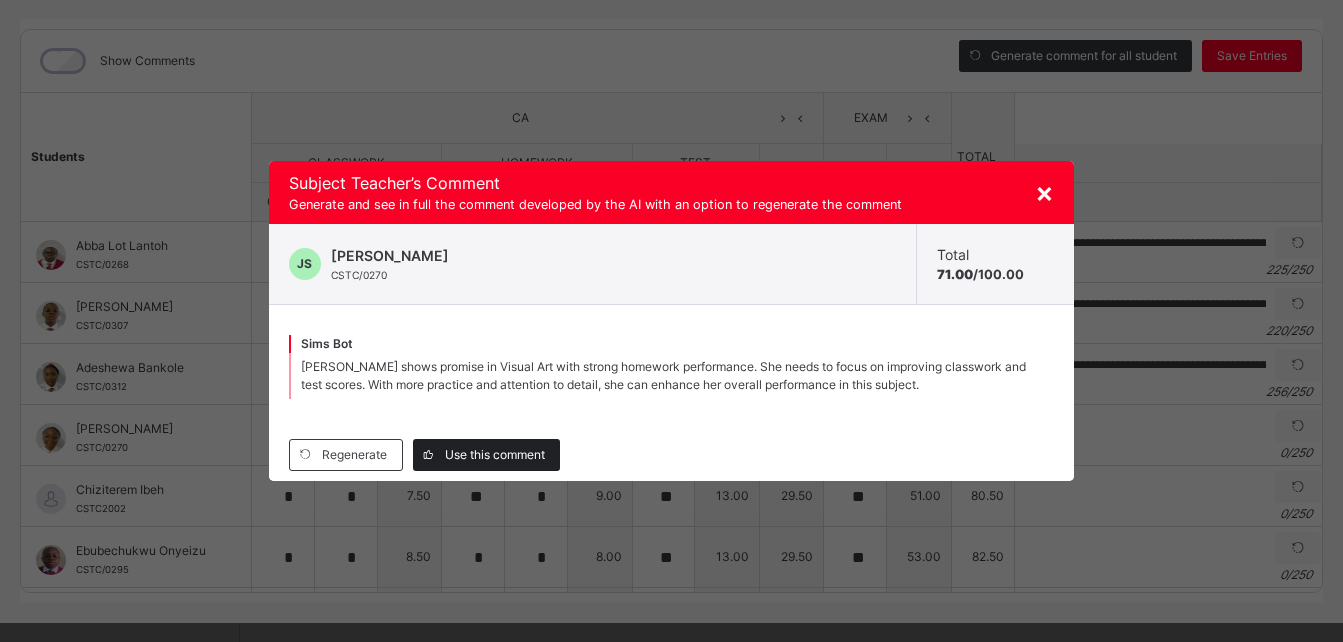 click on "Use this comment" at bounding box center [486, 455] 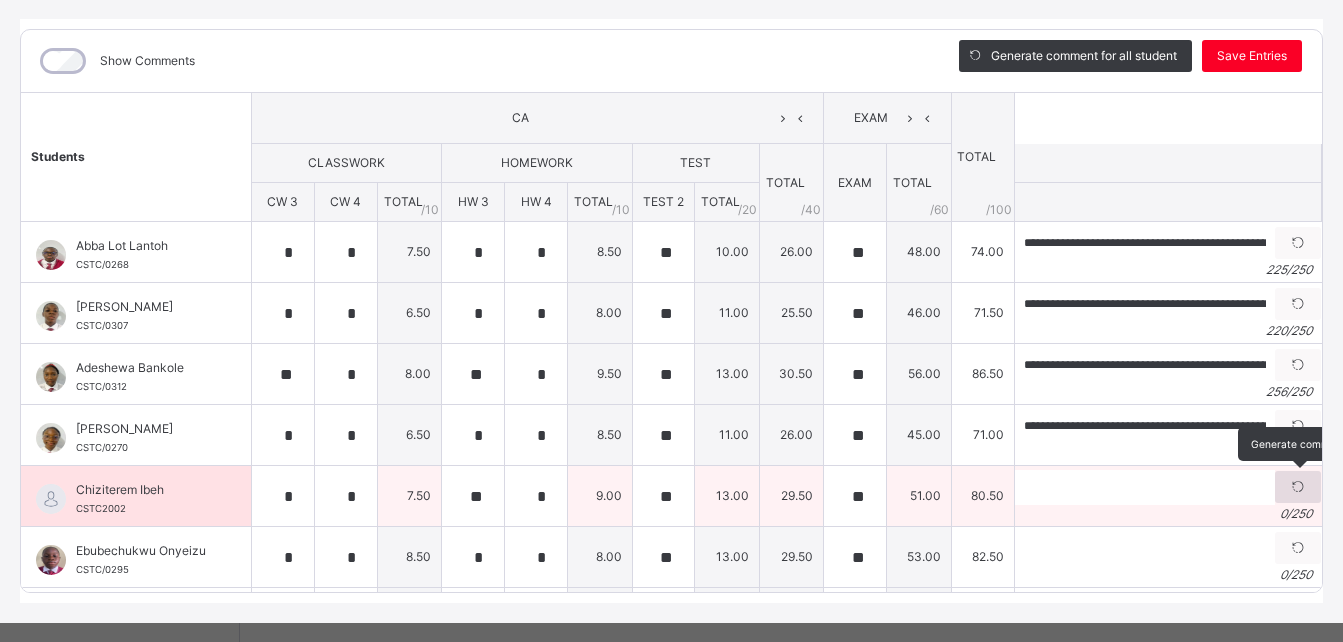 click at bounding box center (1298, 487) 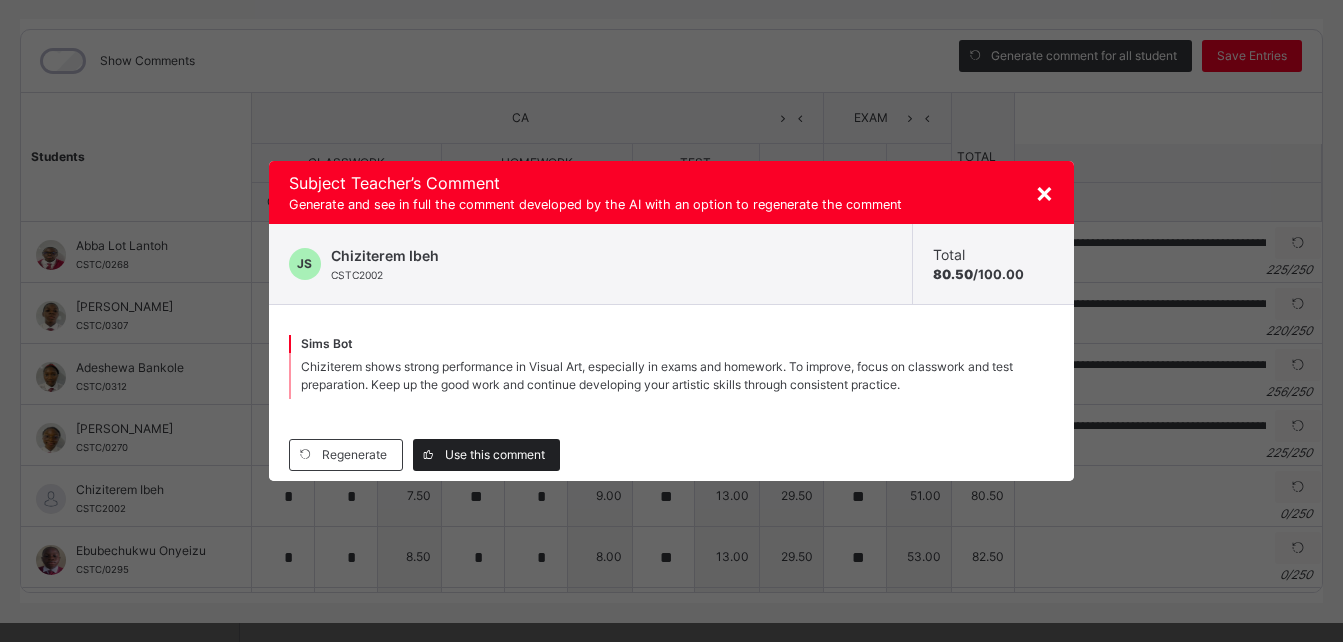 click on "Use this comment" at bounding box center (495, 455) 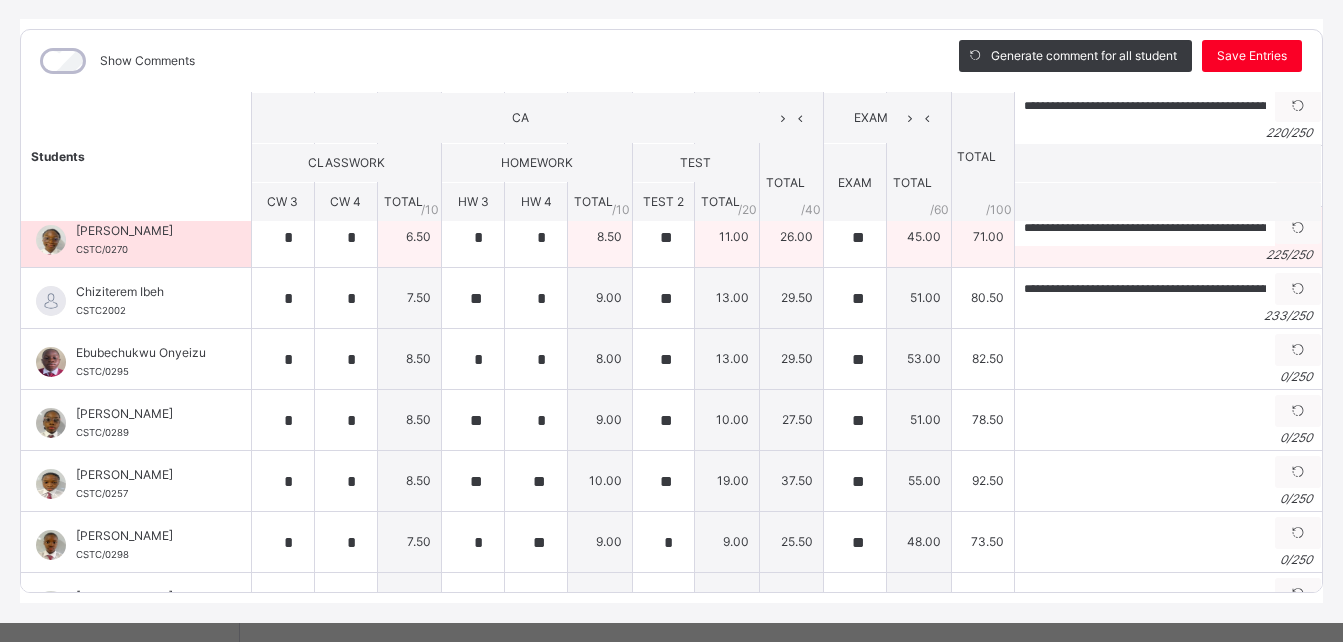scroll, scrollTop: 208, scrollLeft: 0, axis: vertical 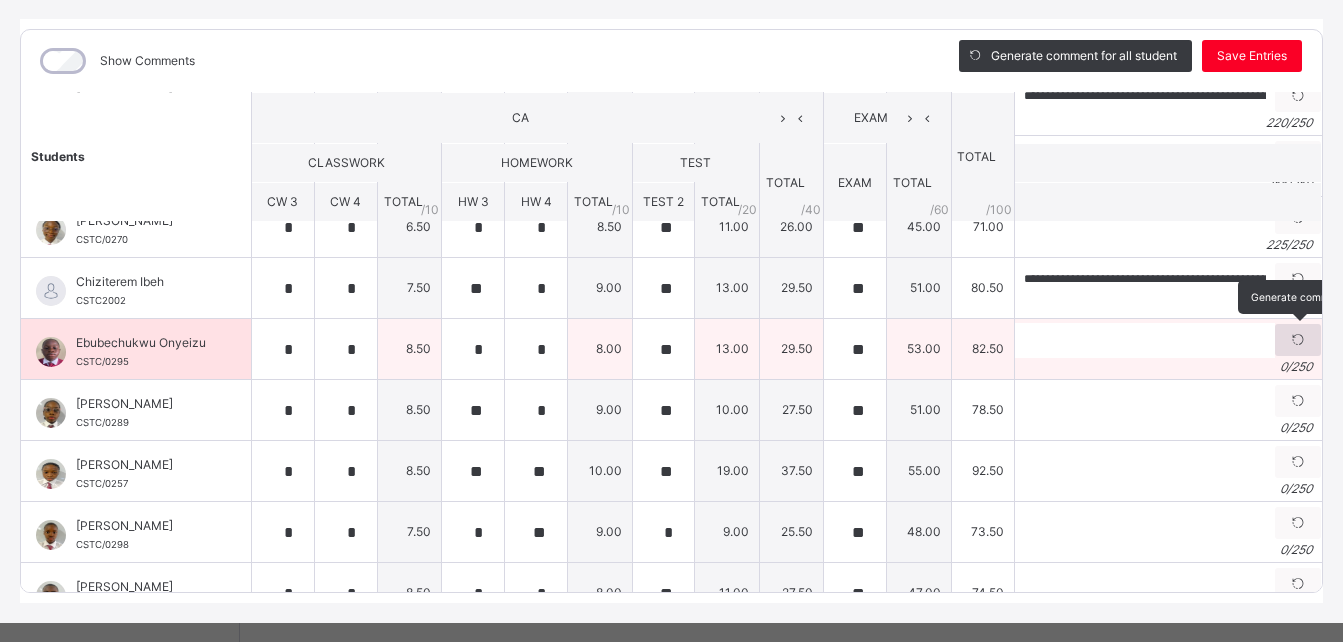 click at bounding box center [1298, 340] 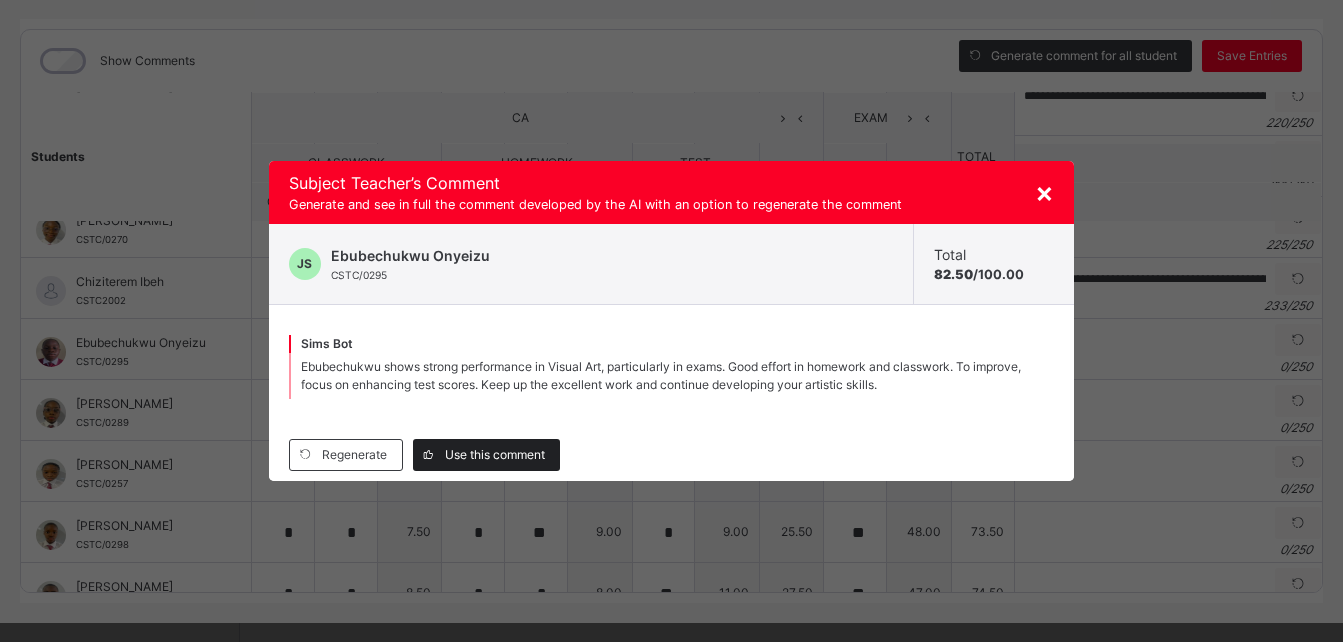 click on "Use this comment" at bounding box center [495, 455] 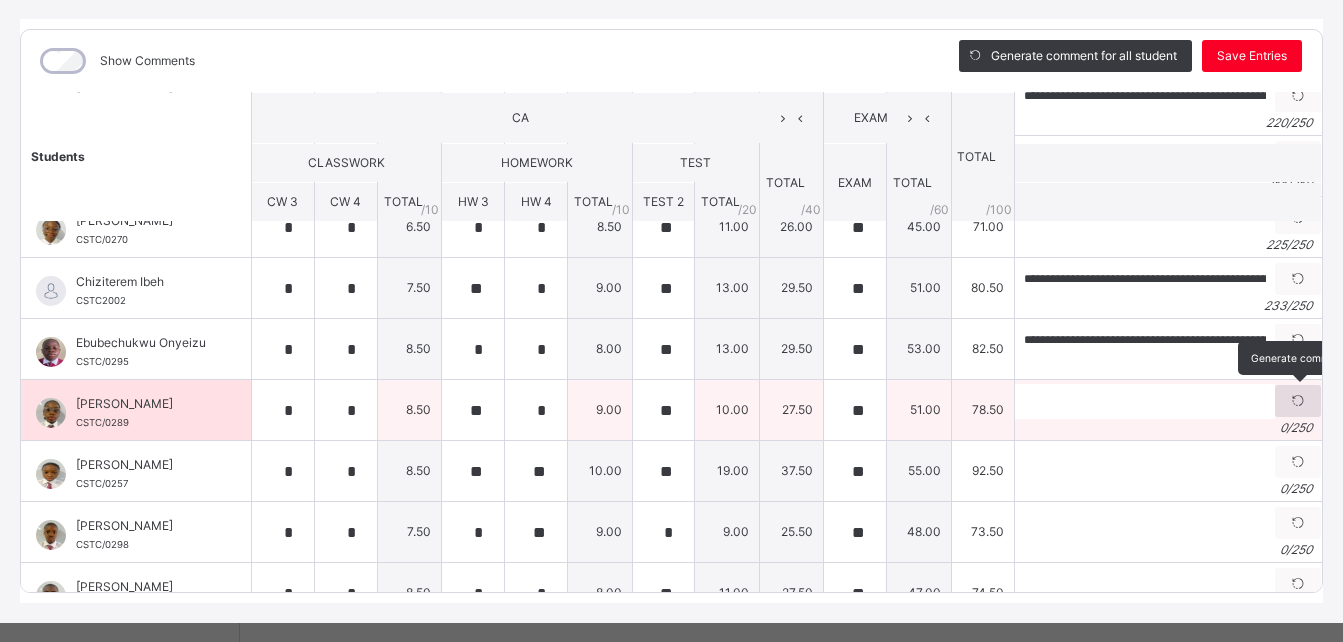 click at bounding box center (1298, 401) 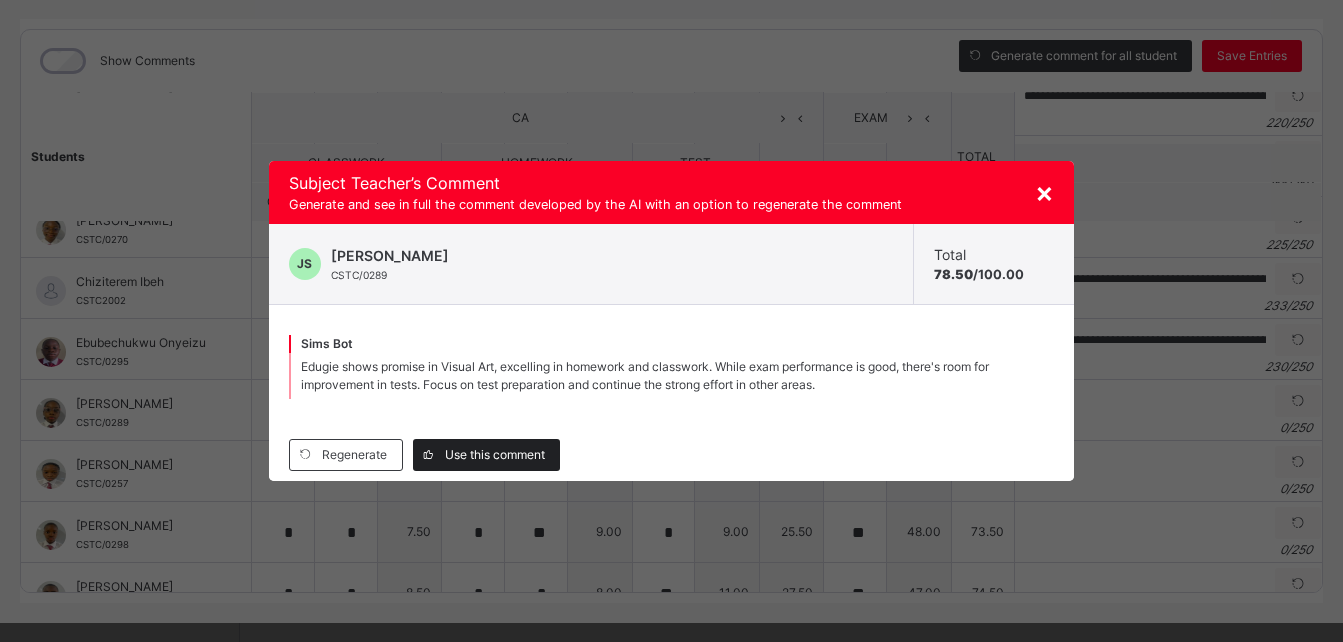 click on "Use this comment" at bounding box center (495, 455) 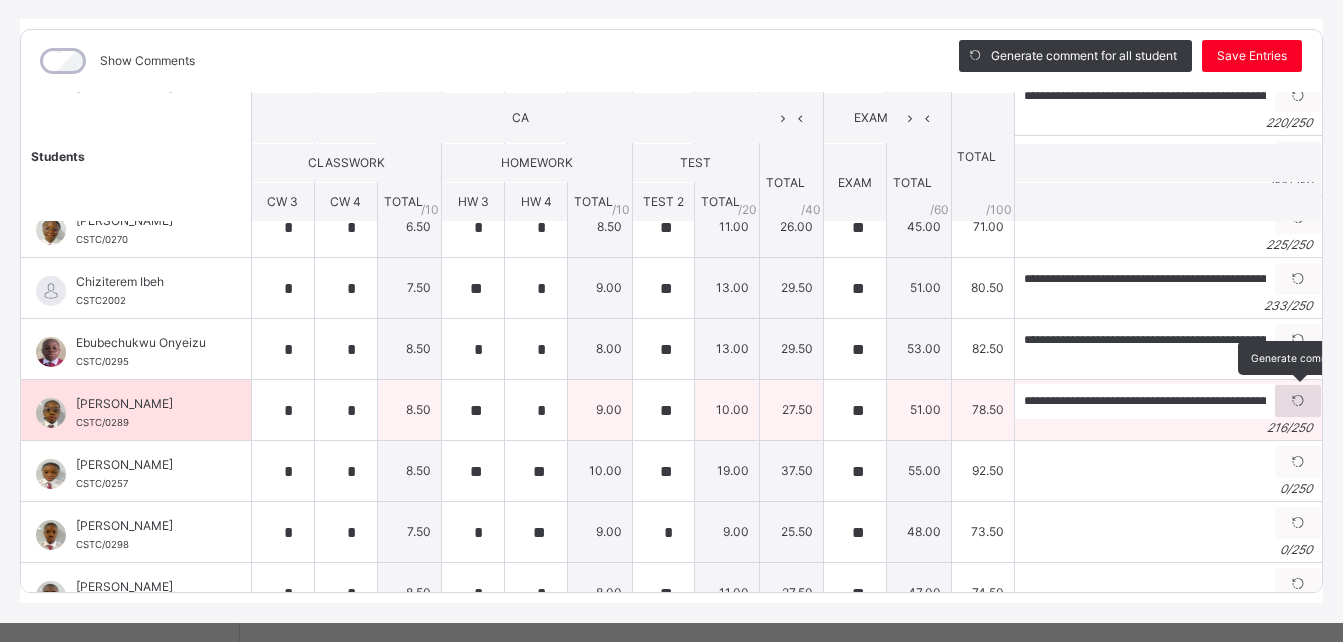 click at bounding box center [1298, 401] 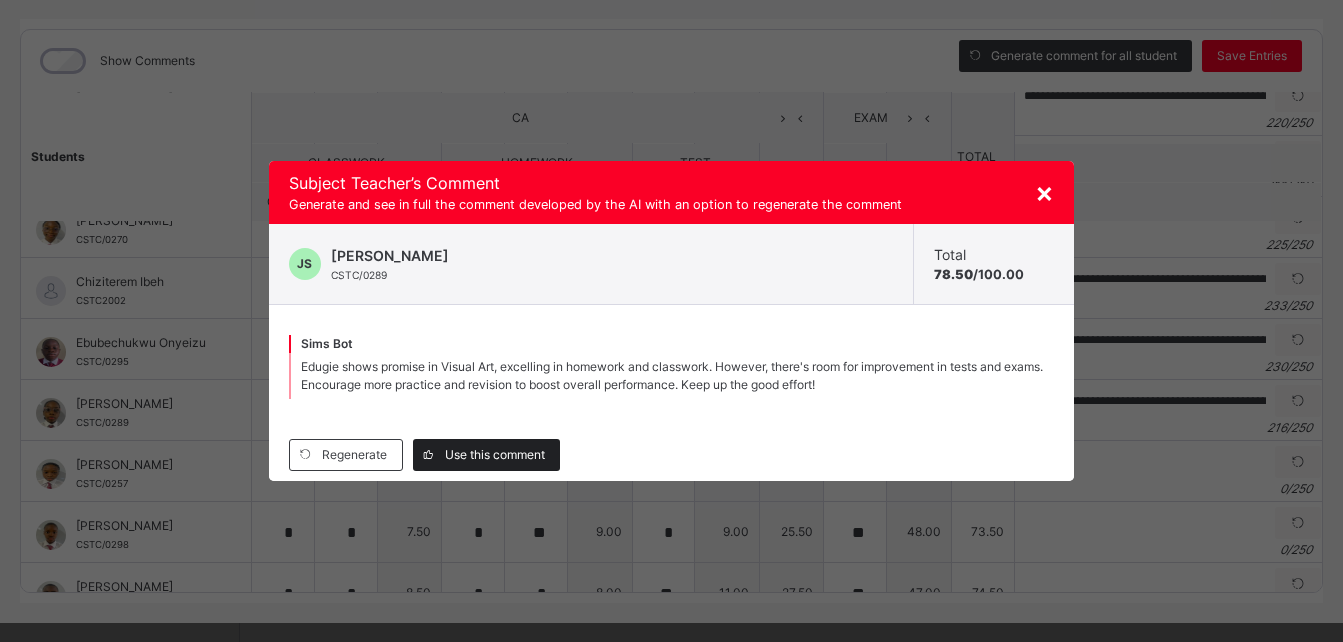 click on "Use this comment" at bounding box center (495, 455) 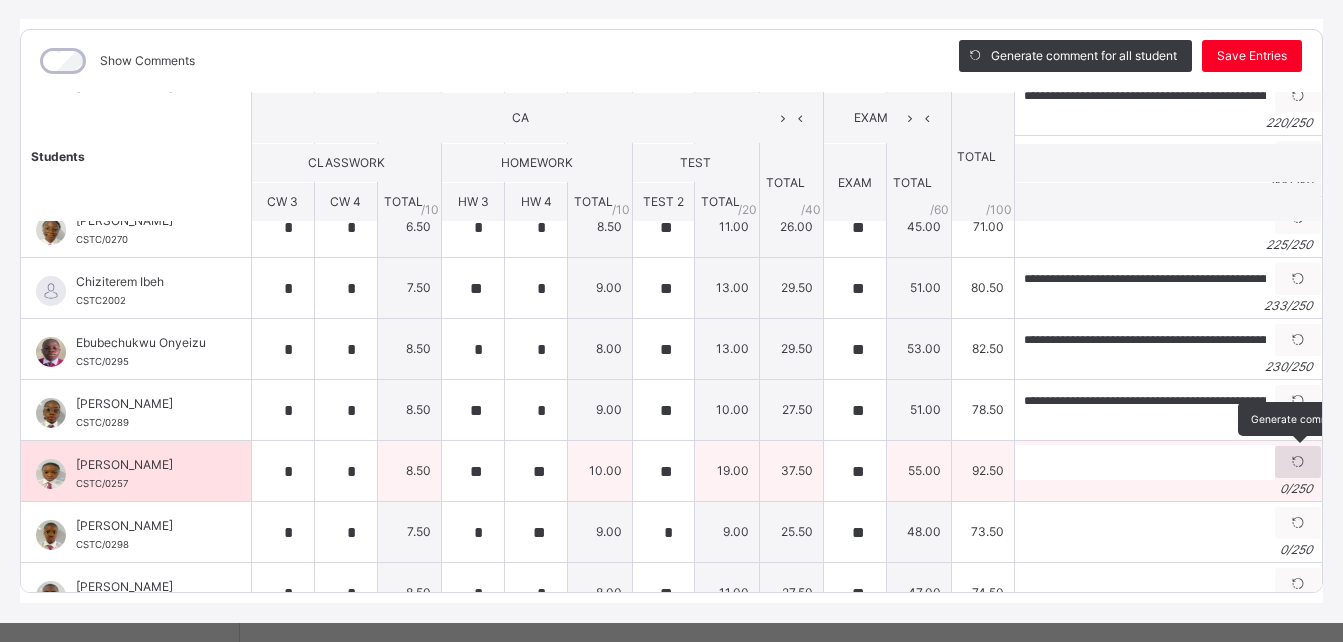 click at bounding box center (1298, 462) 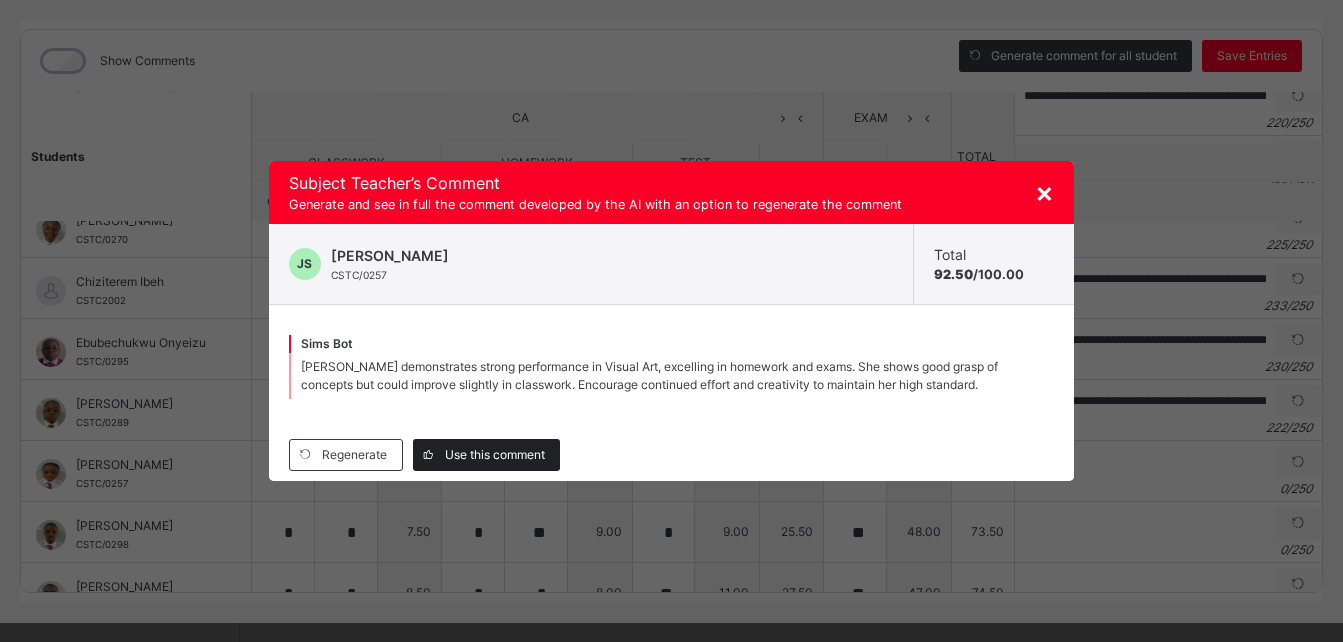 click on "Use this comment" at bounding box center (495, 455) 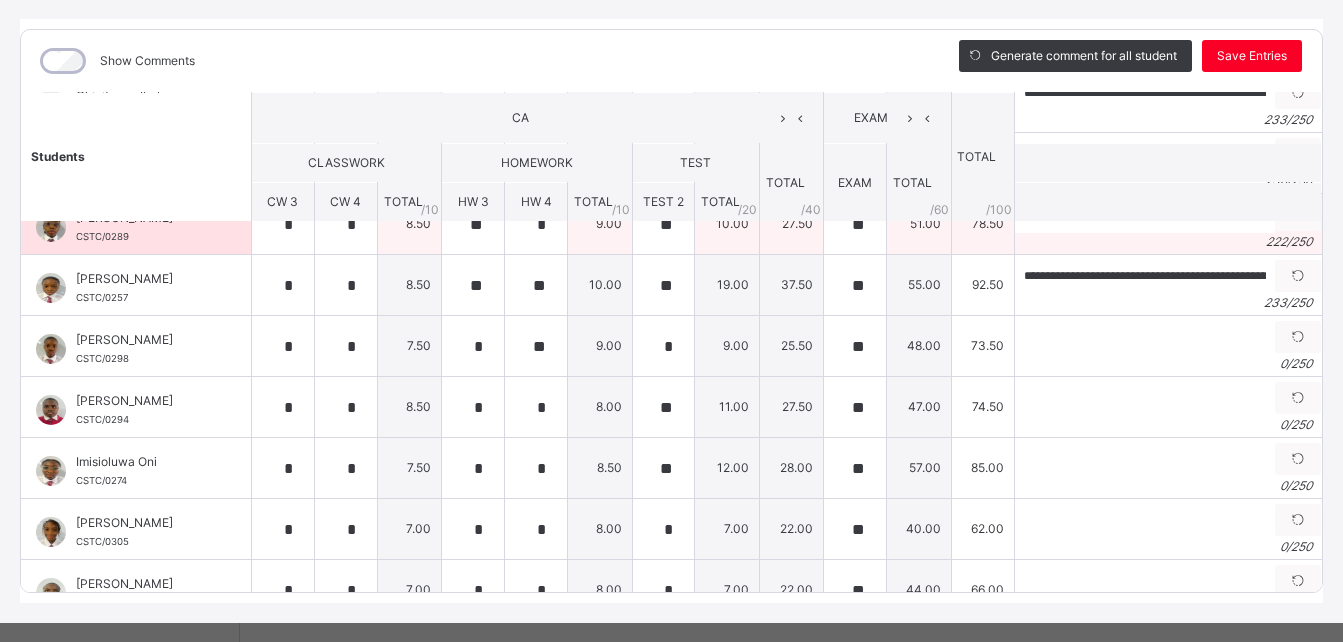 scroll, scrollTop: 395, scrollLeft: 0, axis: vertical 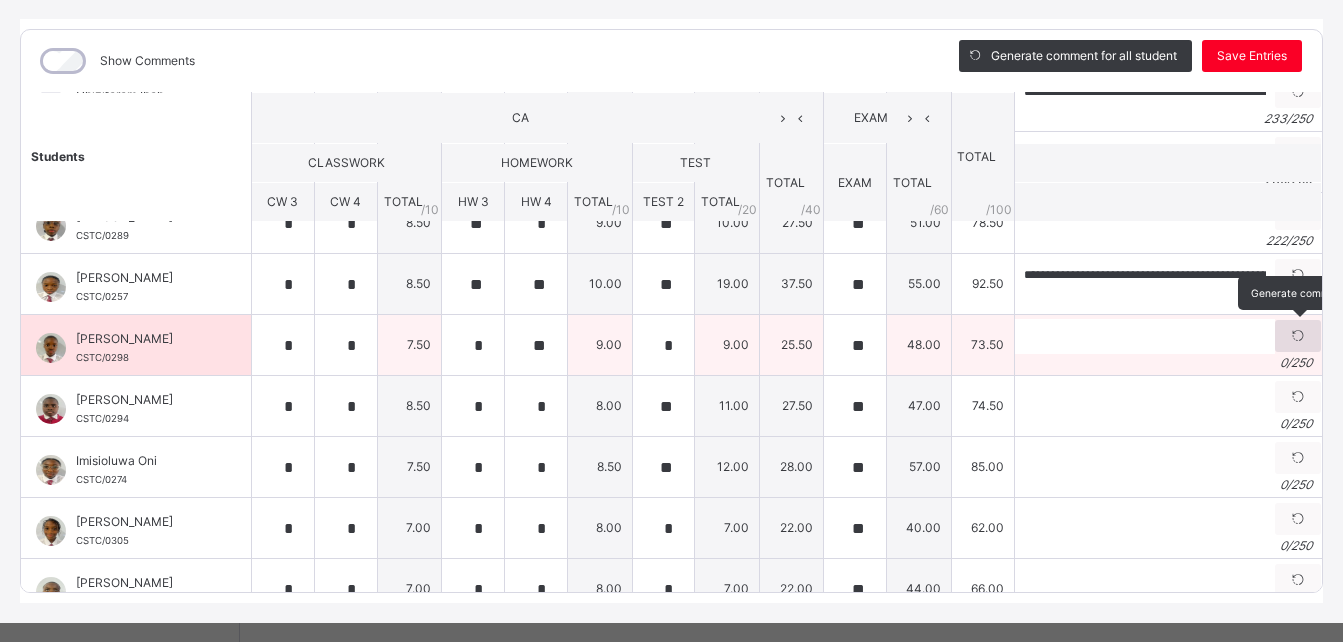 click at bounding box center [1298, 336] 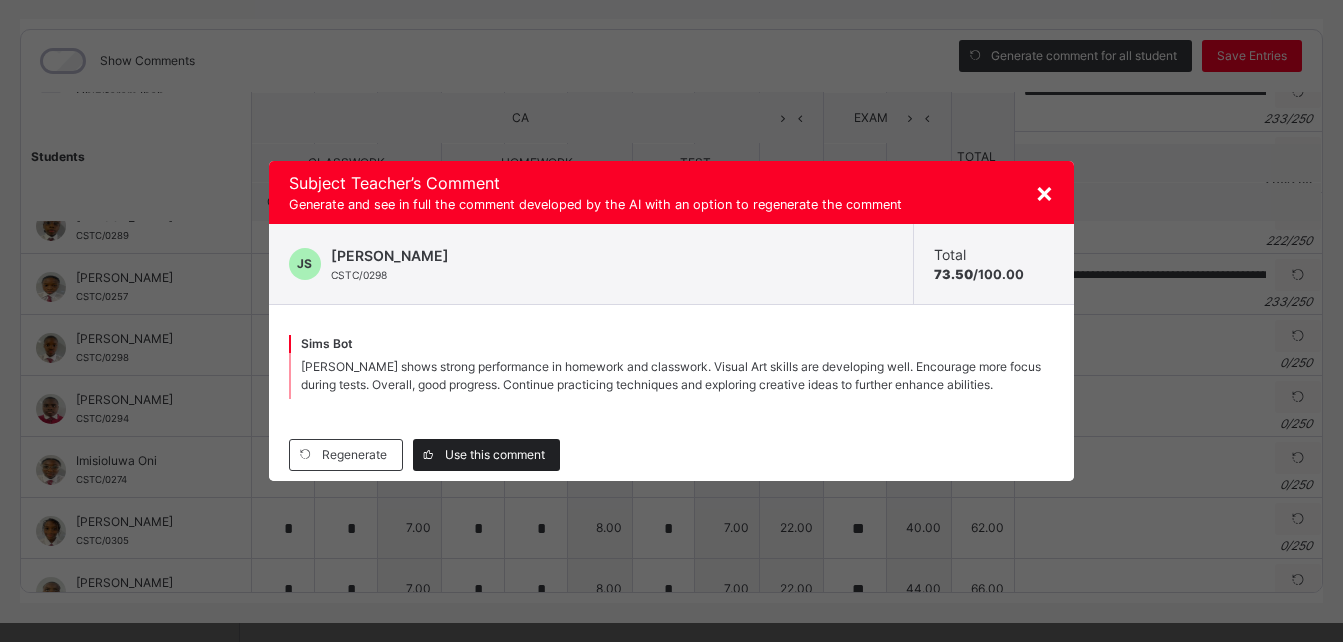 click on "Use this comment" at bounding box center [495, 455] 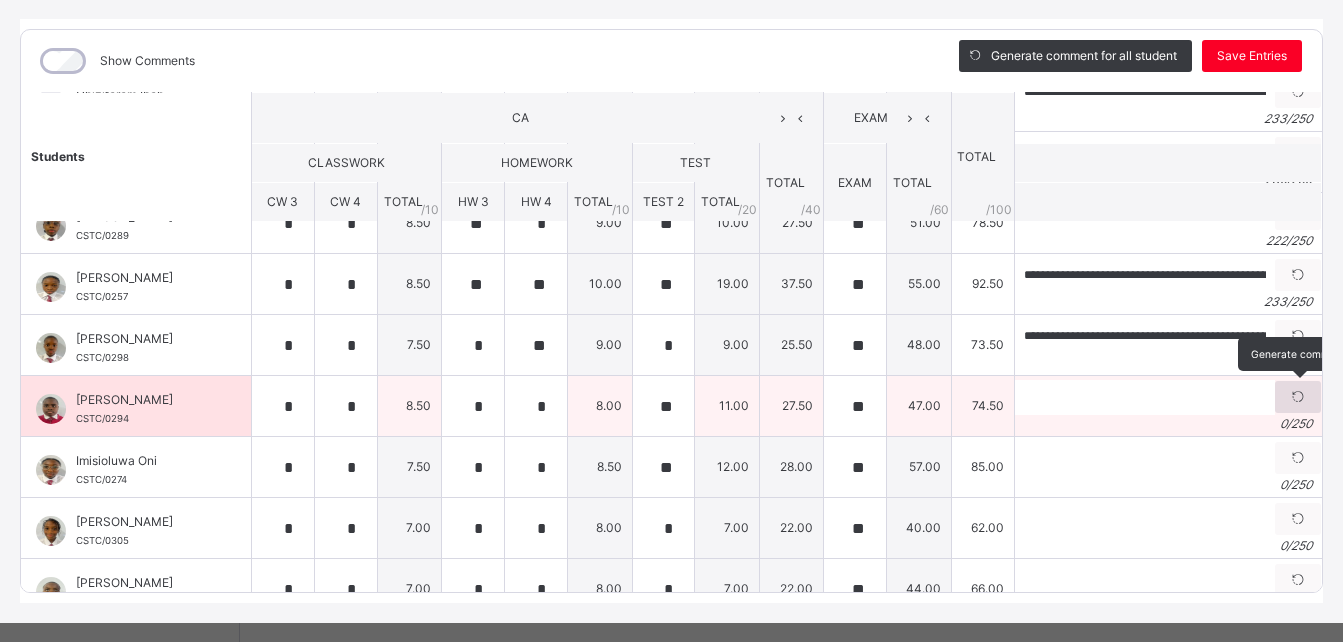 click at bounding box center [1298, 397] 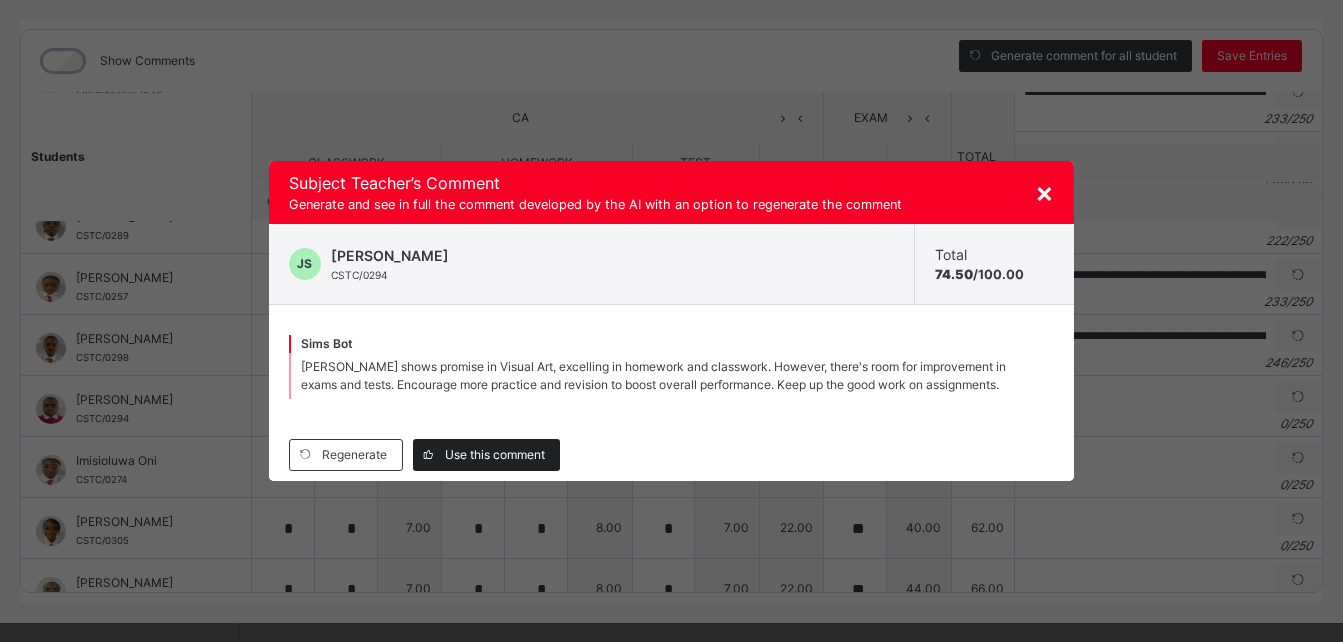 click on "Use this comment" at bounding box center (495, 455) 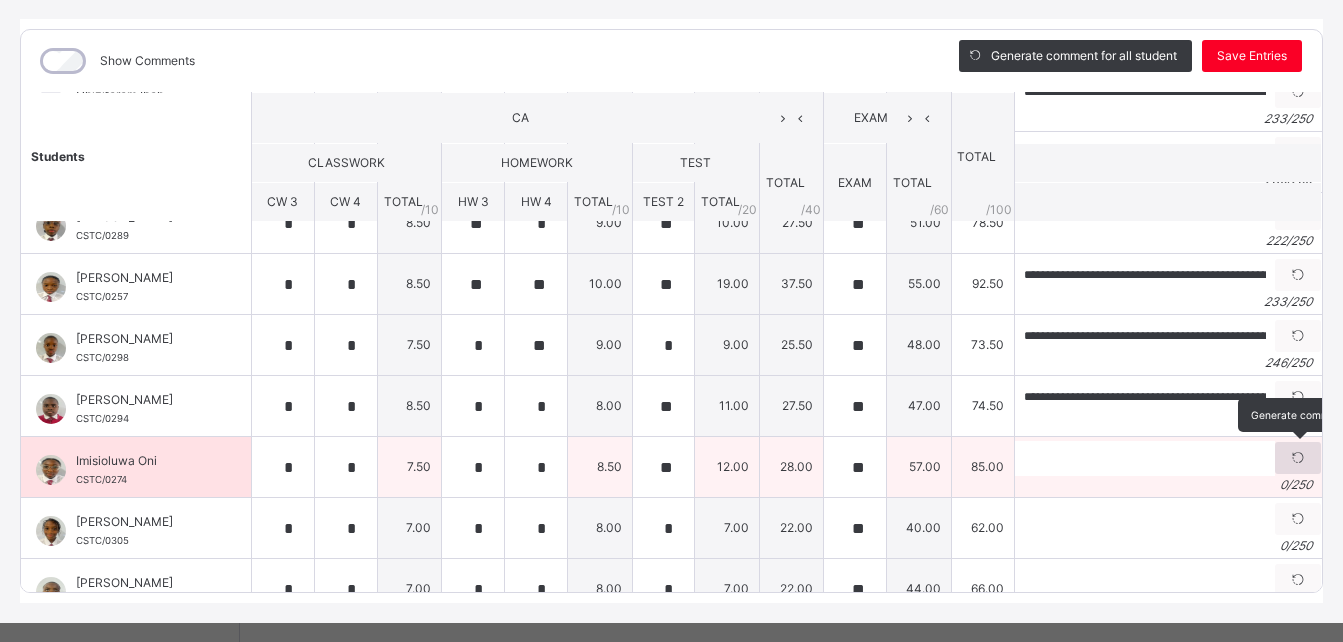 click at bounding box center [1298, 458] 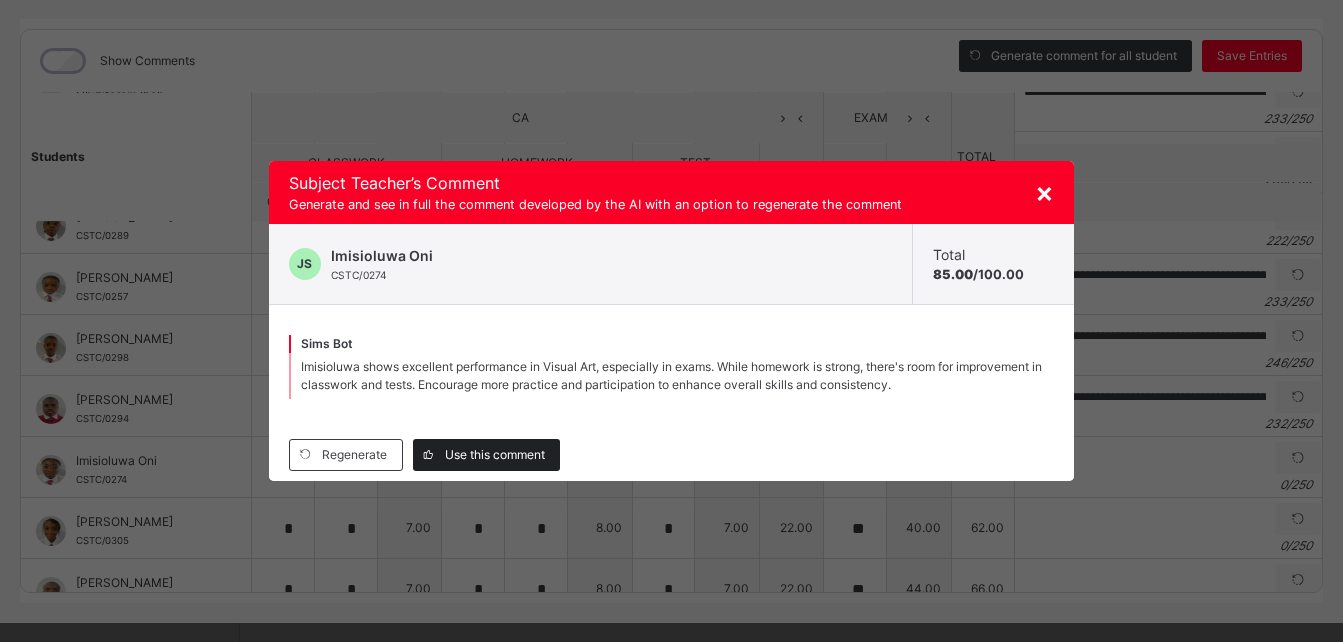 click on "Use this comment" at bounding box center [486, 455] 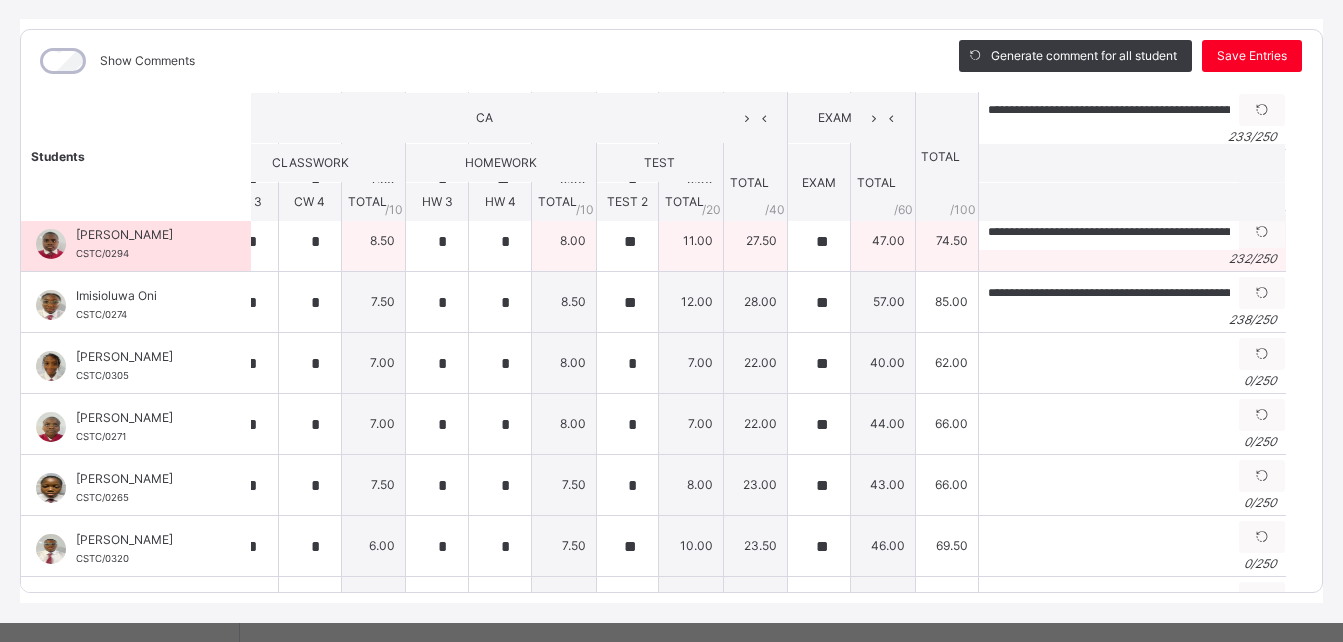 scroll, scrollTop: 562, scrollLeft: 37, axis: both 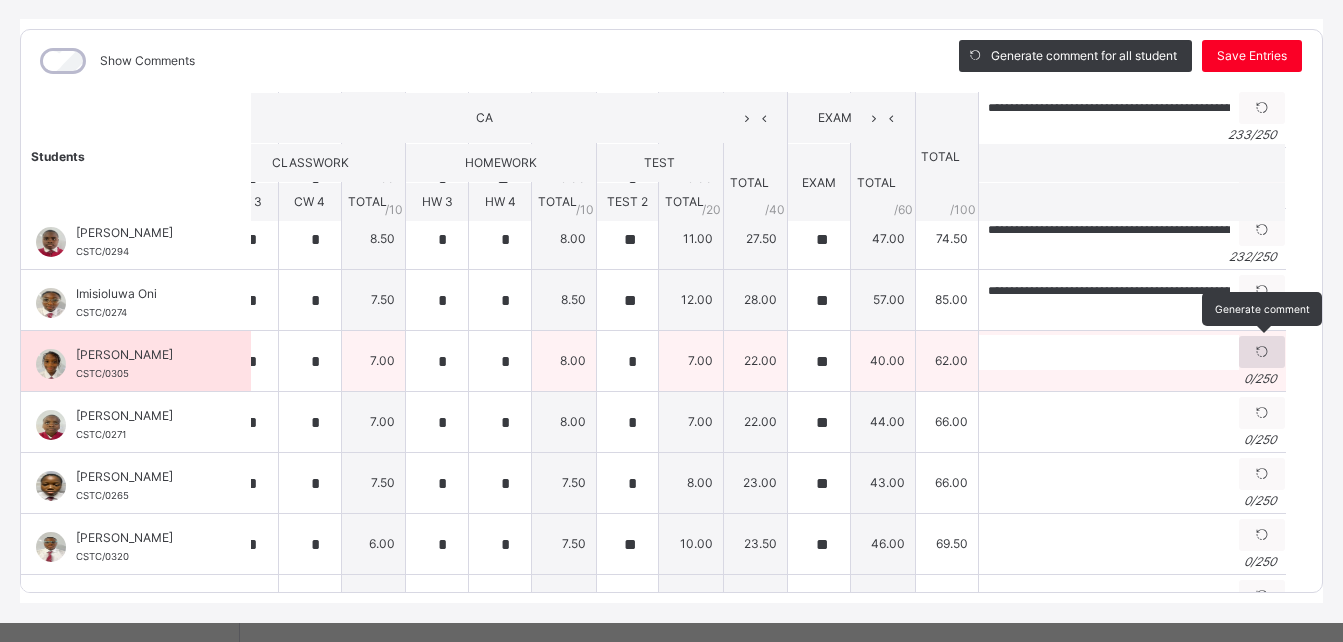 click at bounding box center (1262, 352) 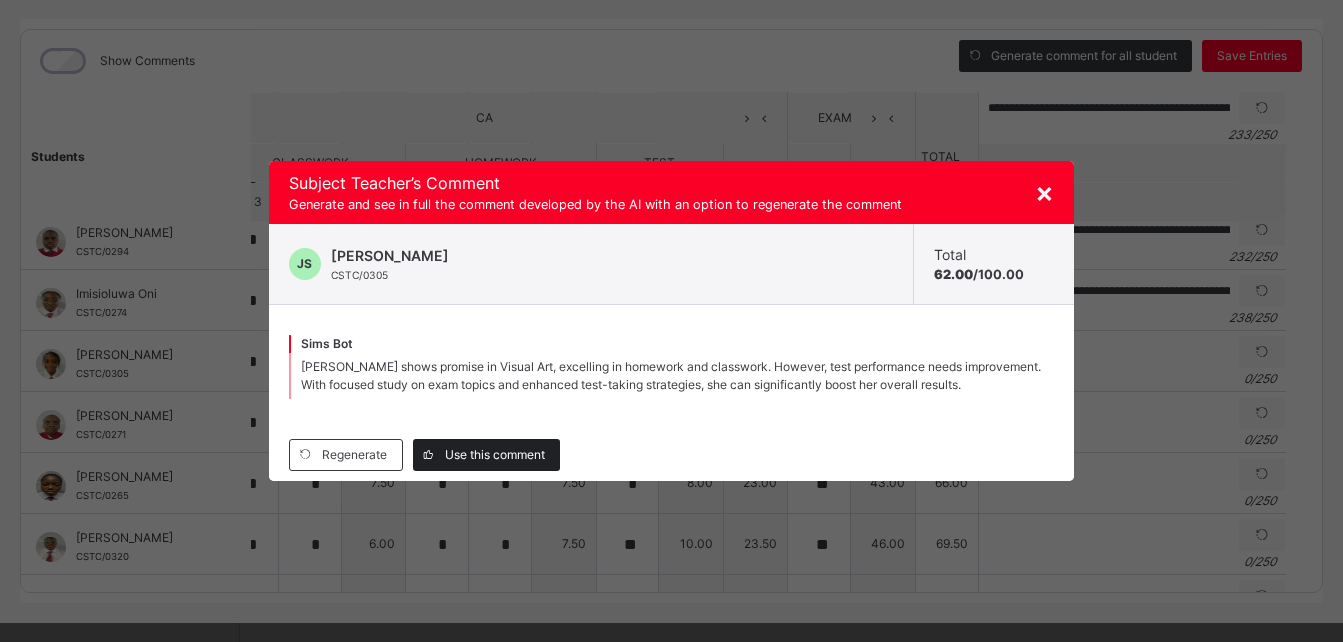 click on "Use this comment" at bounding box center (495, 455) 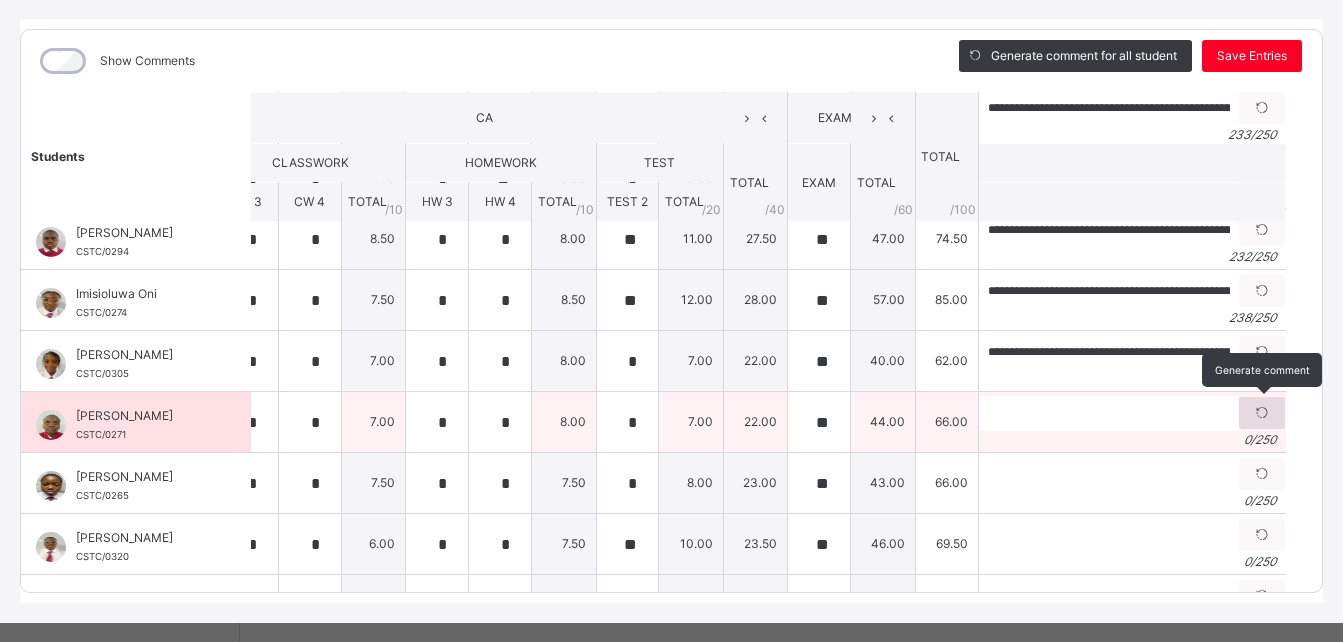 click at bounding box center [1262, 413] 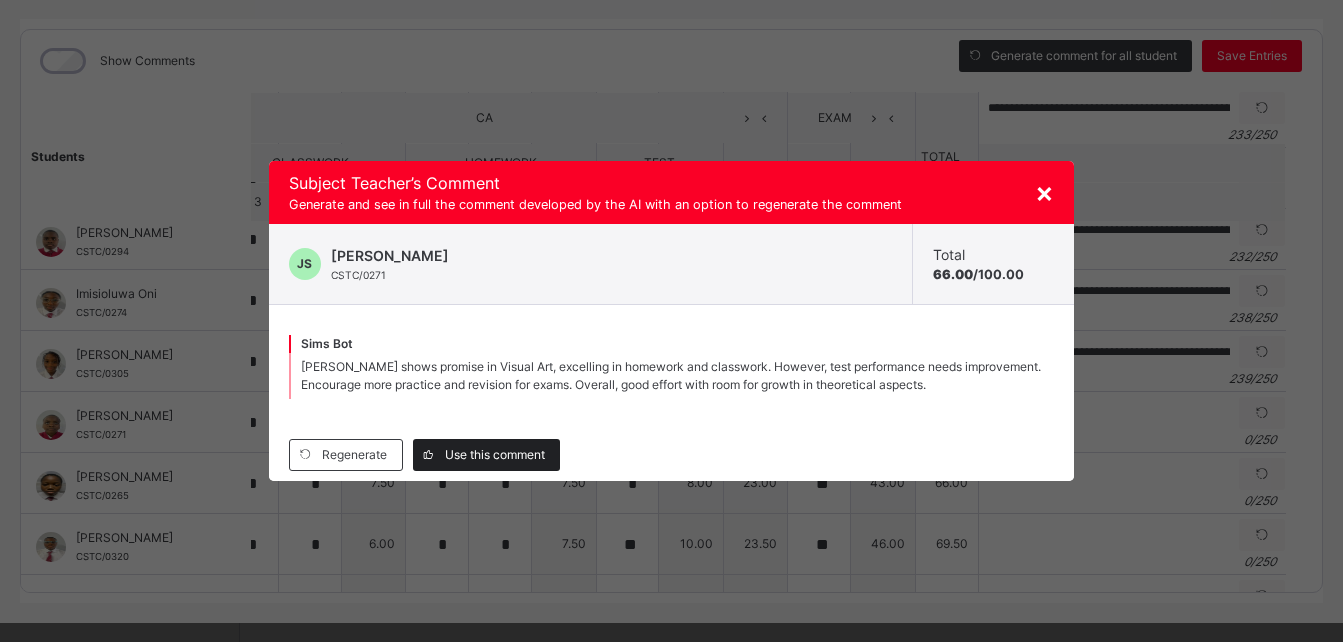 click on "Use this comment" at bounding box center (495, 455) 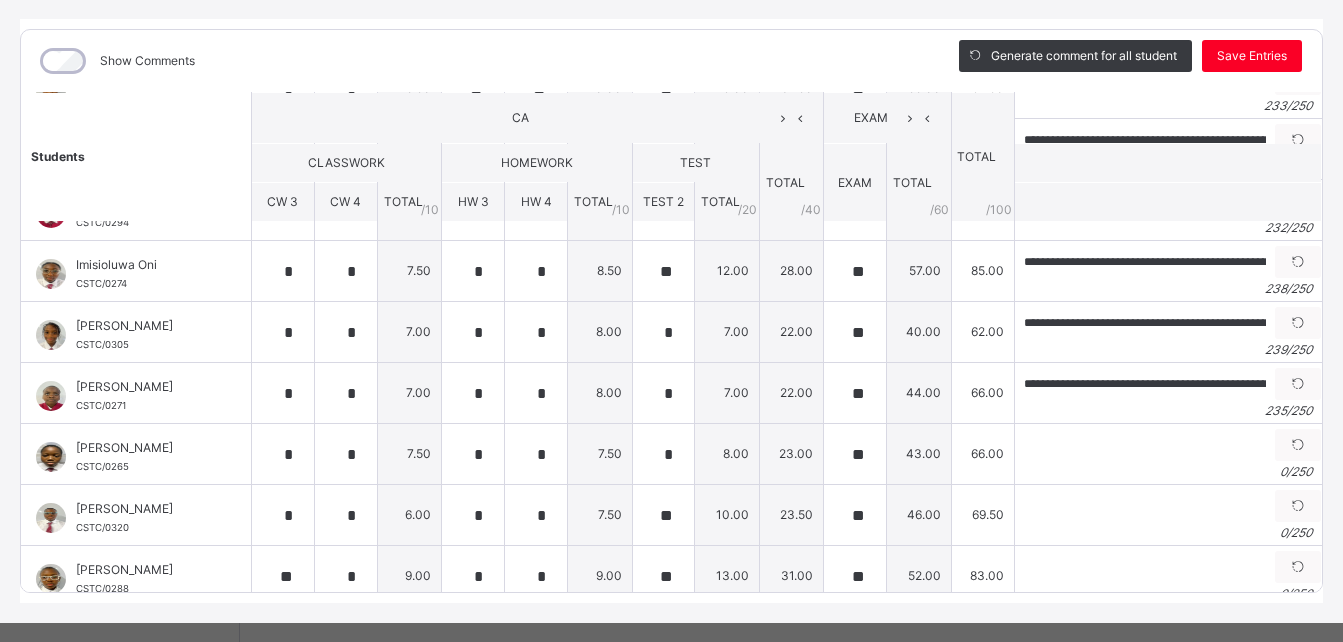 scroll, scrollTop: 592, scrollLeft: 0, axis: vertical 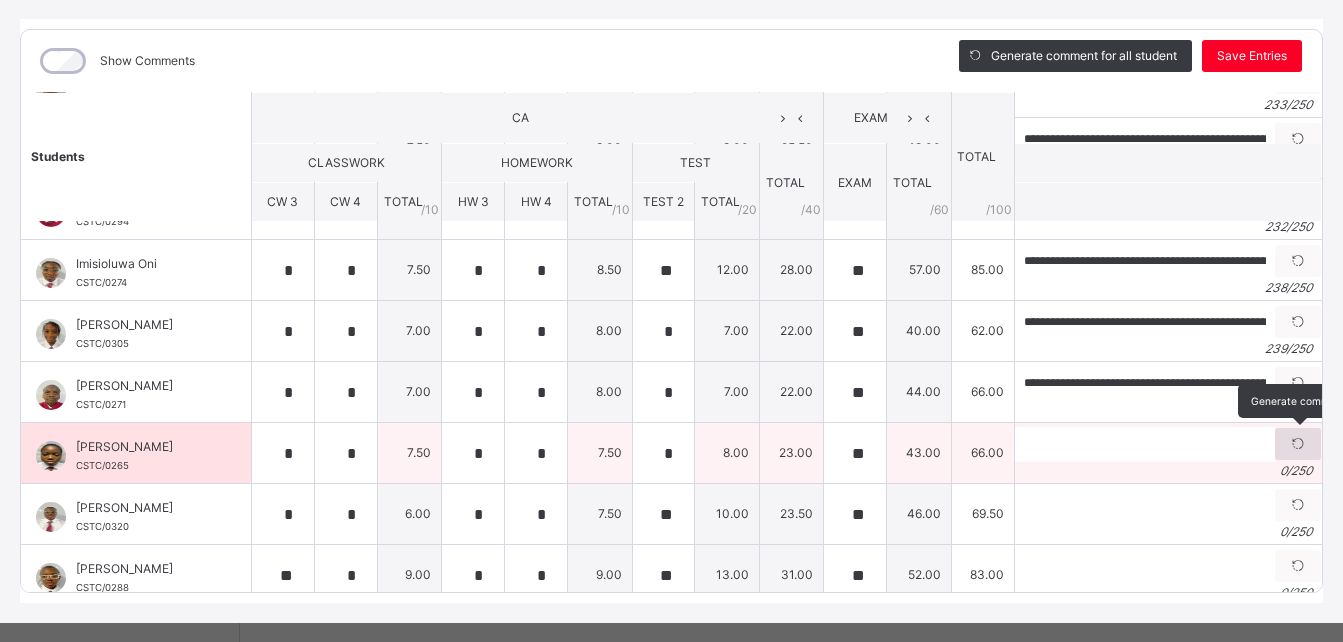 click at bounding box center [1298, 444] 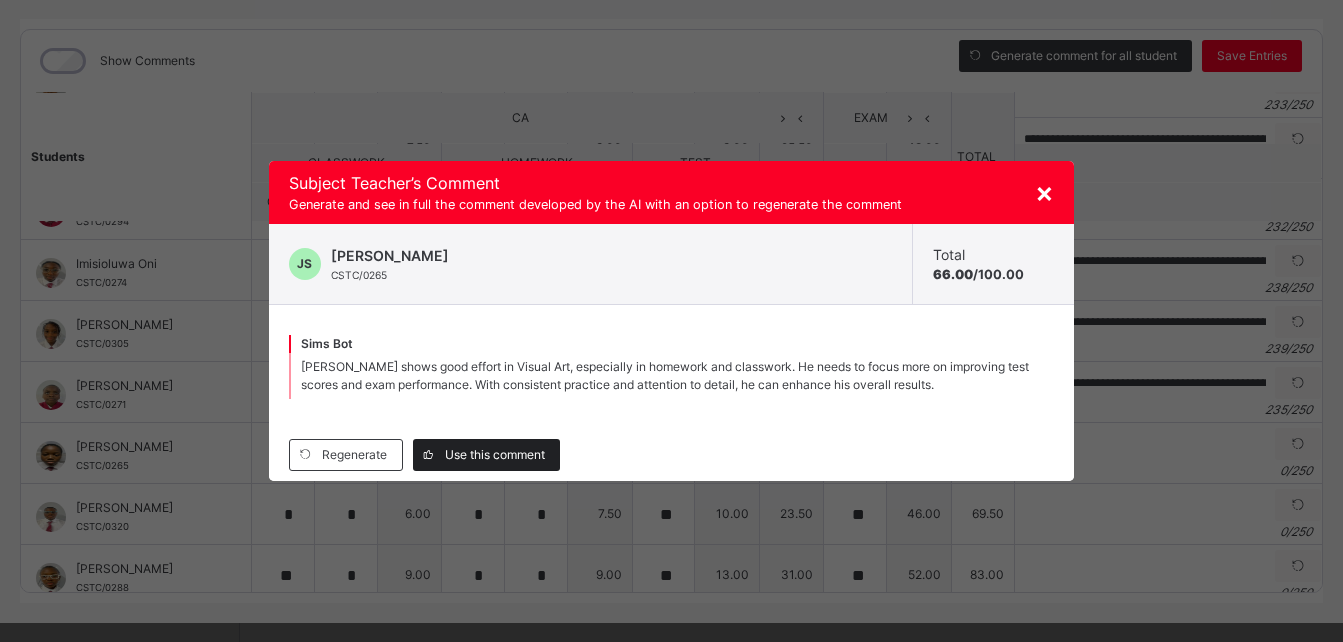 click on "Use this comment" at bounding box center (495, 455) 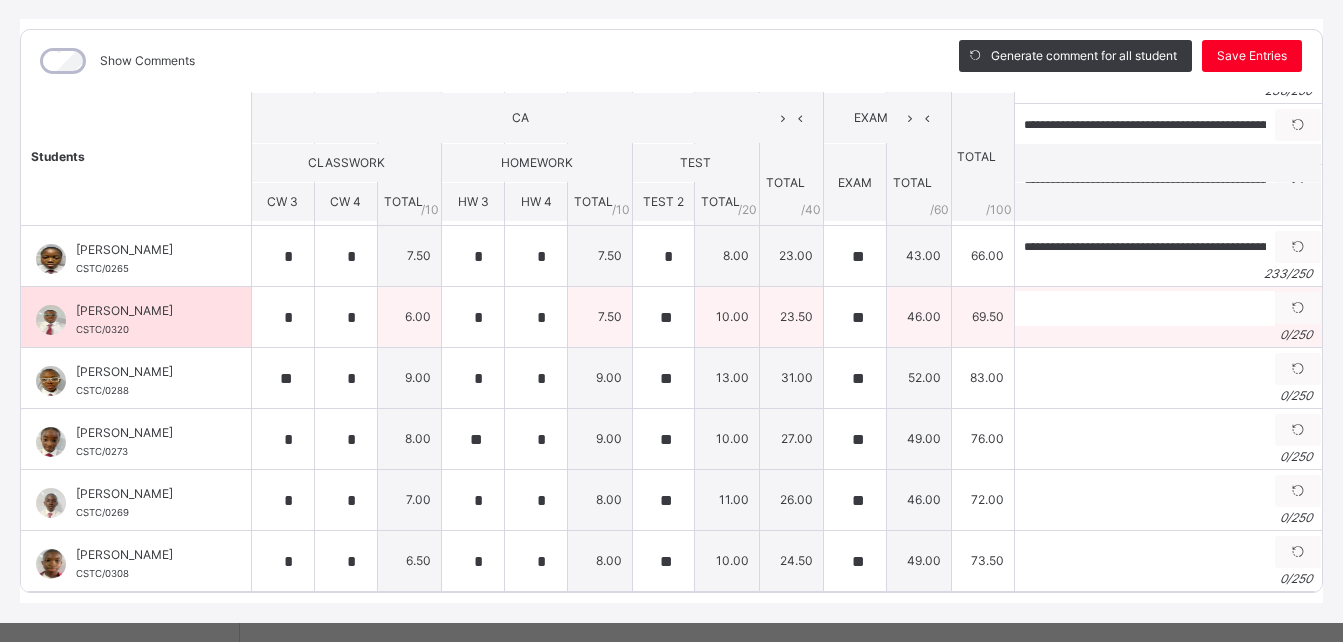 scroll, scrollTop: 797, scrollLeft: 0, axis: vertical 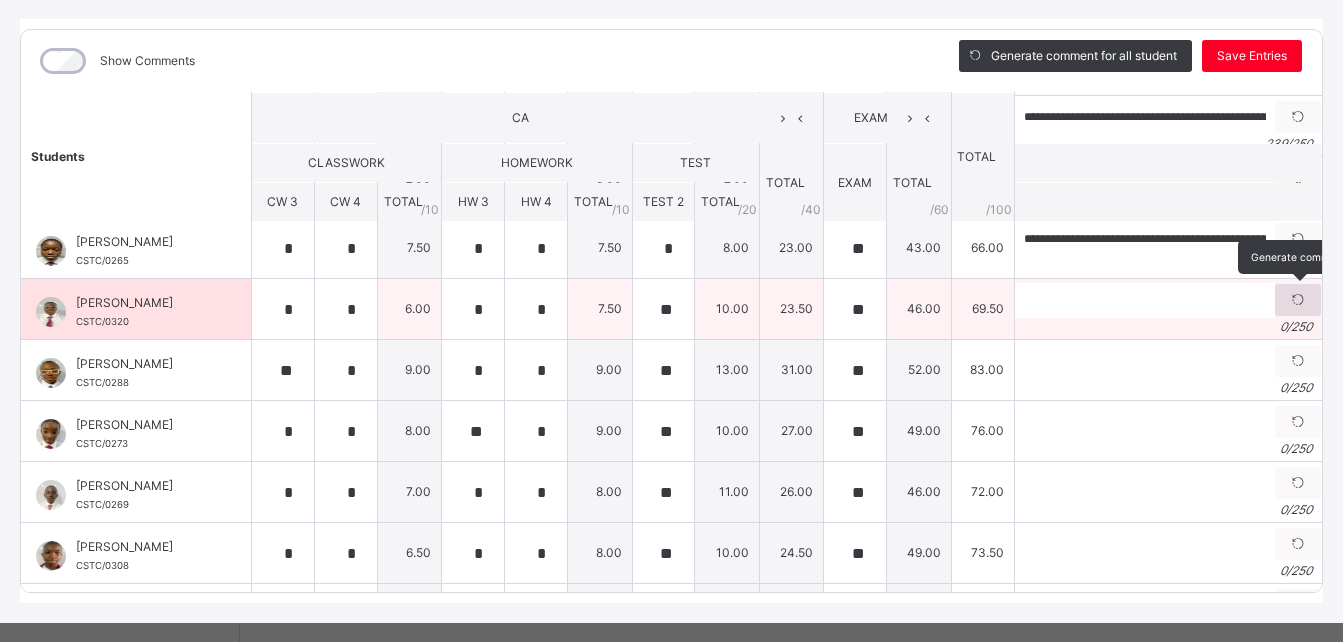 click at bounding box center [1298, 300] 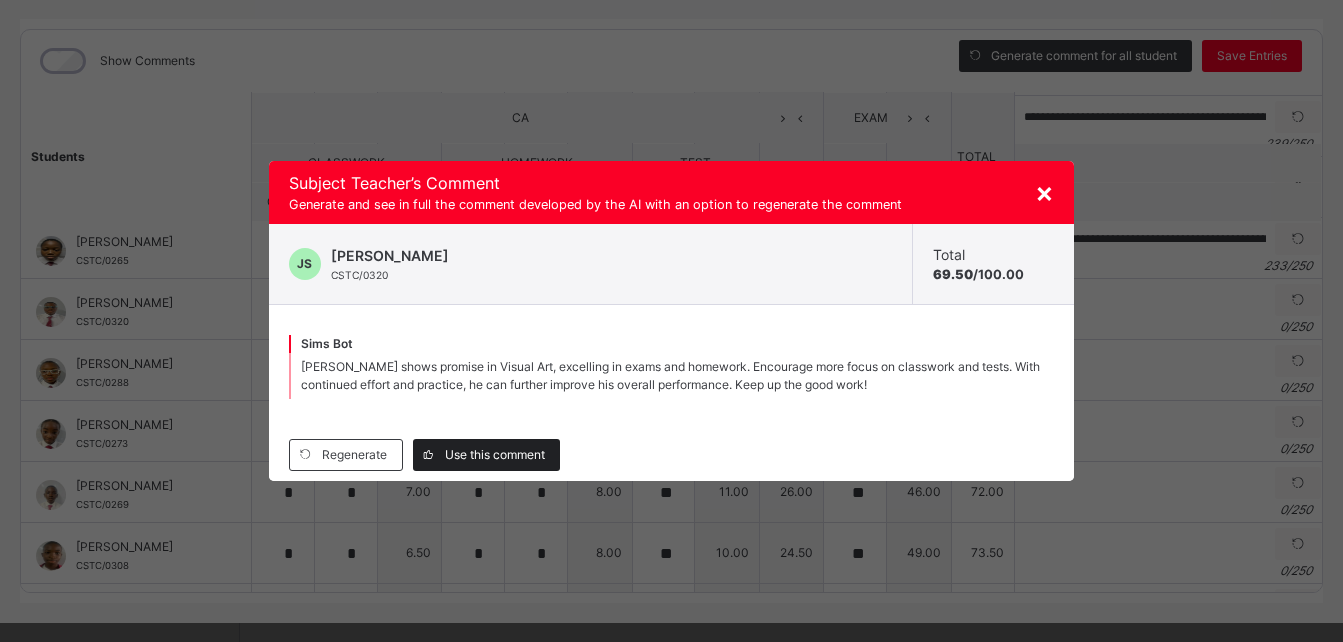 click on "Use this comment" at bounding box center [495, 455] 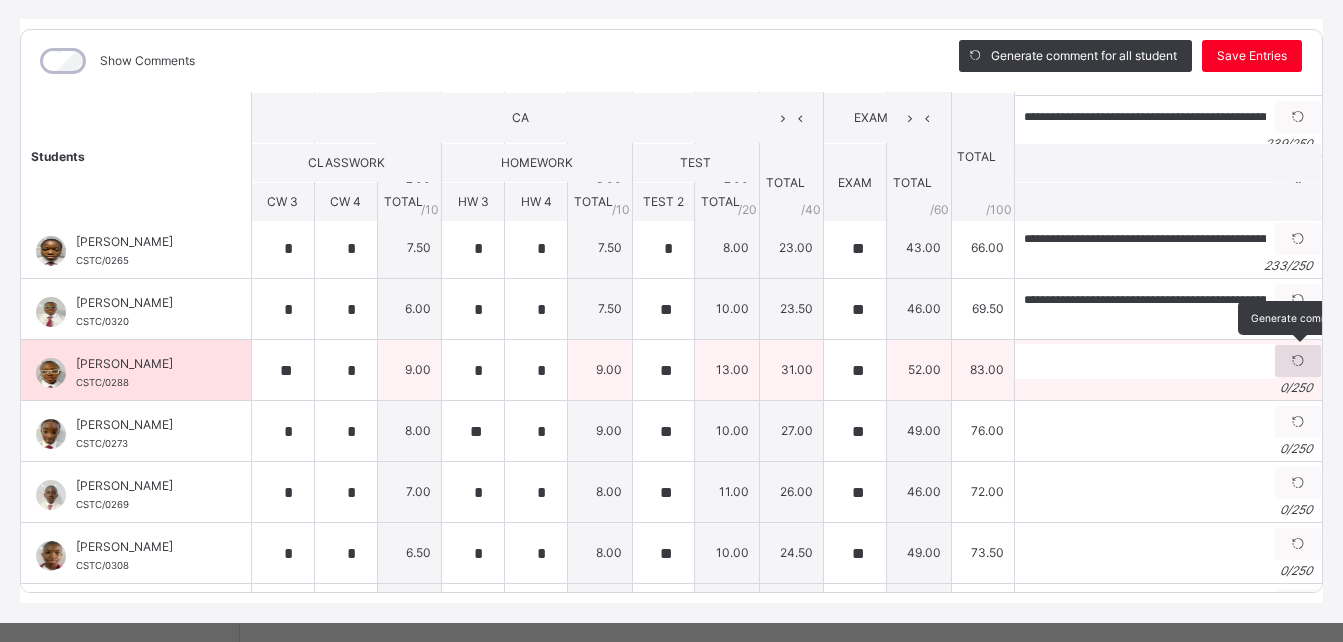 click at bounding box center [1298, 361] 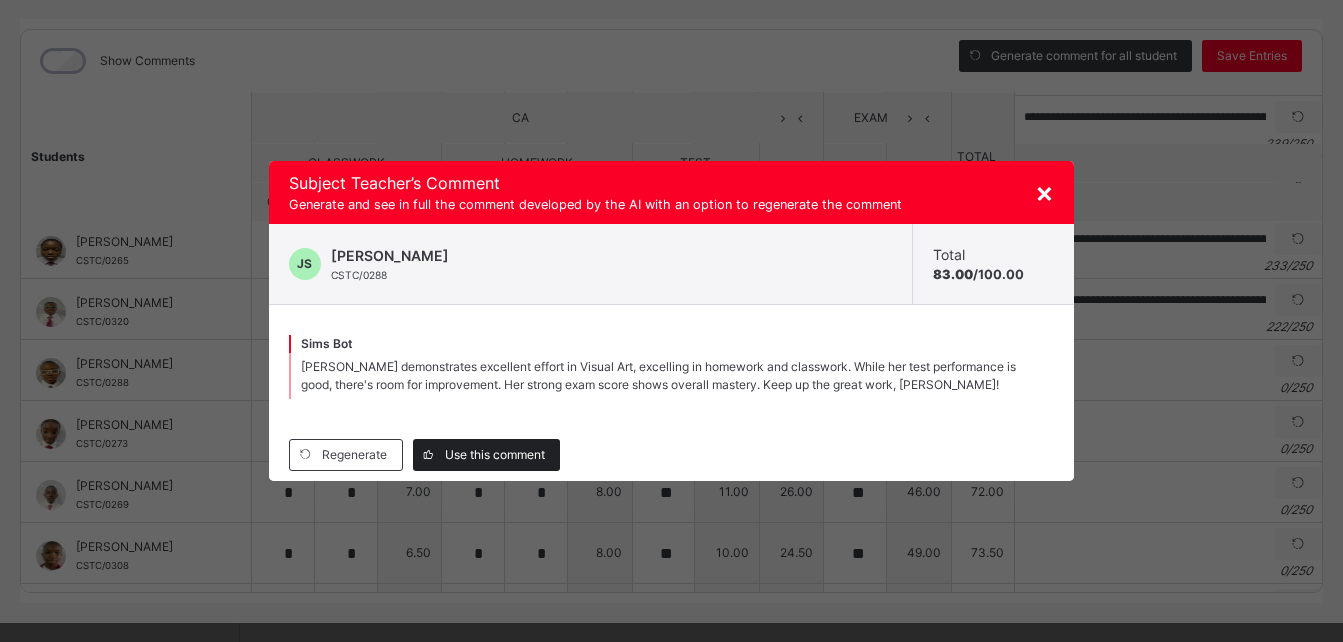 click on "Use this comment" at bounding box center [495, 455] 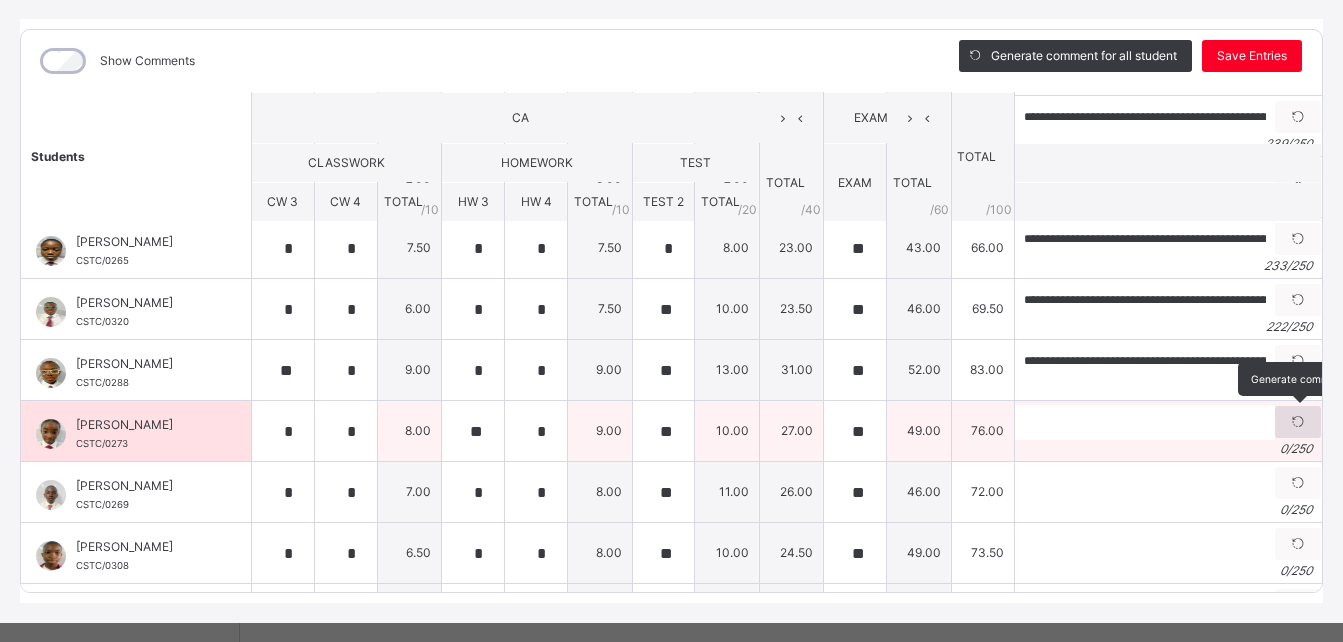 click at bounding box center (1298, 422) 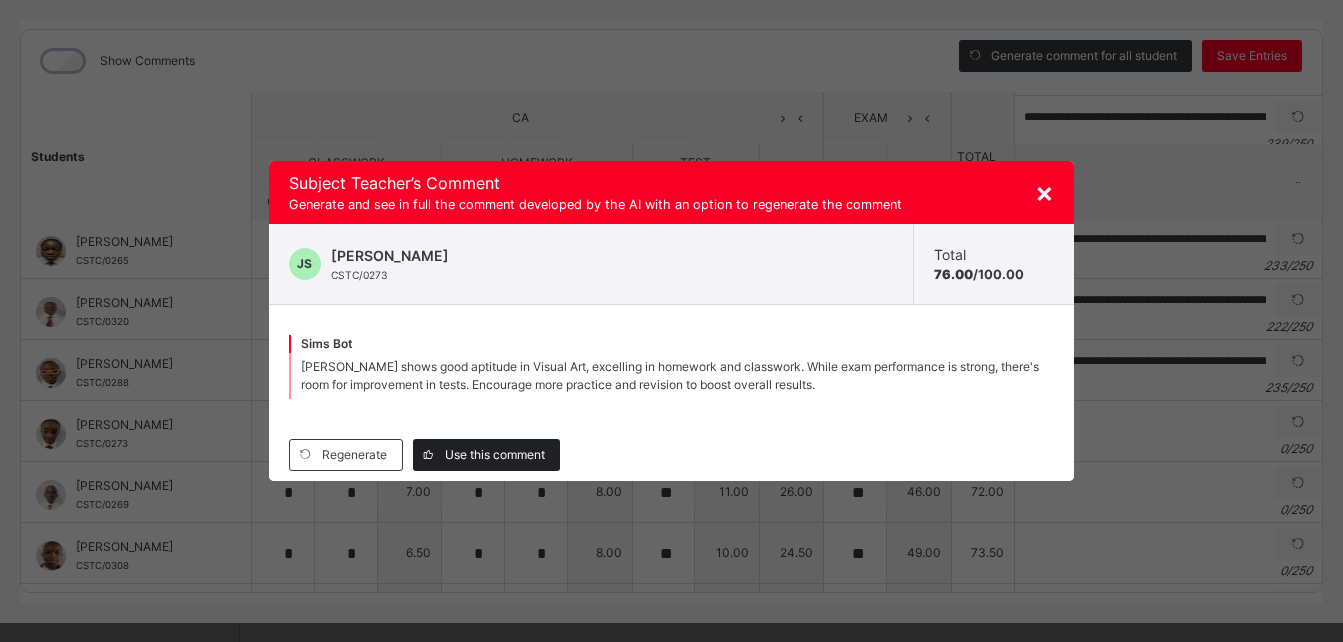 click on "Use this comment" at bounding box center [495, 455] 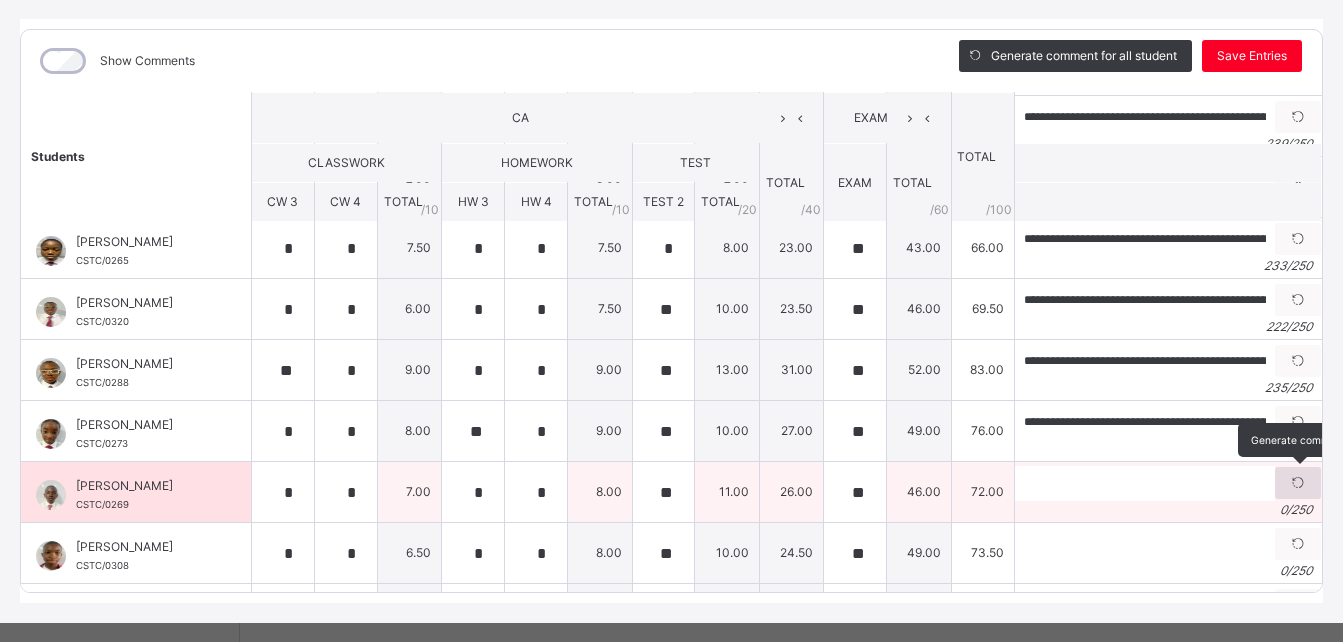 click at bounding box center (1298, 483) 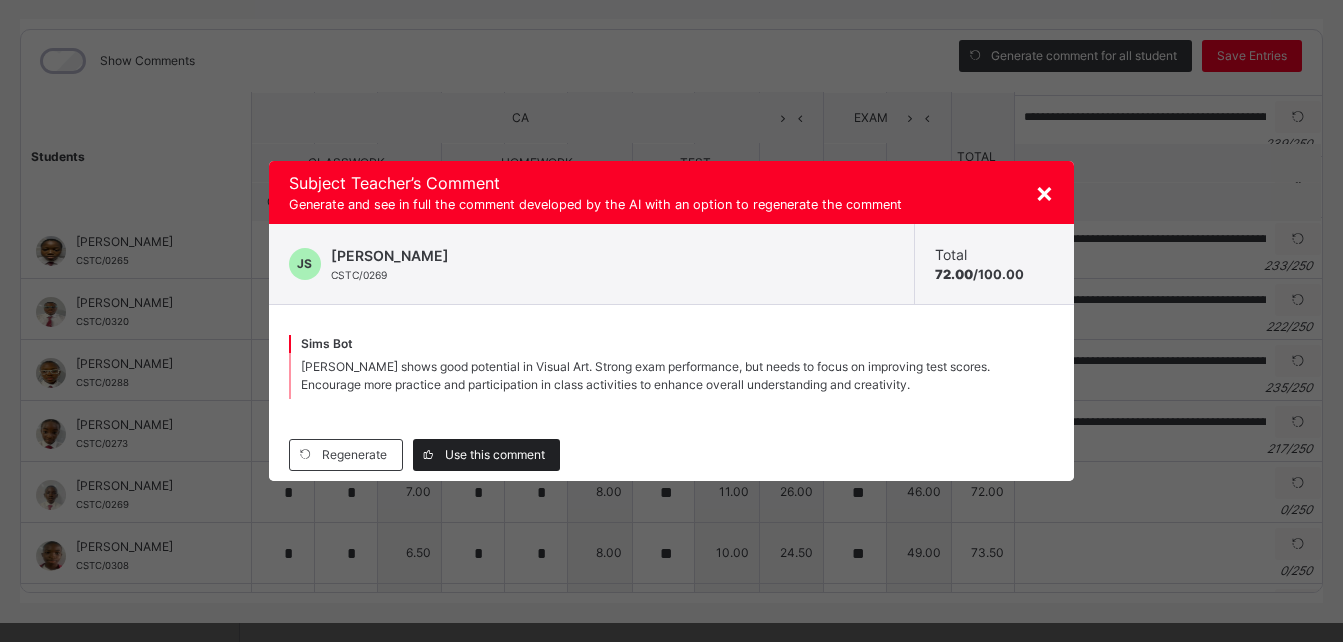 click on "Use this comment" at bounding box center (495, 455) 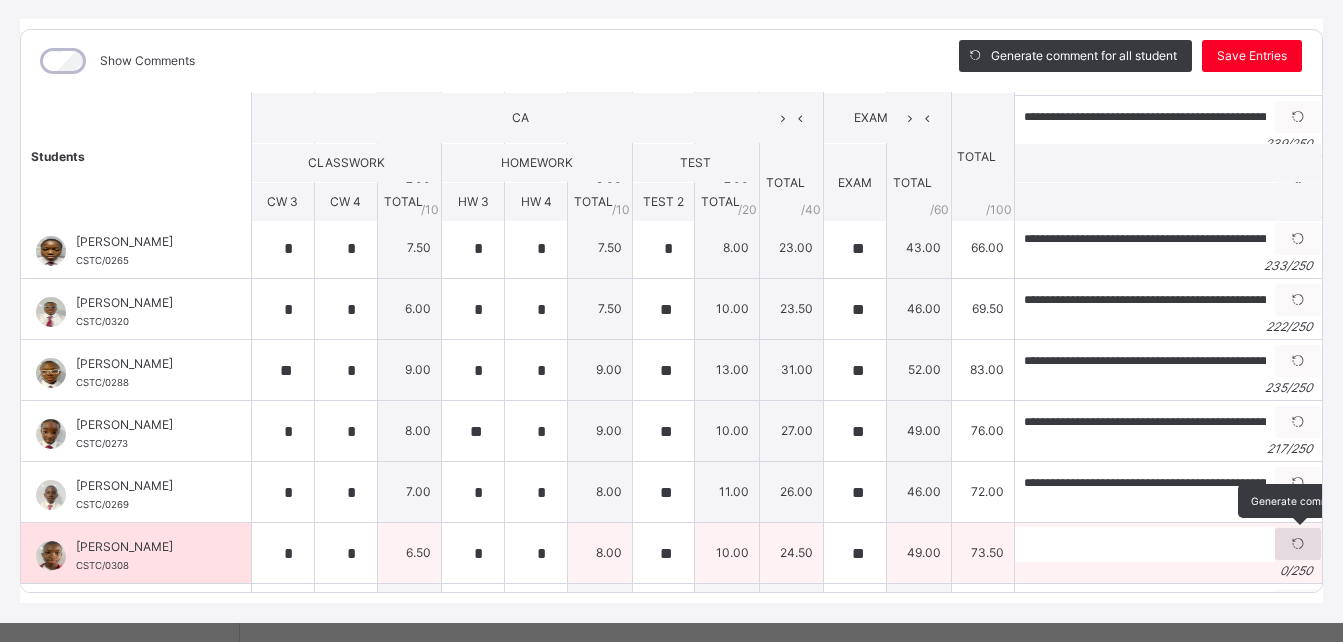 click at bounding box center [1298, 544] 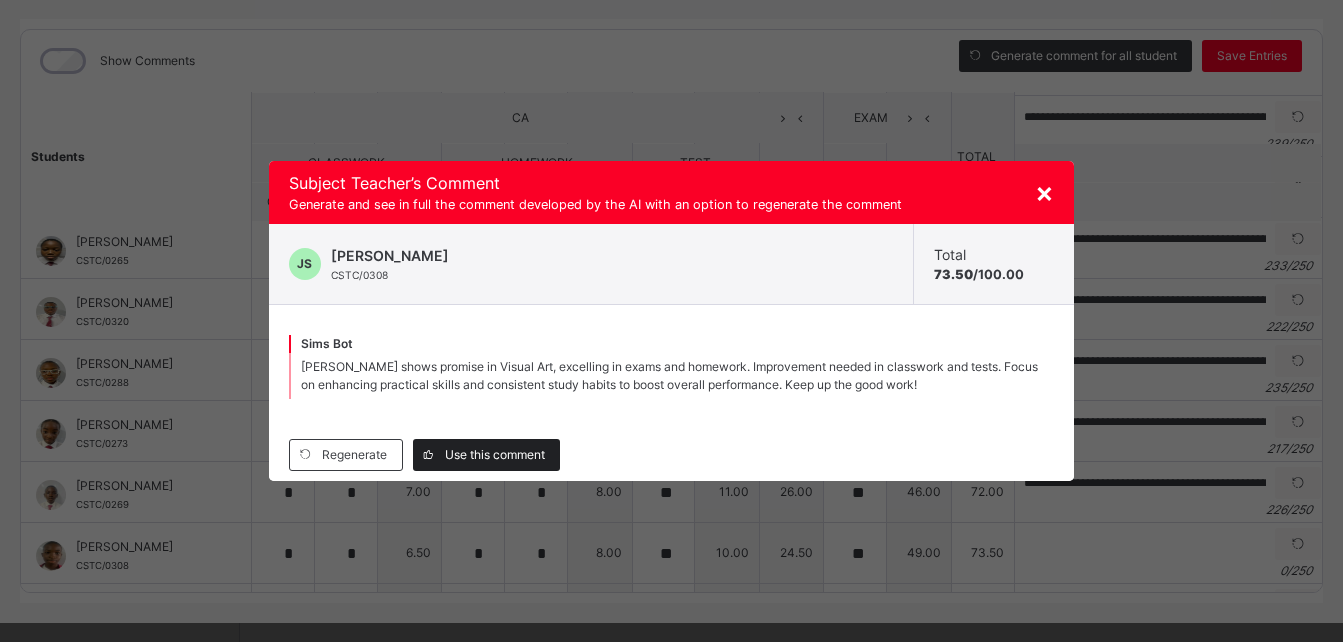 click on "Regenerate     Use this comment" at bounding box center [672, 455] 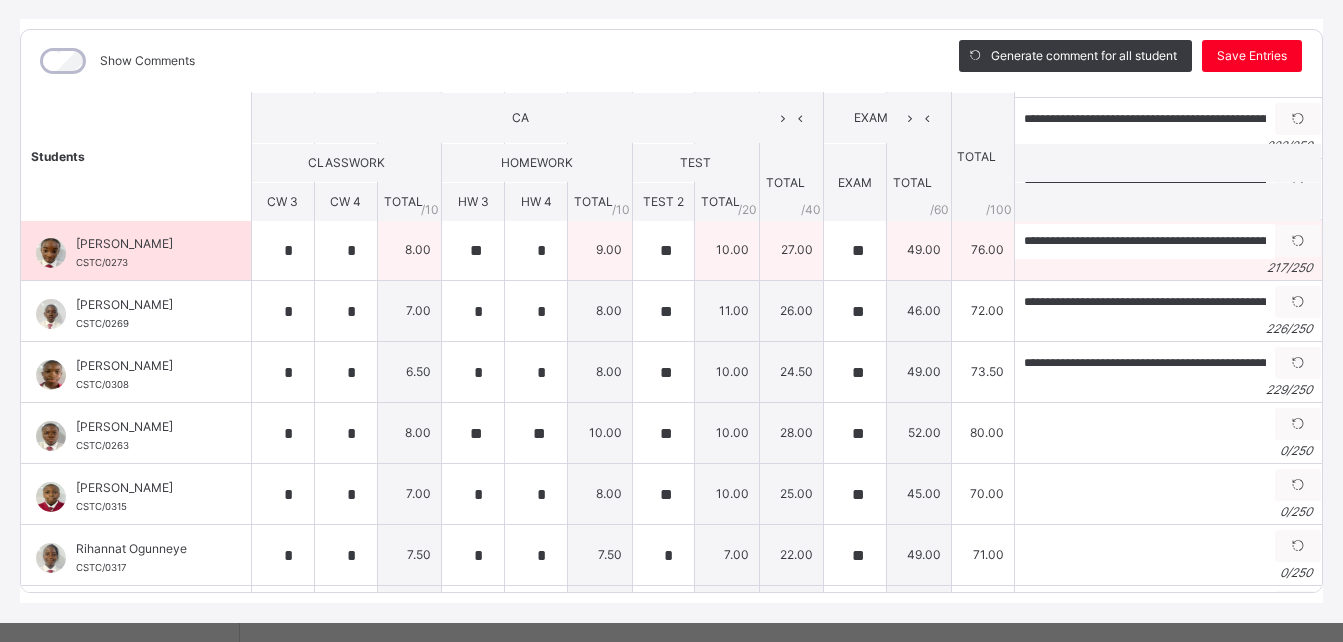 scroll, scrollTop: 1048, scrollLeft: 0, axis: vertical 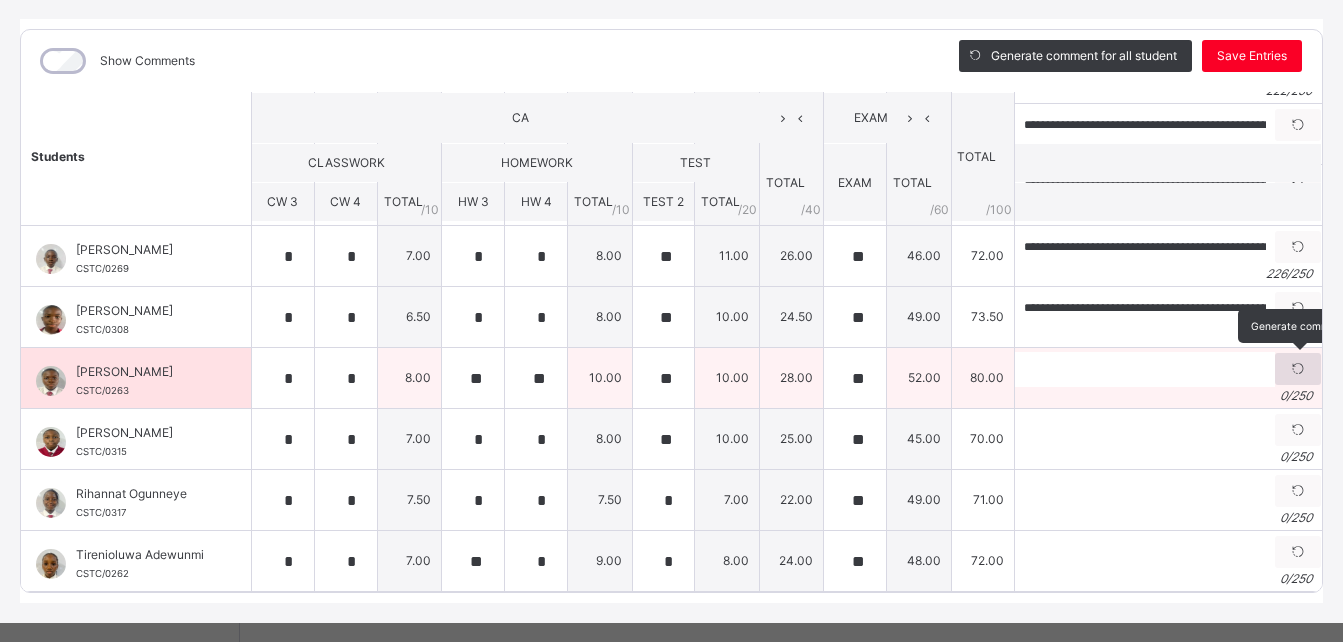 click at bounding box center [1298, 369] 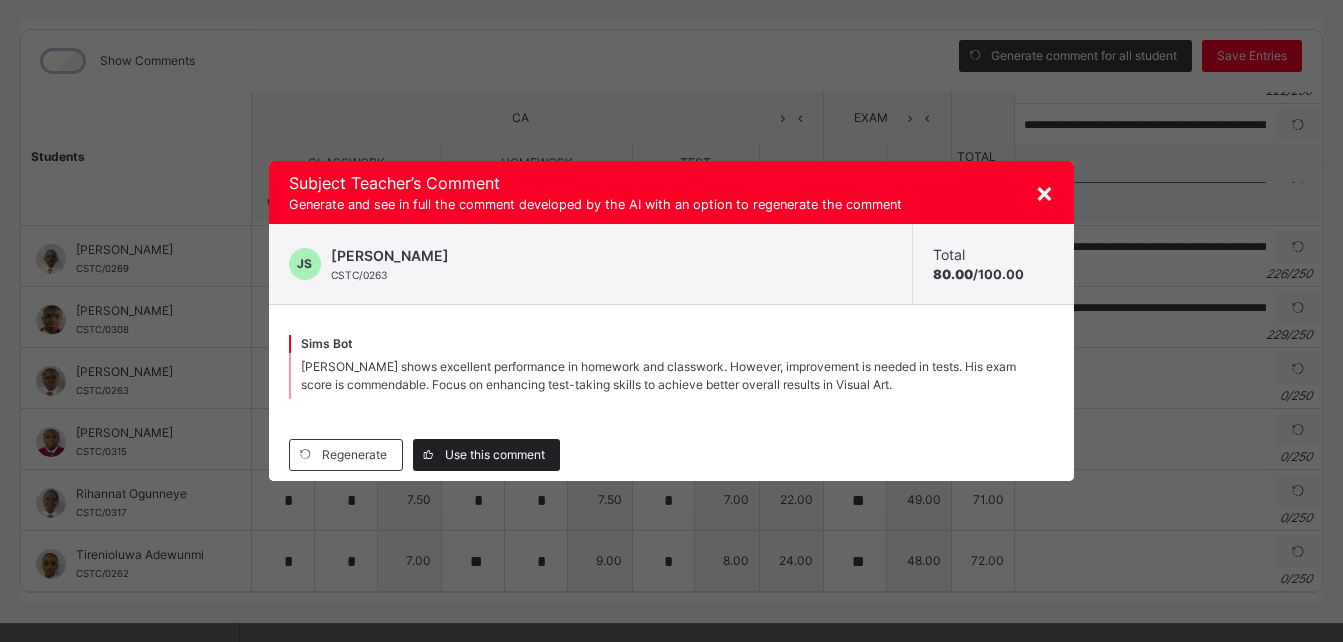 click on "Use this comment" at bounding box center (495, 455) 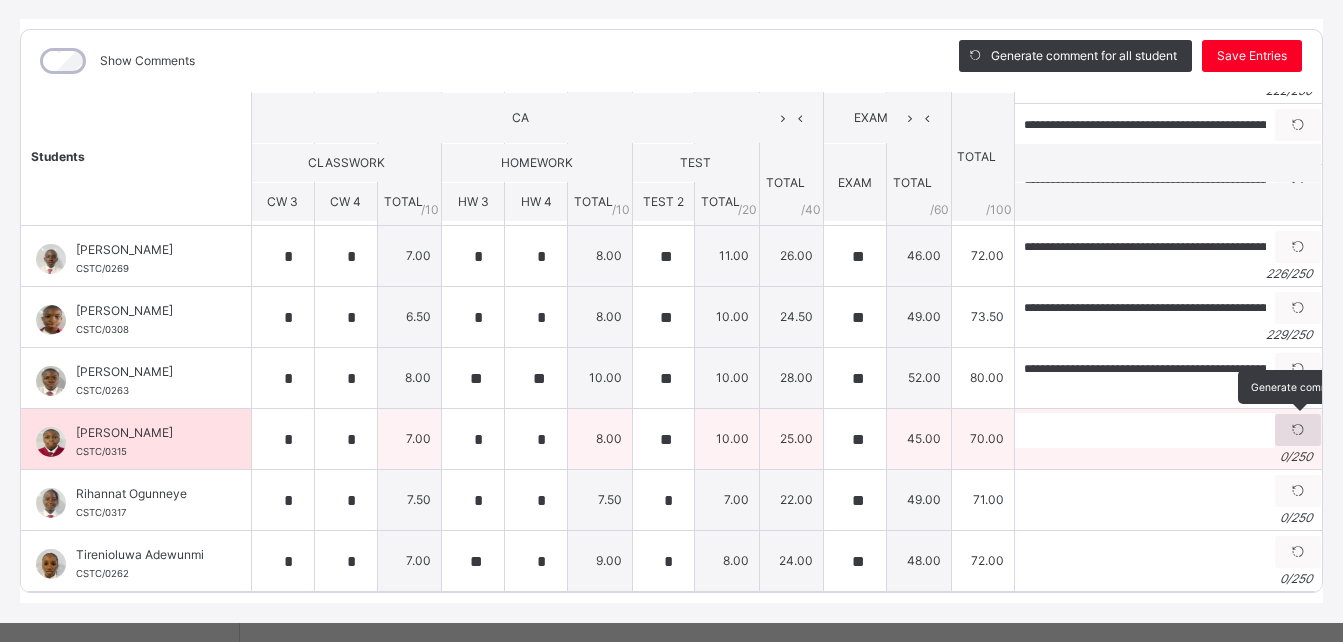 click at bounding box center (1298, 430) 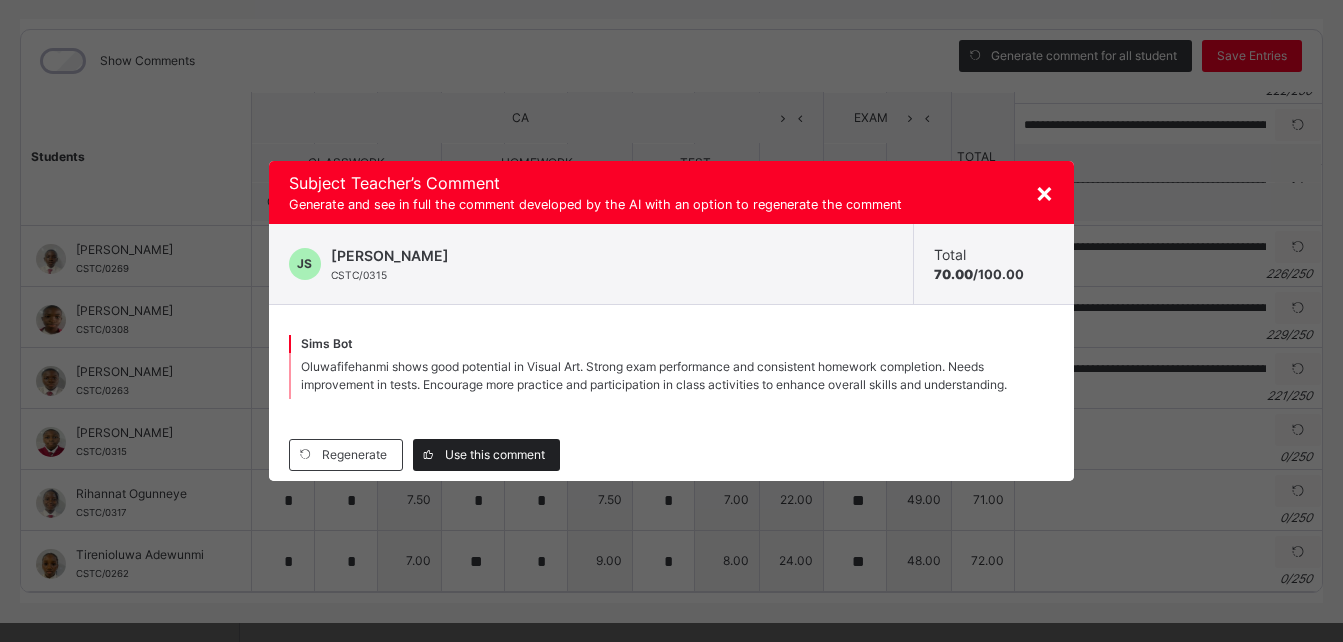 click on "Use this comment" at bounding box center [495, 455] 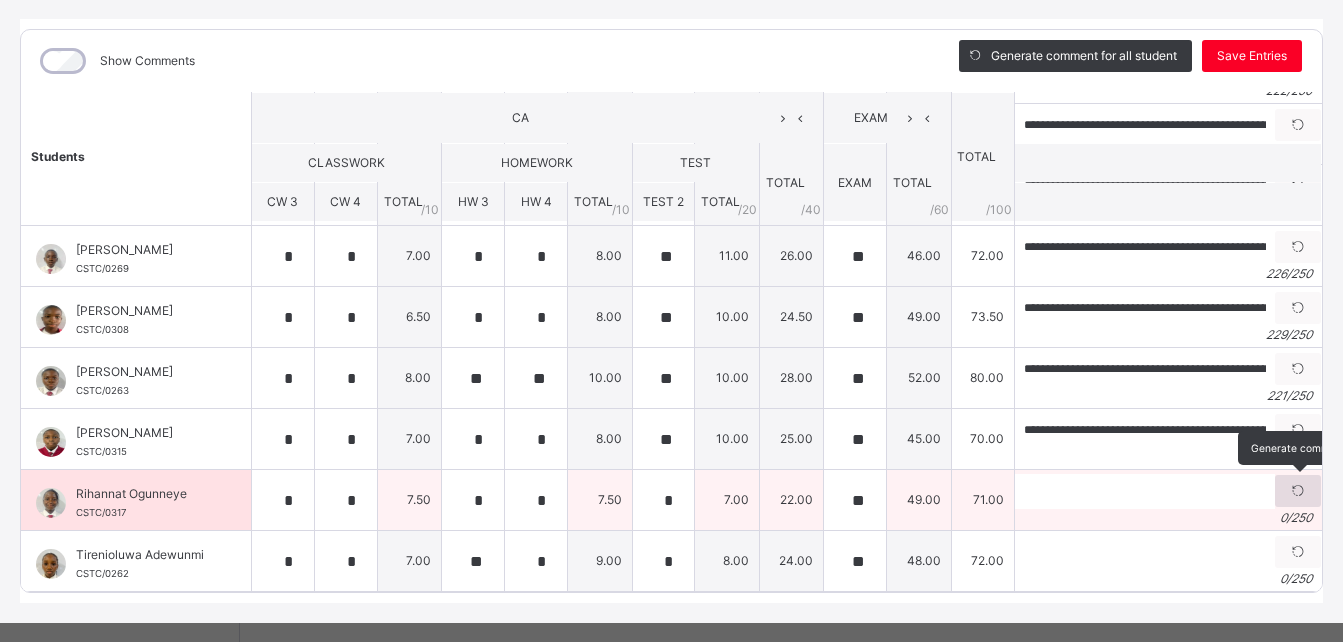 click at bounding box center [1298, 491] 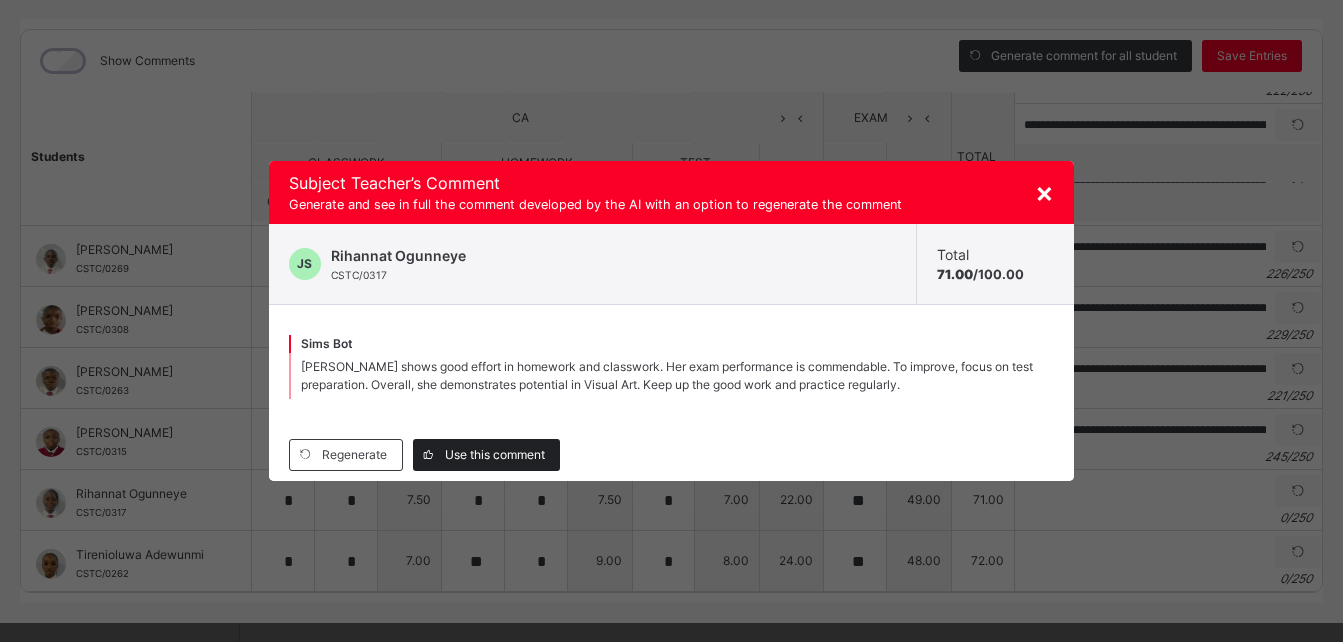 click on "Use this comment" at bounding box center [486, 455] 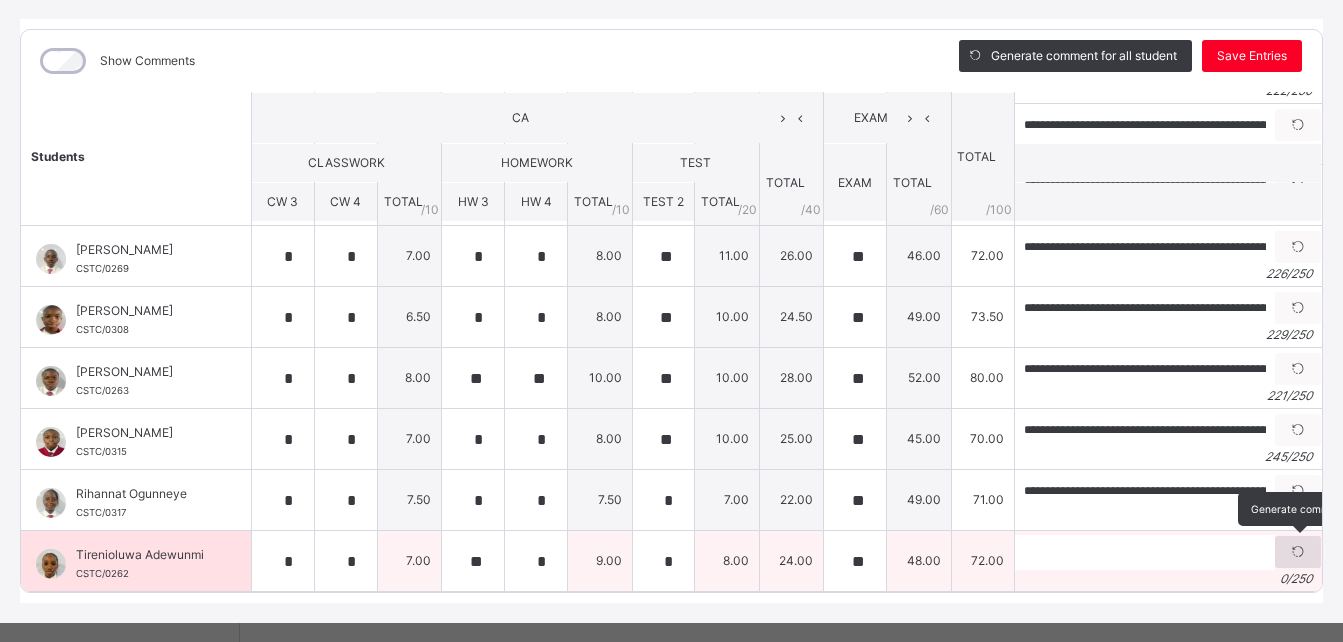 click at bounding box center [1298, 552] 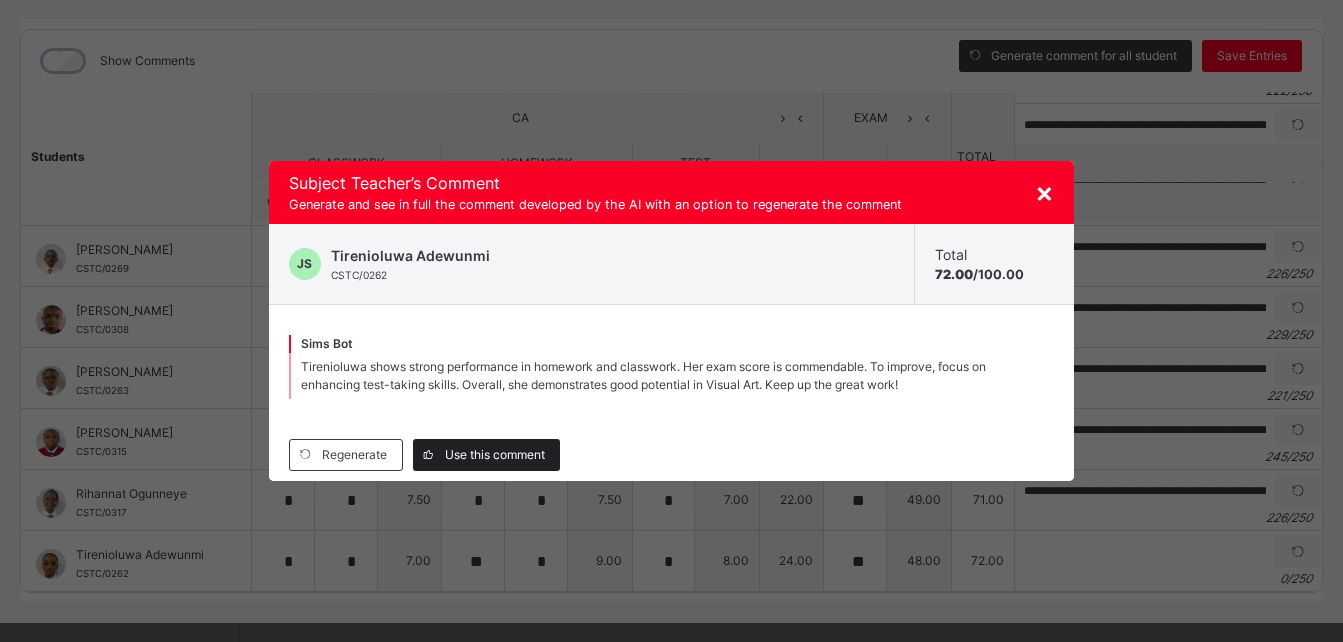 click on "Use this comment" at bounding box center (495, 455) 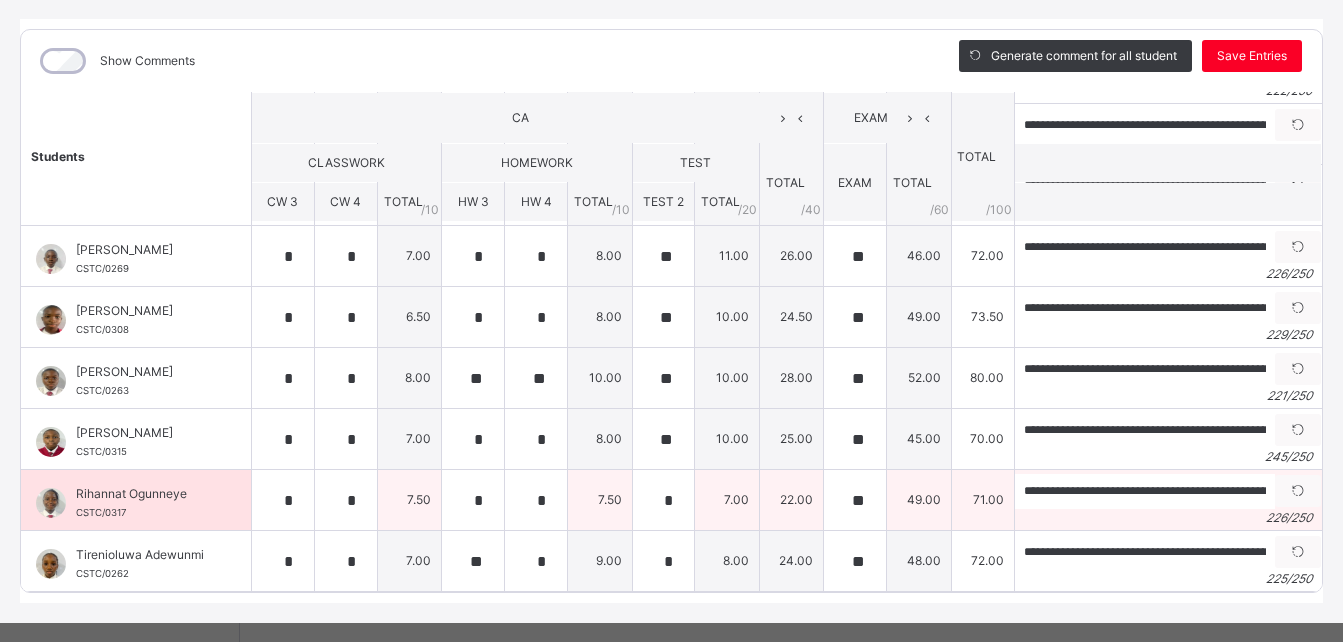 scroll, scrollTop: 284, scrollLeft: 0, axis: vertical 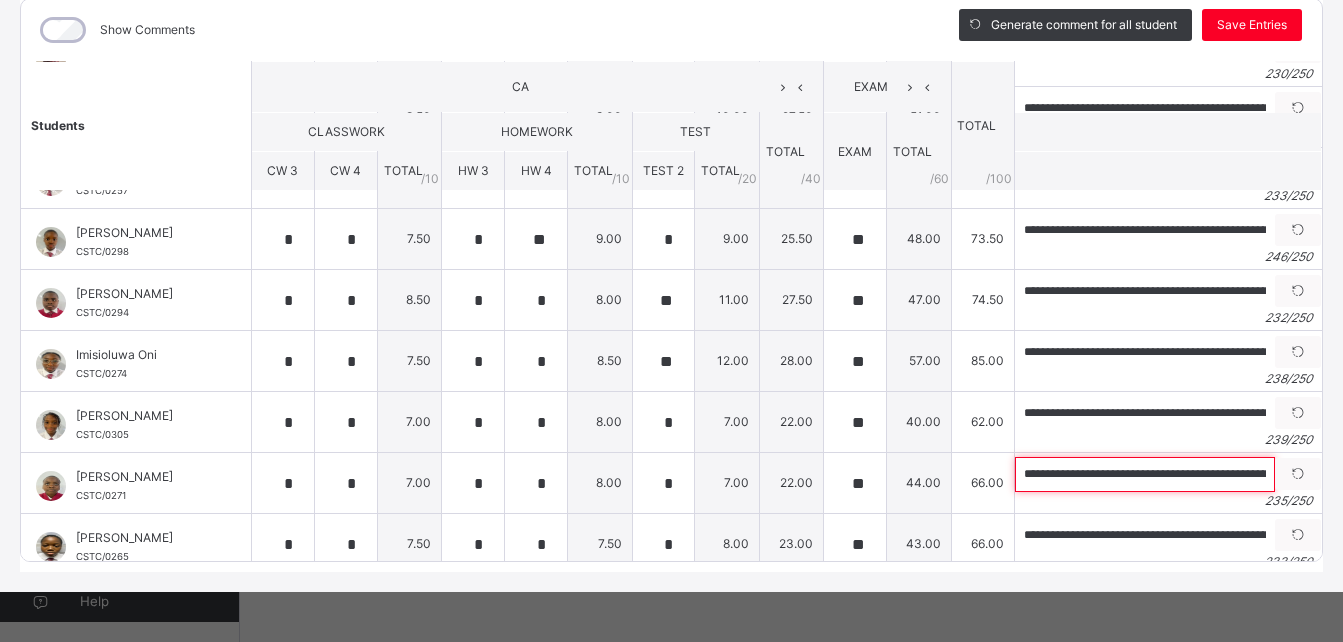 click on "**********" at bounding box center [1145, 474] 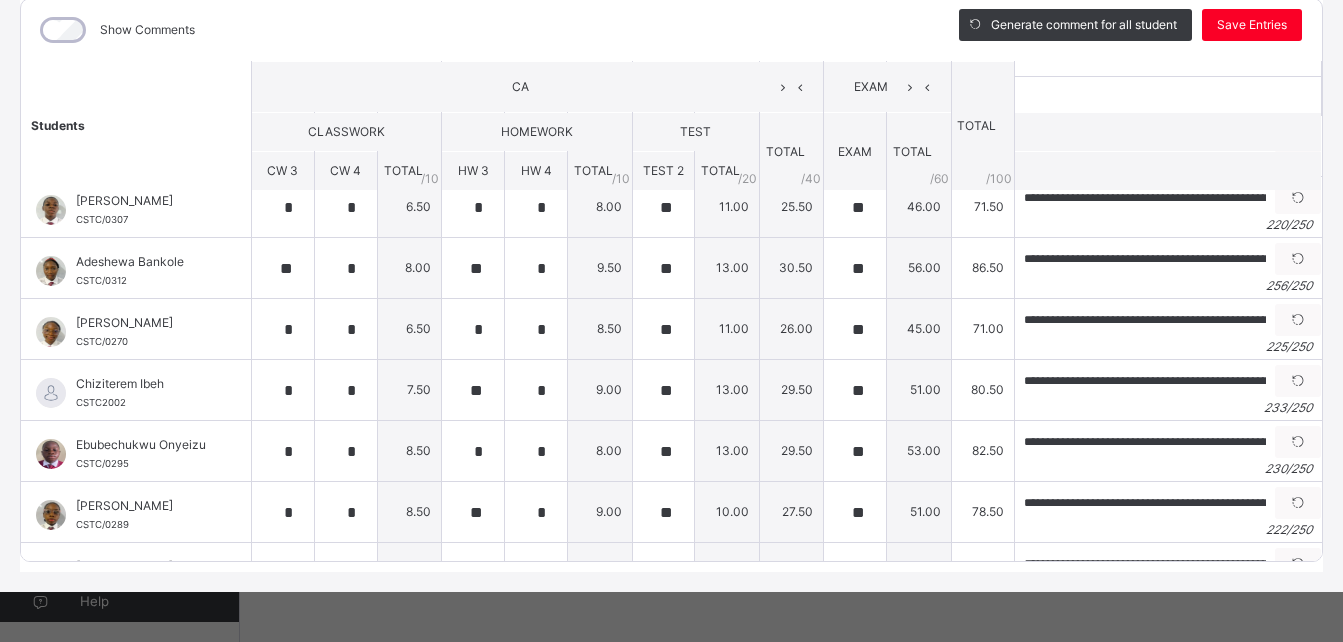 scroll, scrollTop: 74, scrollLeft: 0, axis: vertical 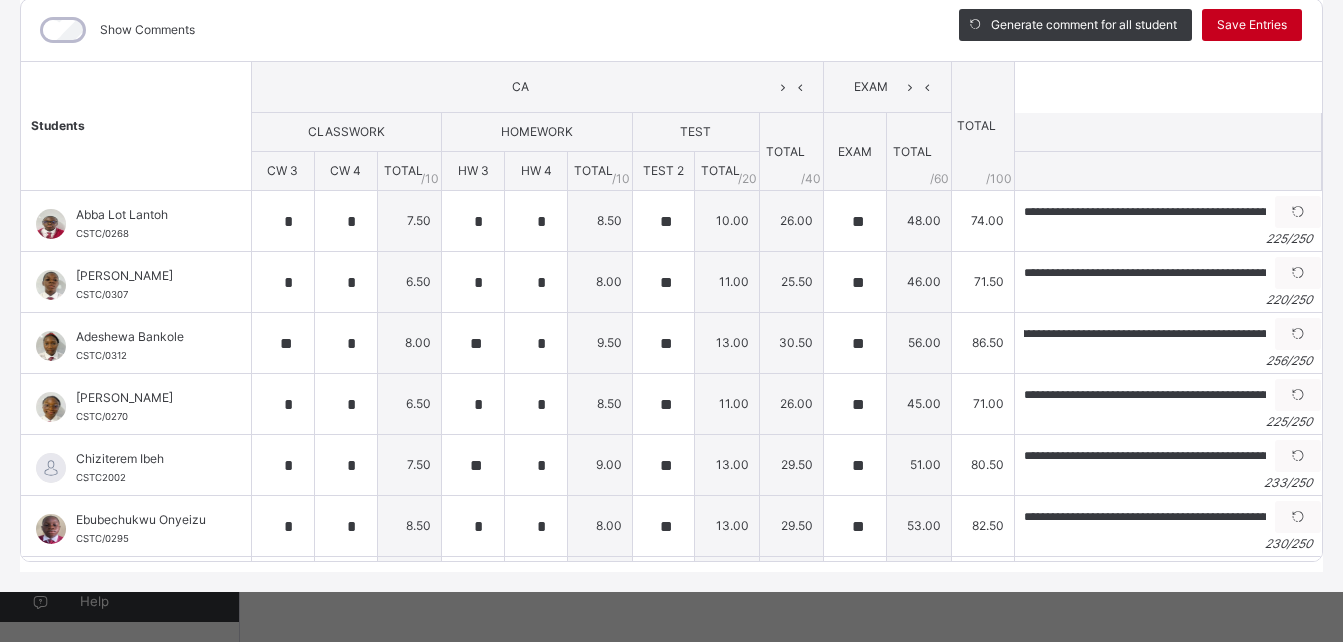 click on "Save Entries" at bounding box center (1252, 25) 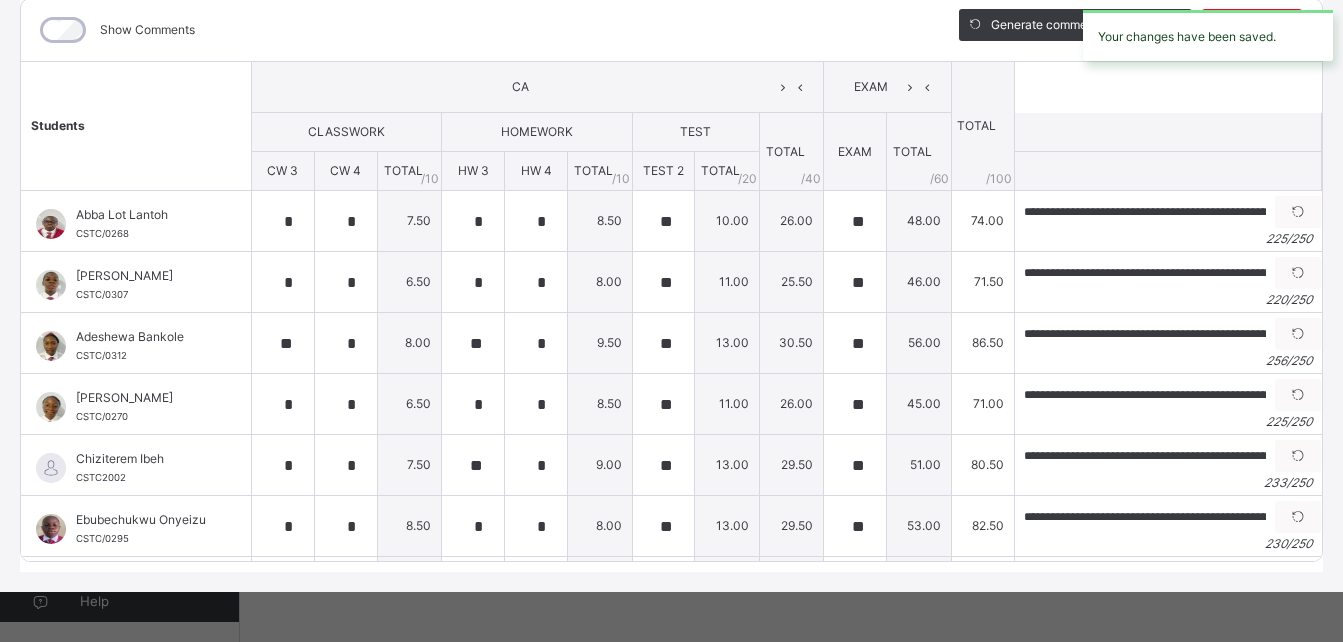 scroll, scrollTop: 16, scrollLeft: 0, axis: vertical 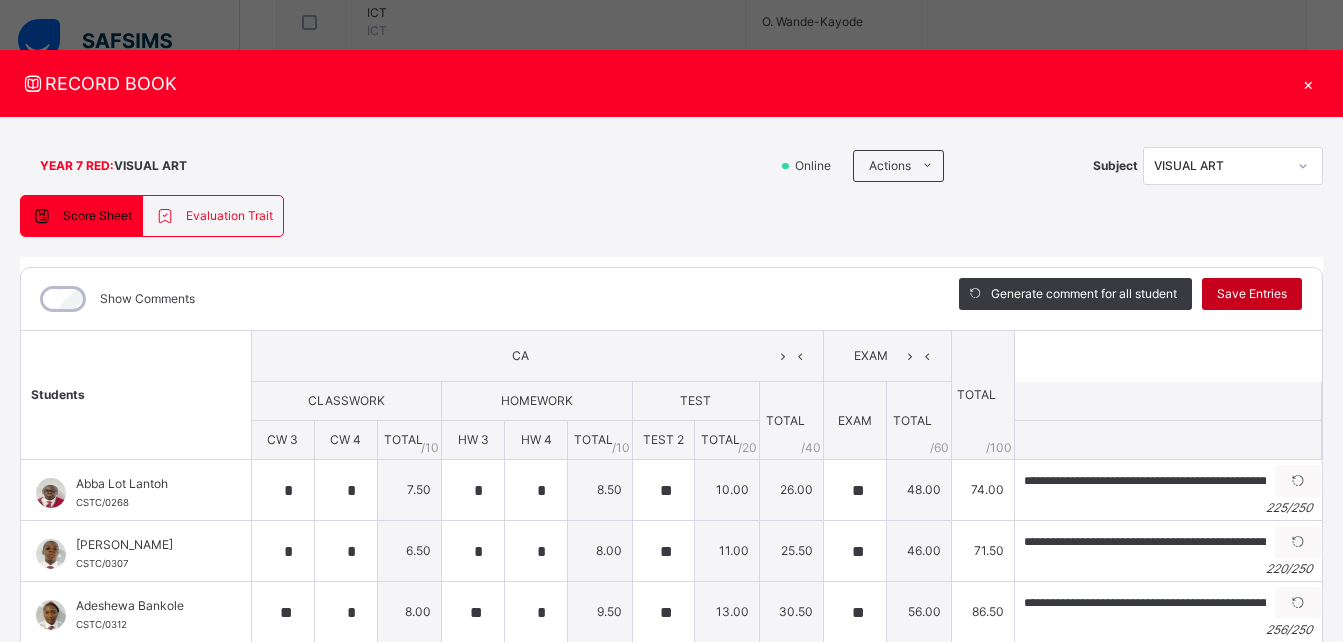 click on "Save Entries" at bounding box center [1252, 294] 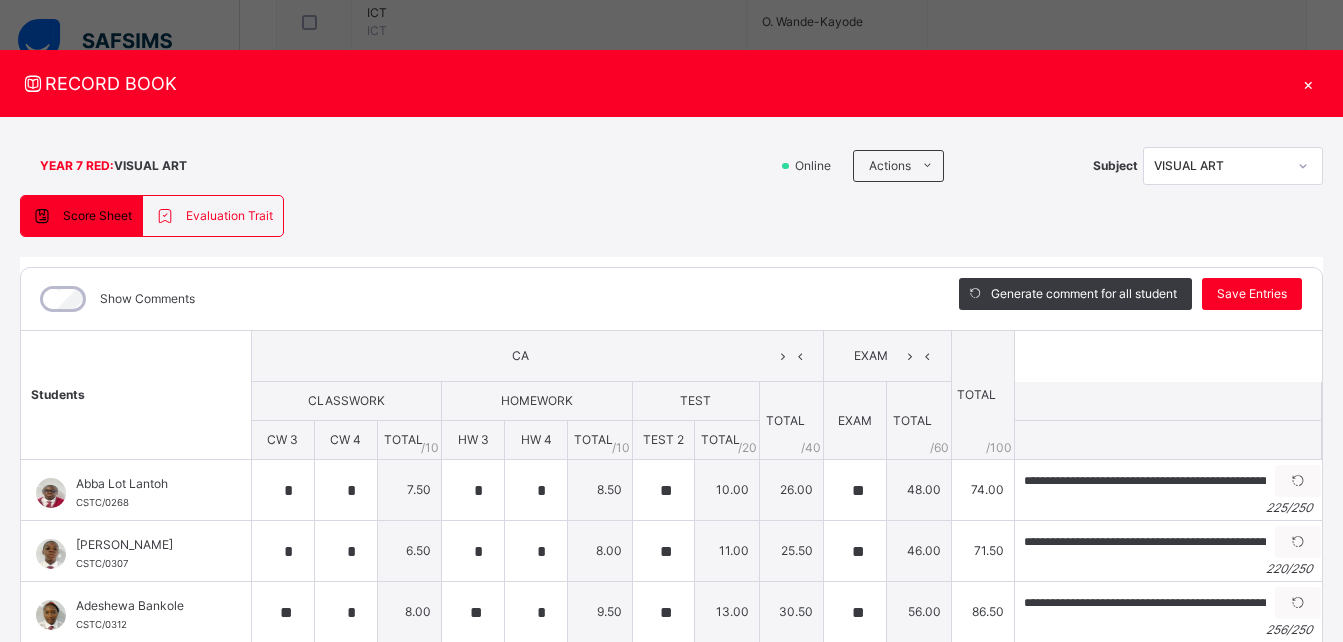 click on "×" at bounding box center (1308, 83) 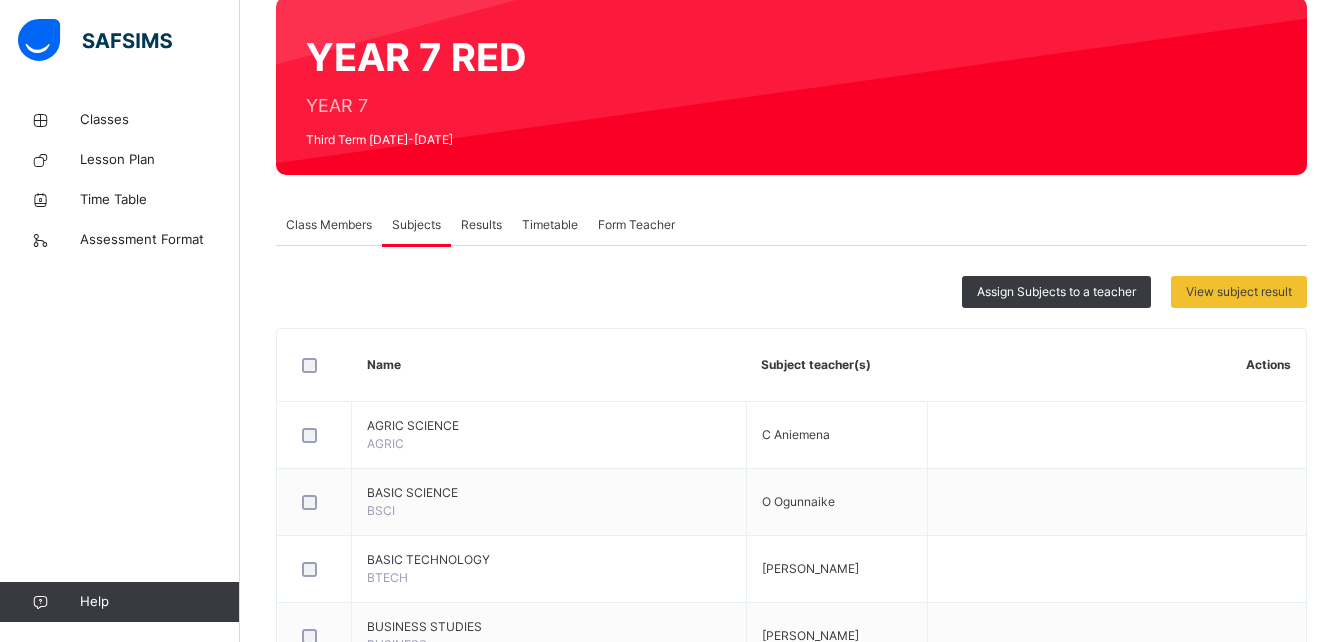 scroll, scrollTop: 0, scrollLeft: 0, axis: both 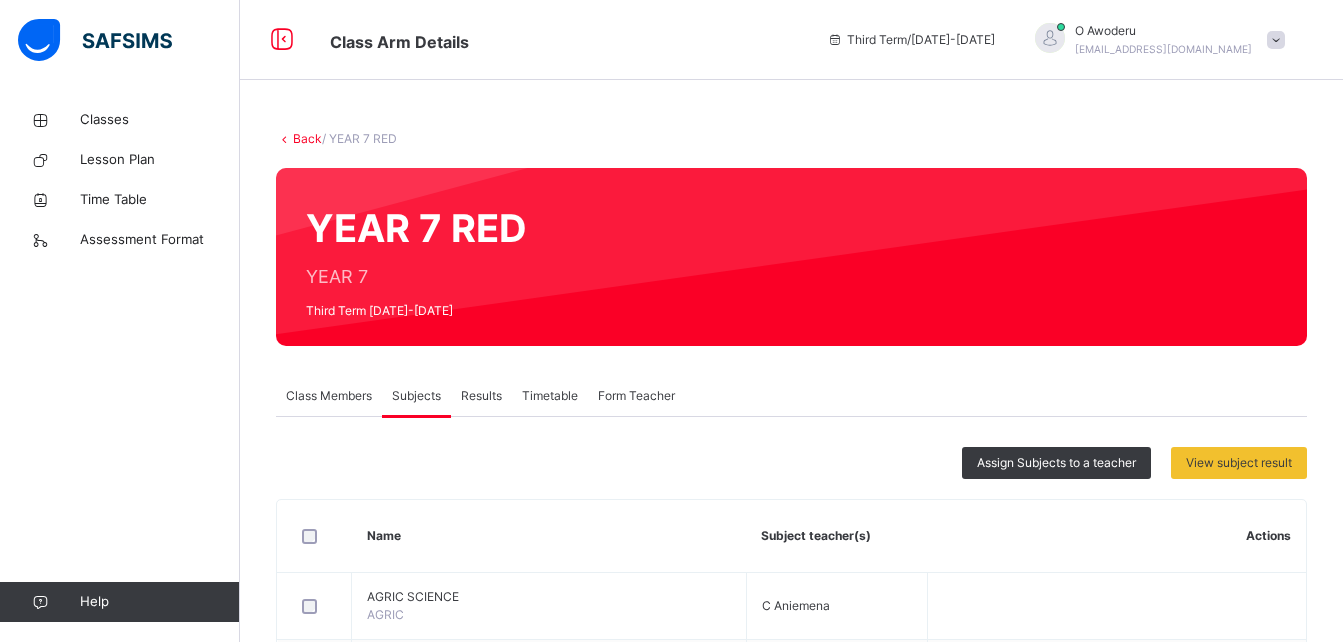 click on "Back" at bounding box center [307, 138] 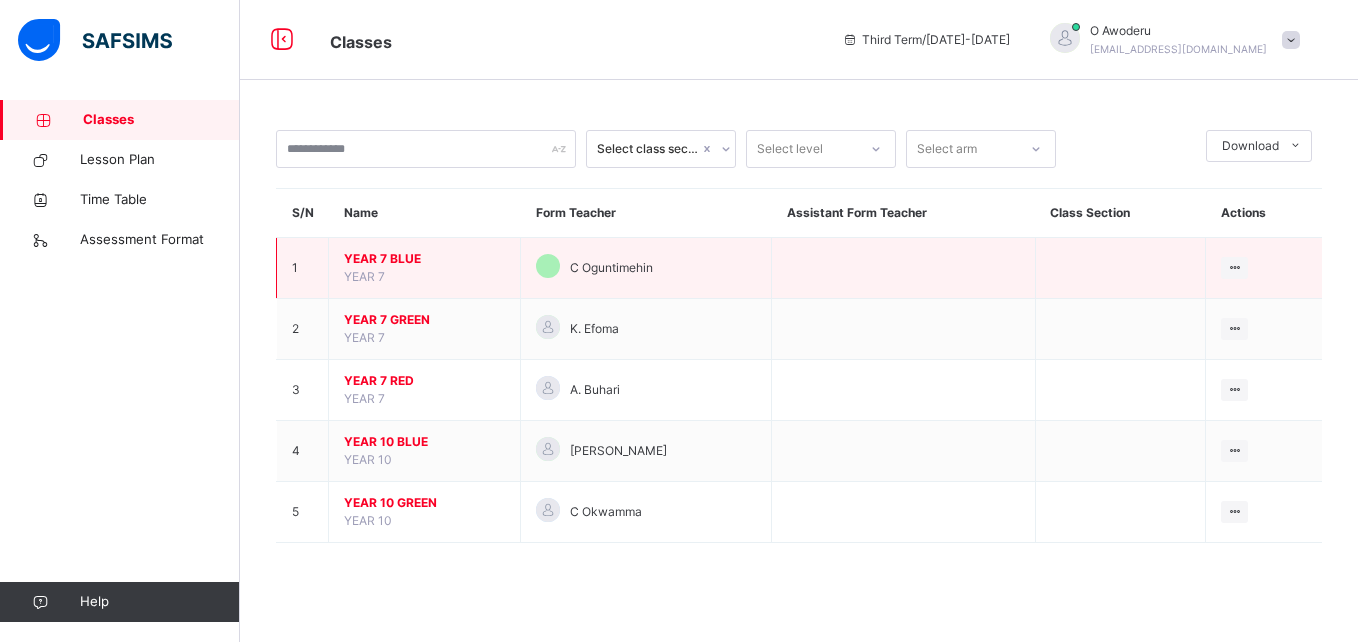 click on "YEAR 7   BLUE" at bounding box center (424, 259) 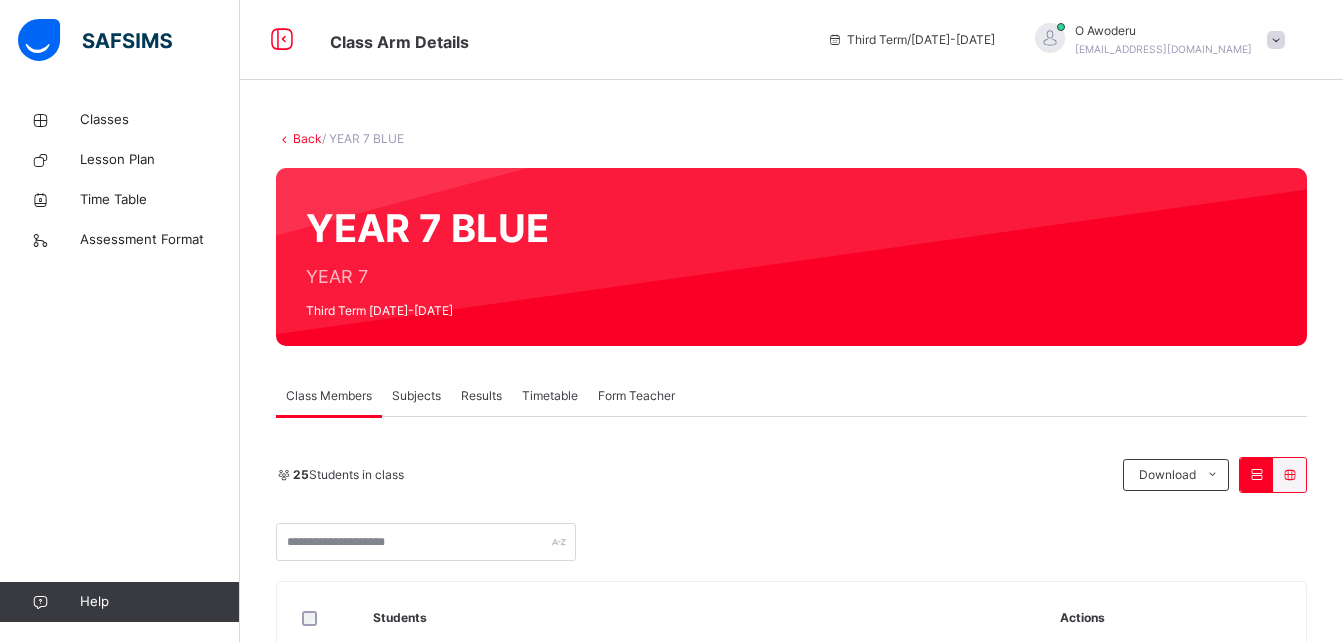 click on "Subjects" at bounding box center (416, 396) 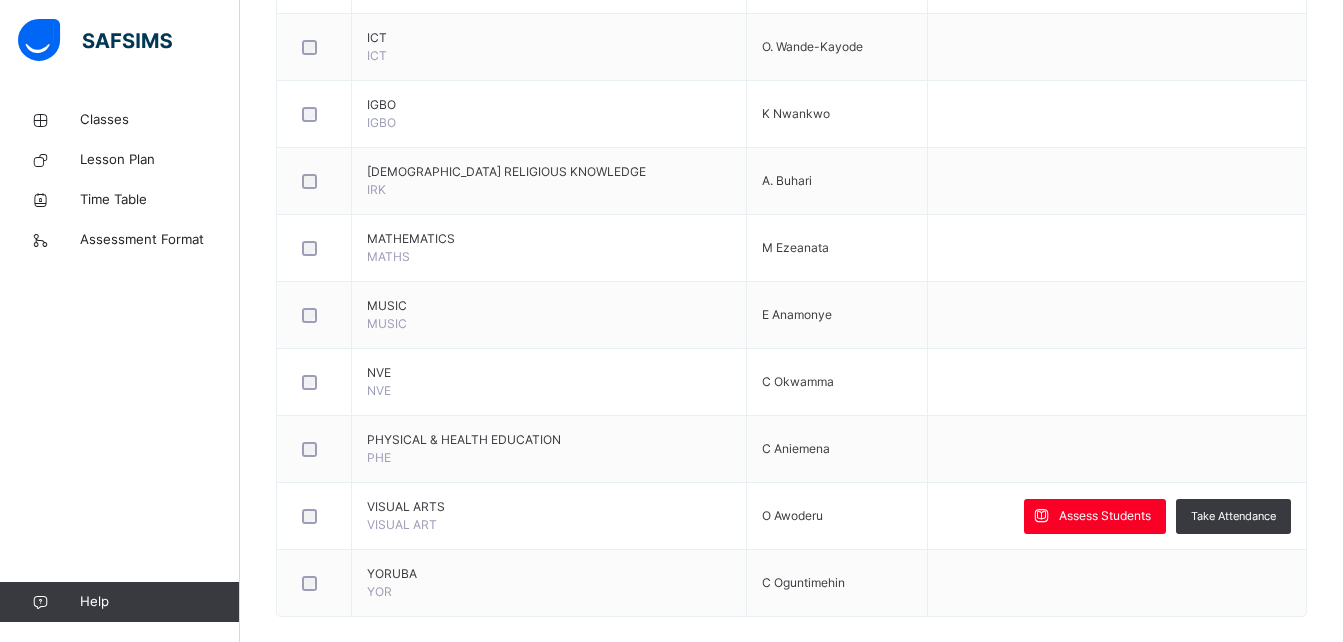 scroll, scrollTop: 1321, scrollLeft: 0, axis: vertical 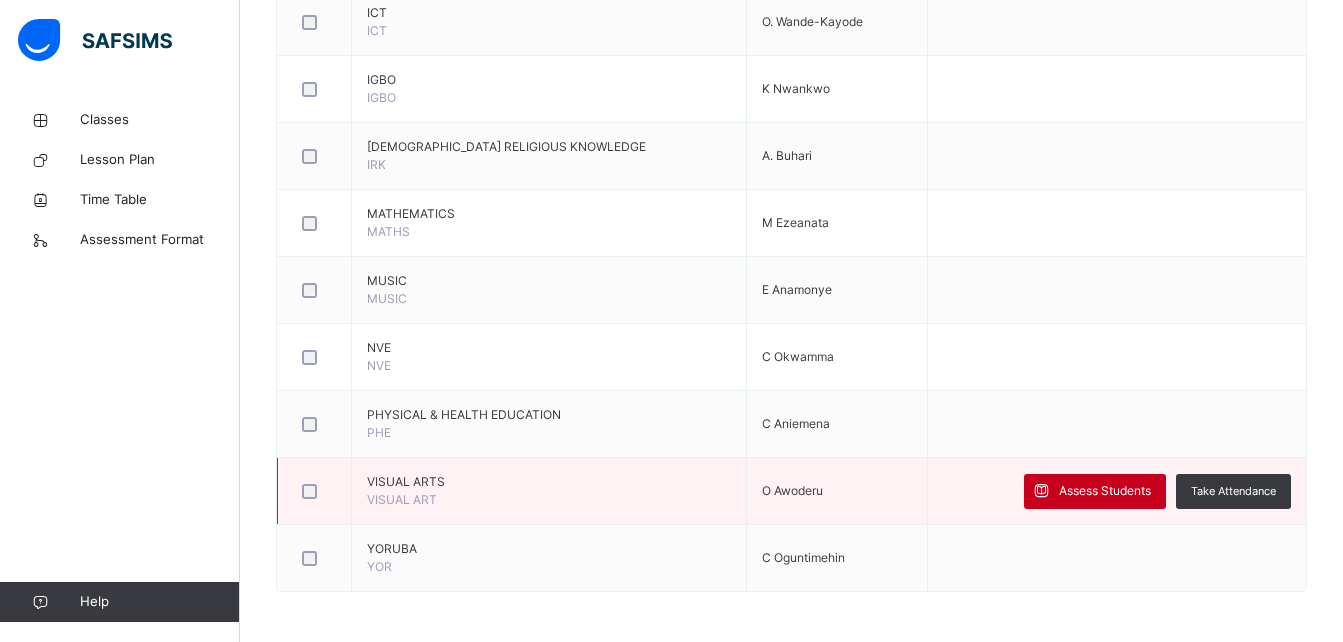 click on "Assess Students" at bounding box center (1105, 491) 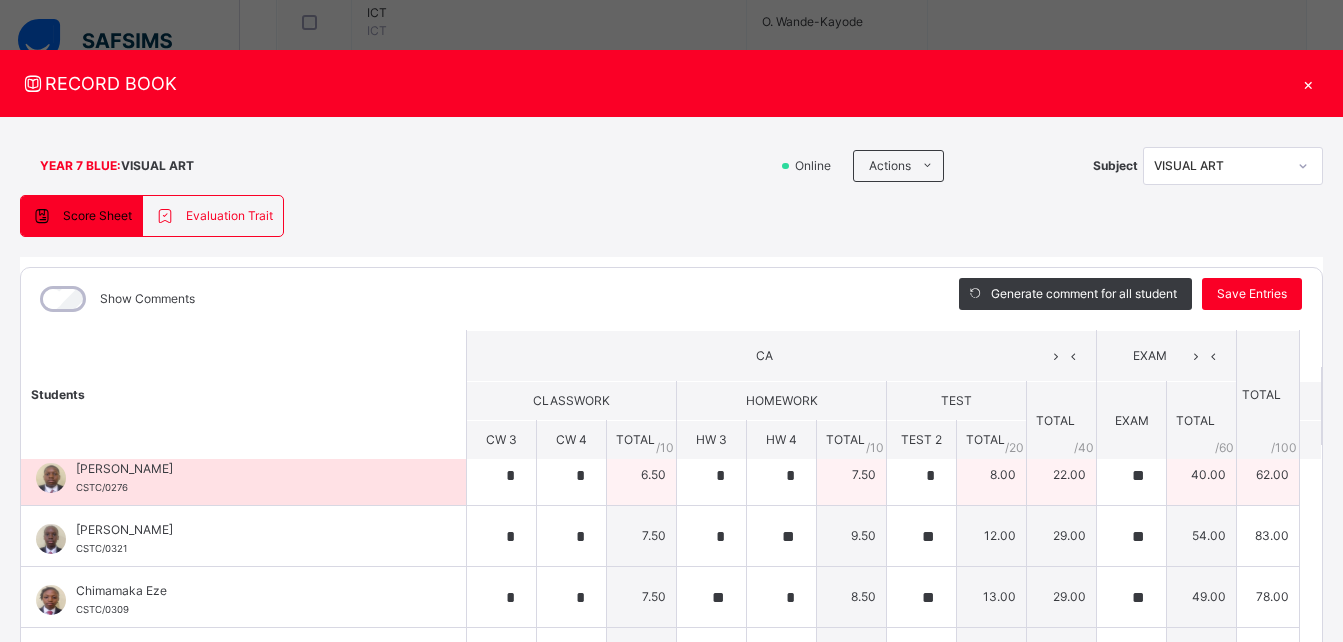 scroll, scrollTop: 0, scrollLeft: 0, axis: both 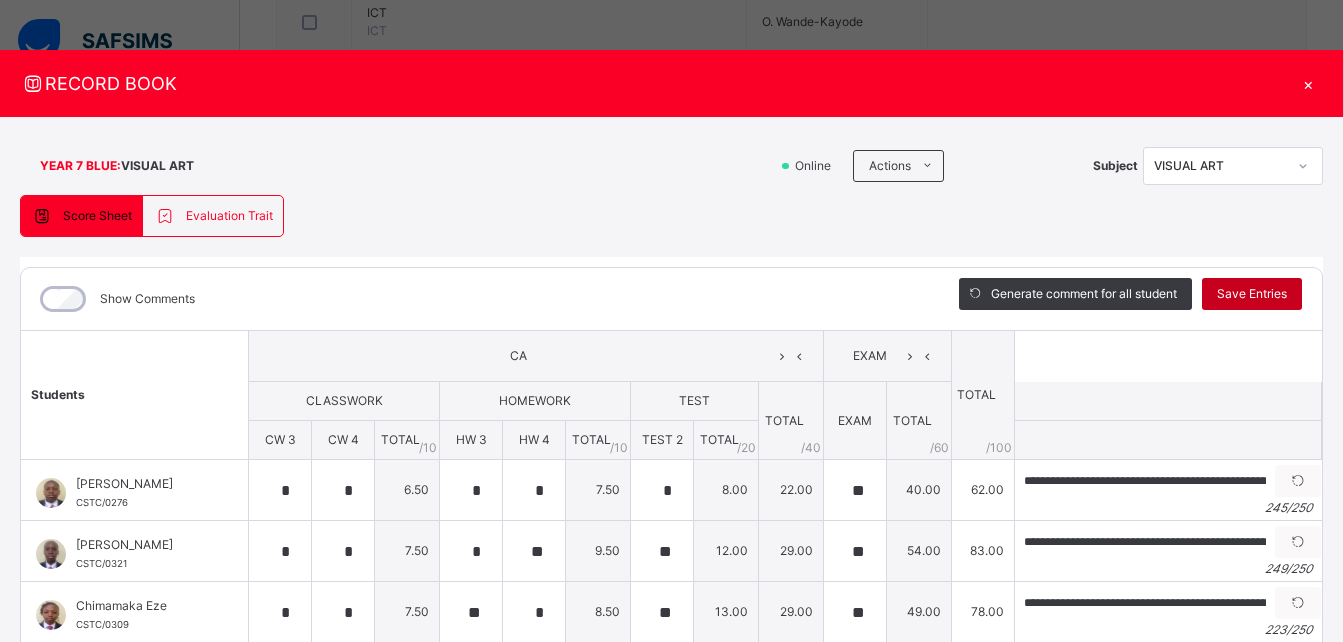 click on "Save Entries" at bounding box center (1252, 294) 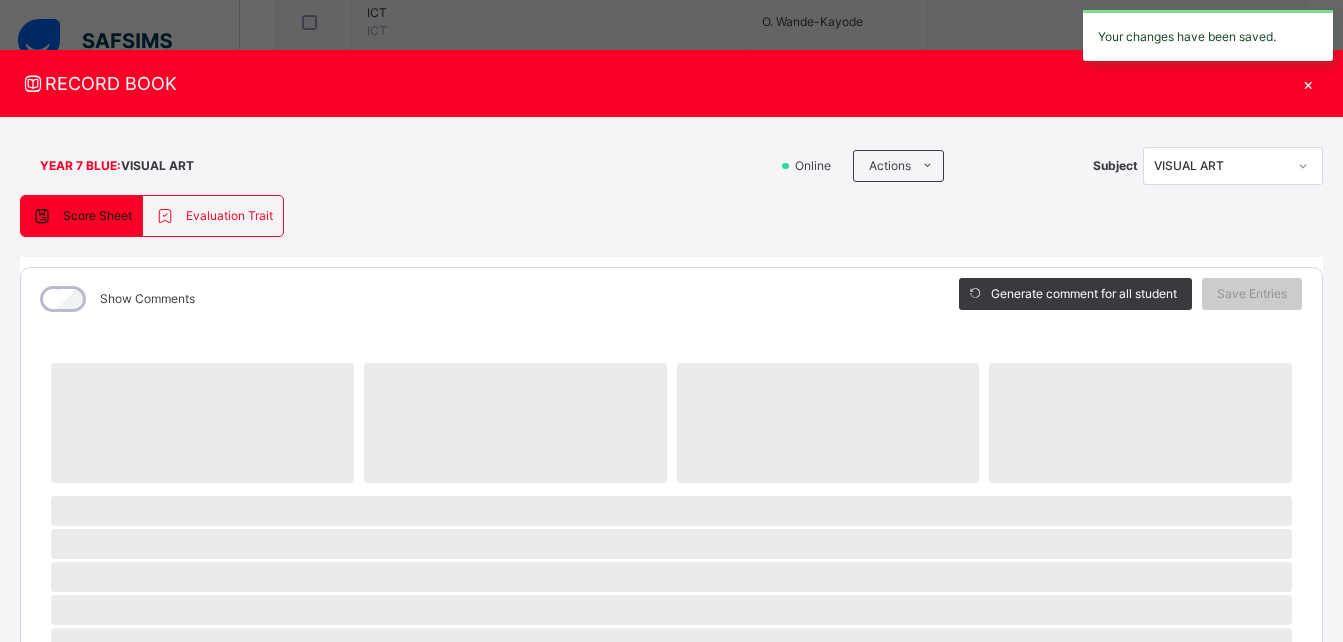 click on "×" at bounding box center (1308, 83) 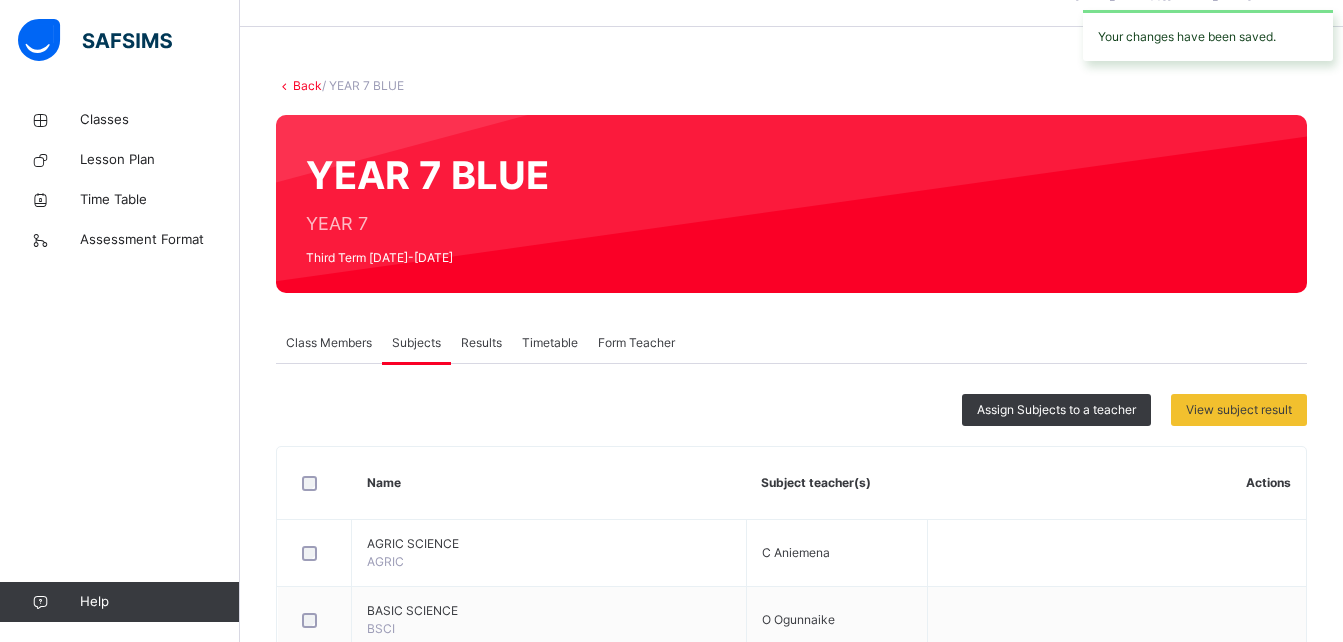 scroll, scrollTop: 0, scrollLeft: 0, axis: both 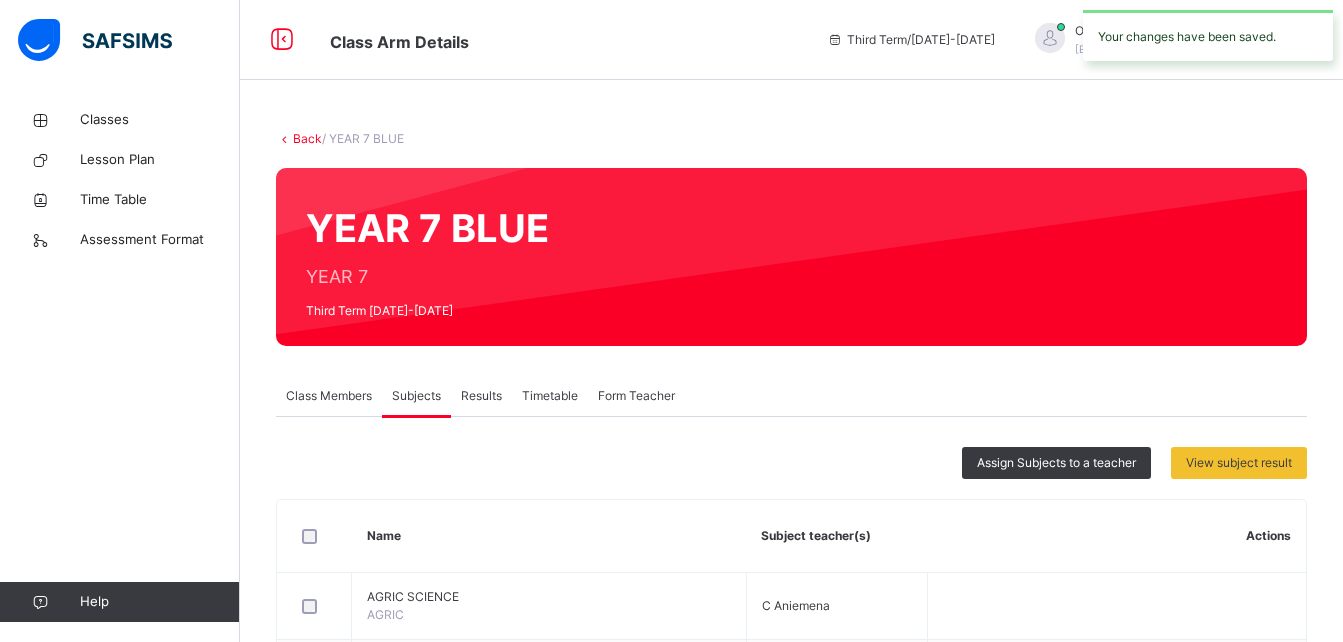click on "Back" at bounding box center [307, 138] 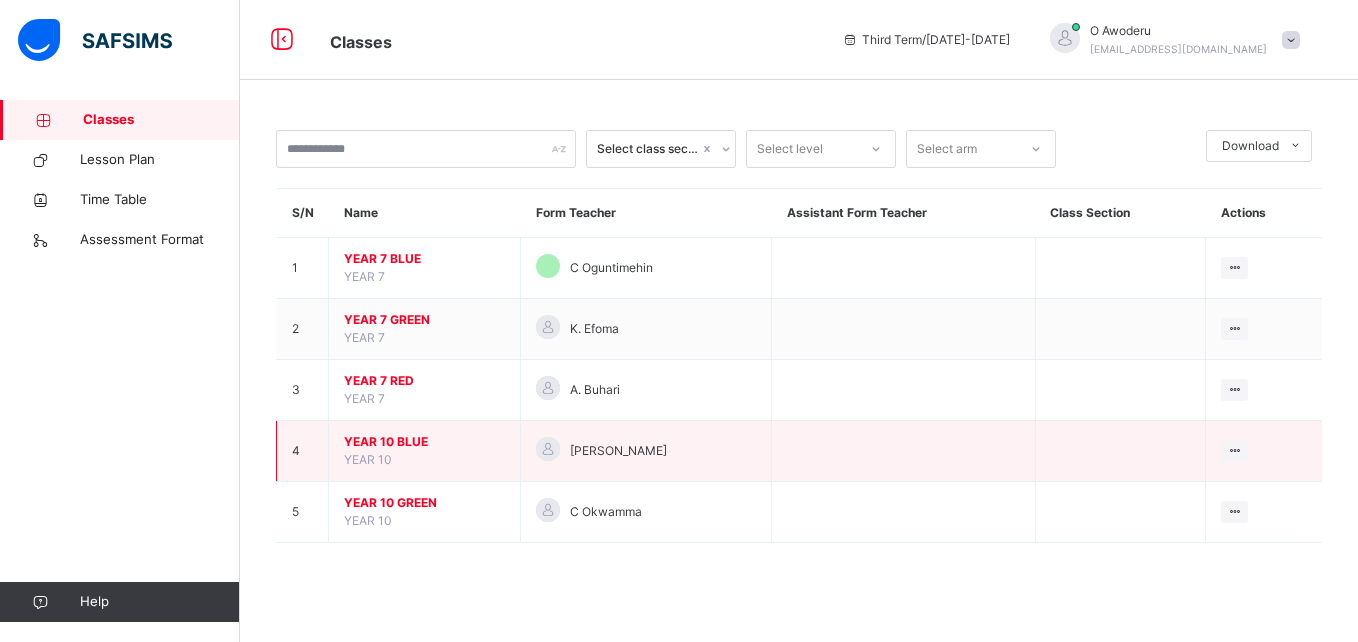 click on "YEAR 10   BLUE" at bounding box center [424, 442] 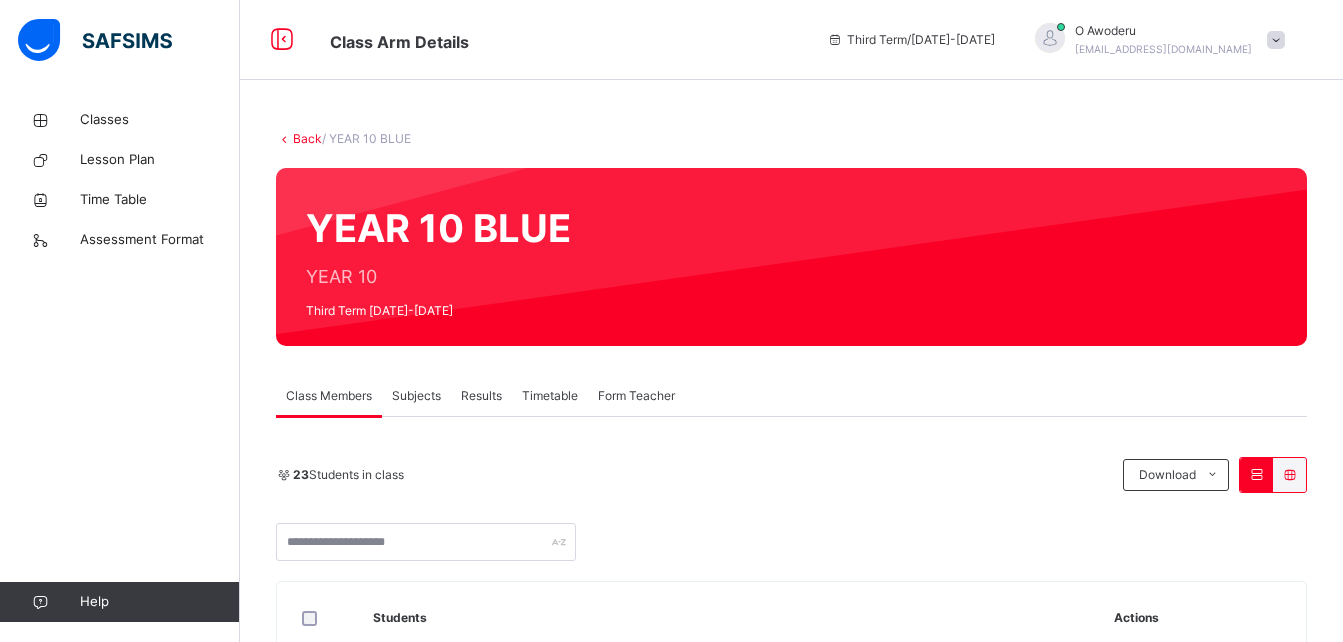 click on "Subjects" at bounding box center [416, 396] 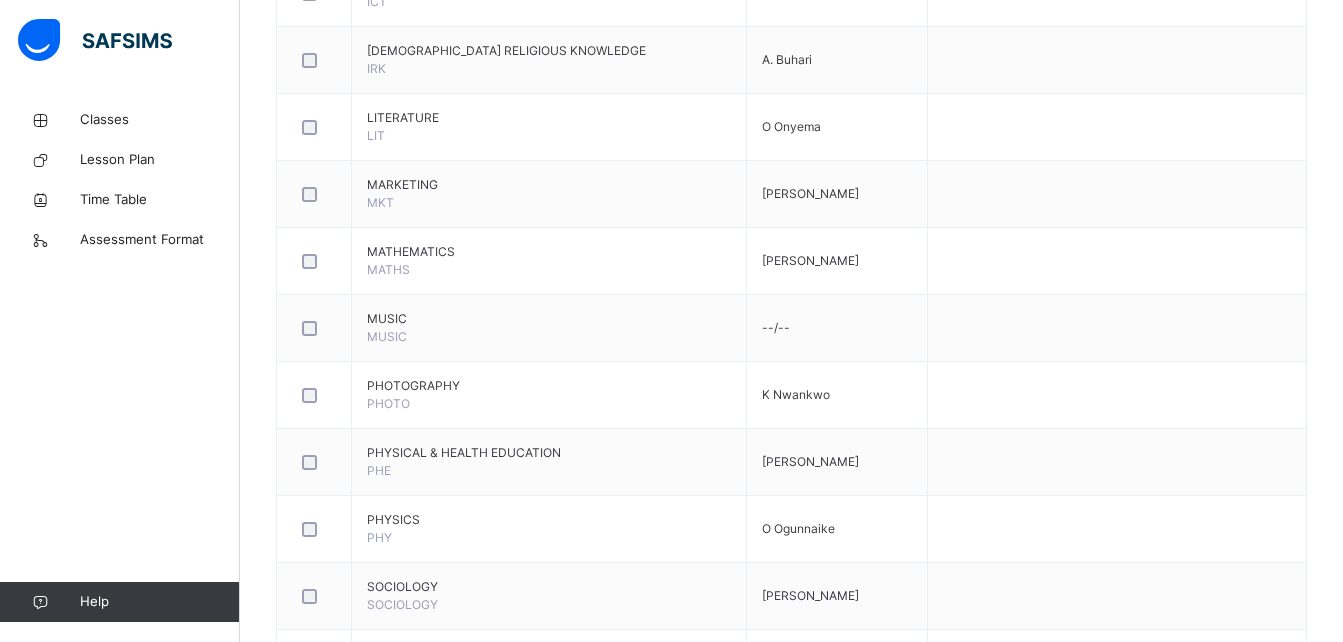 scroll, scrollTop: 1991, scrollLeft: 0, axis: vertical 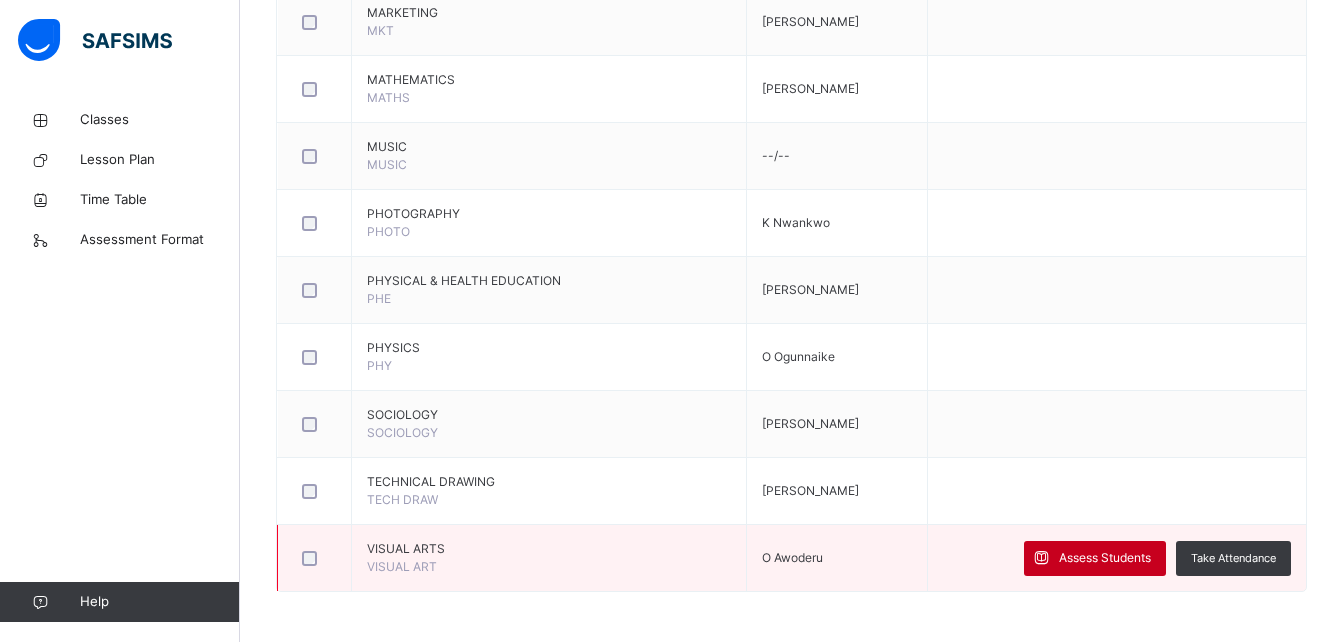 click on "Assess Students" at bounding box center (1105, 558) 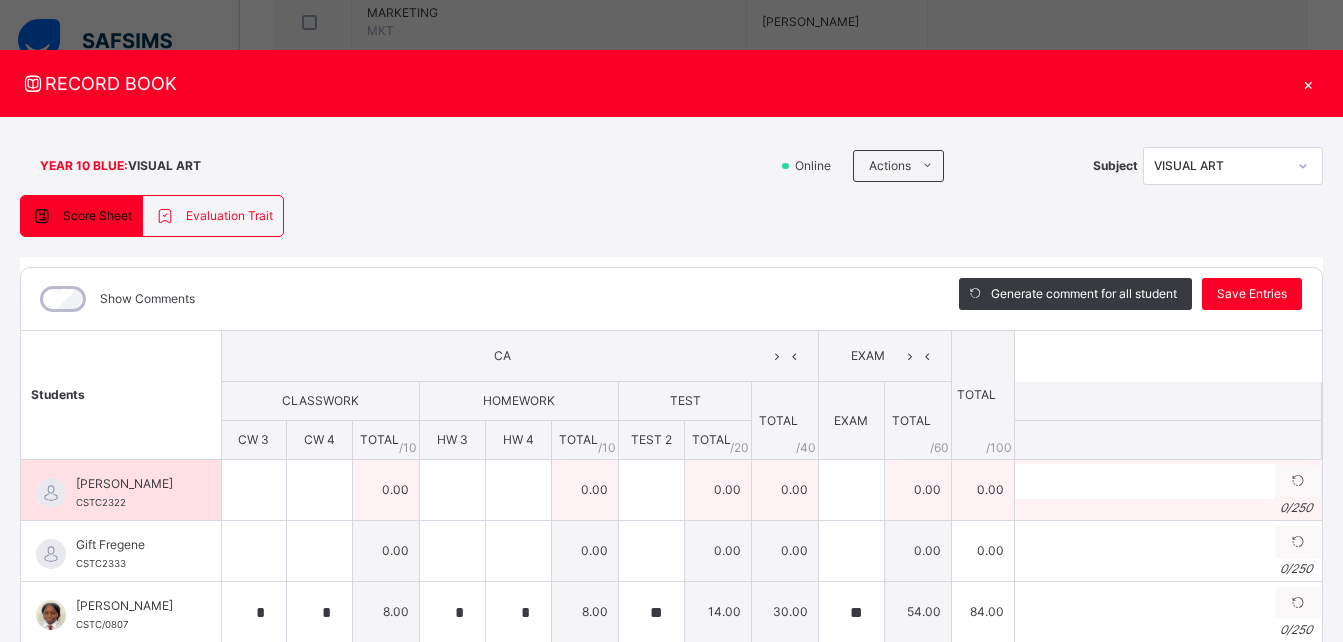 scroll, scrollTop: 219, scrollLeft: 0, axis: vertical 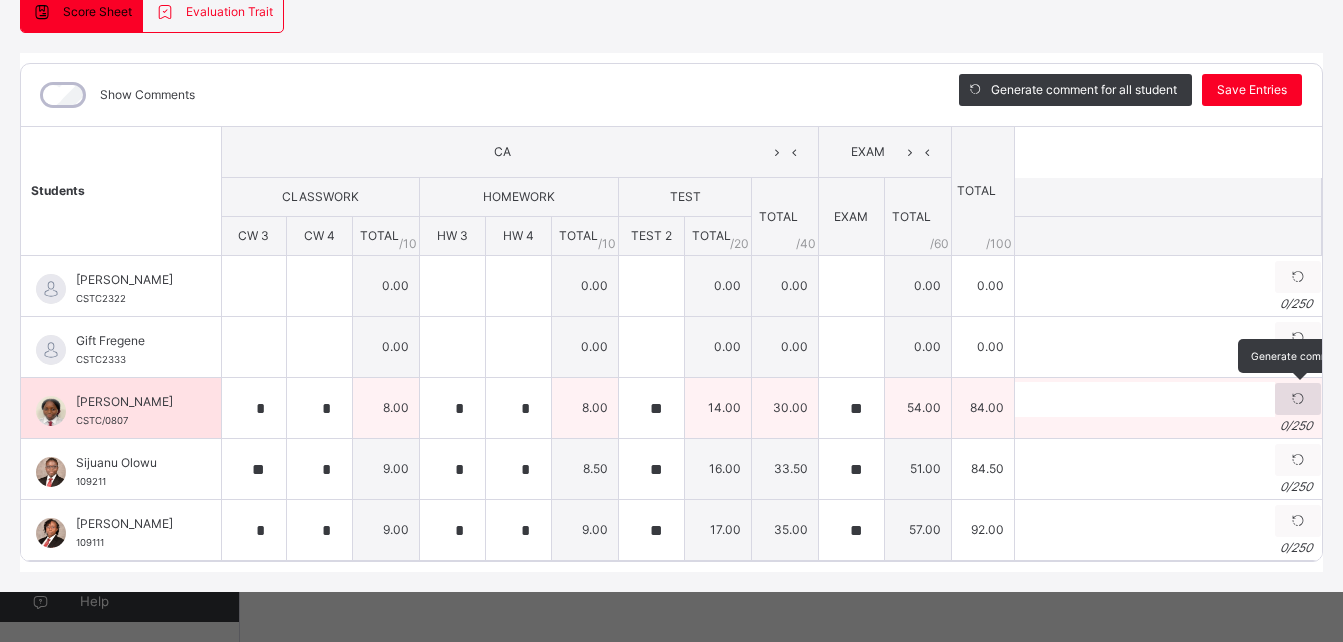 click at bounding box center [1298, 399] 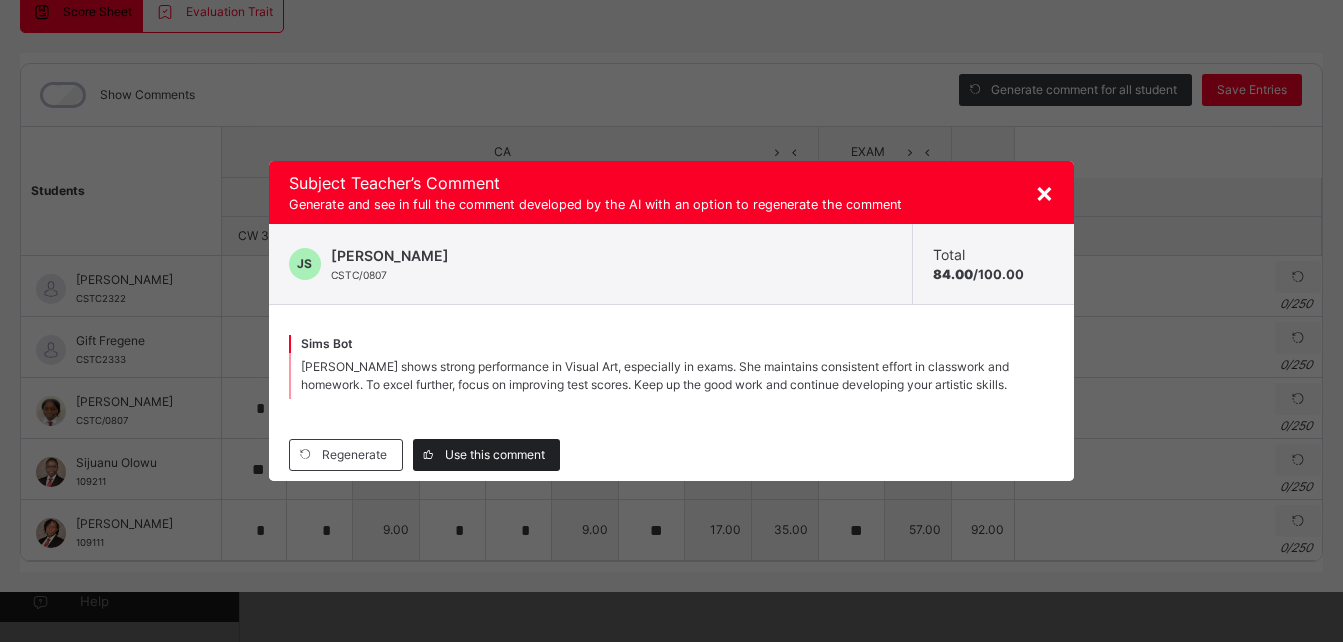 click on "Use this comment" at bounding box center (495, 455) 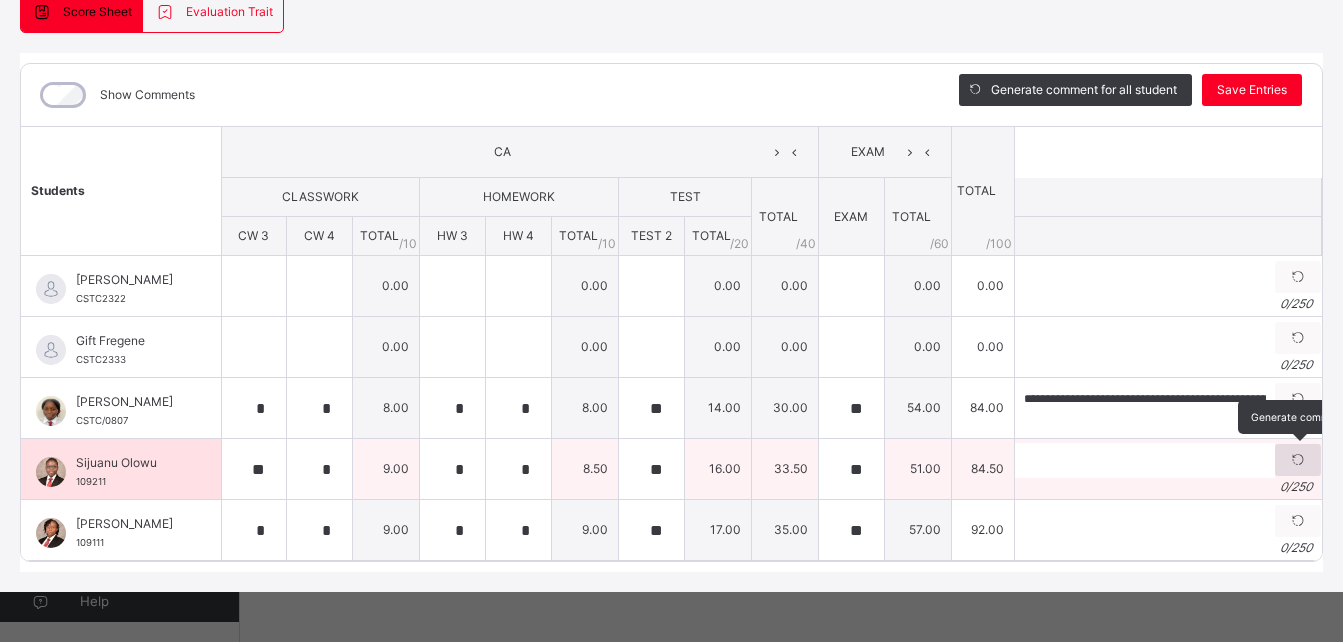 click at bounding box center [1298, 460] 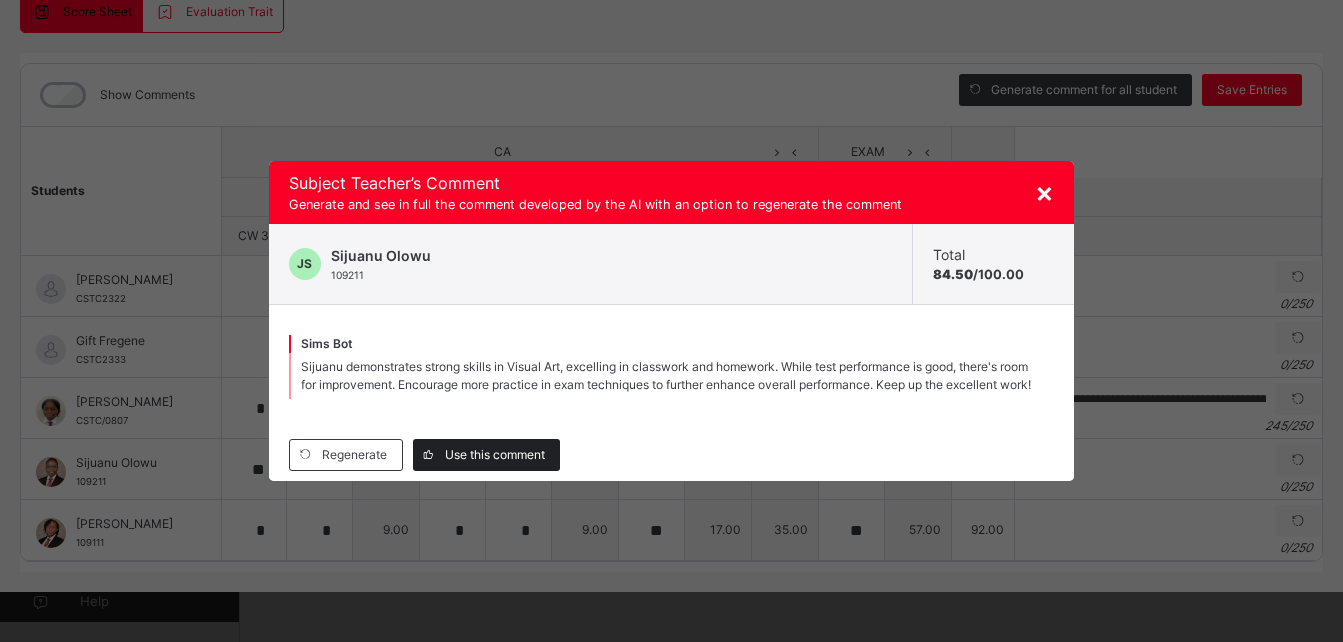 click on "Use this comment" at bounding box center (495, 455) 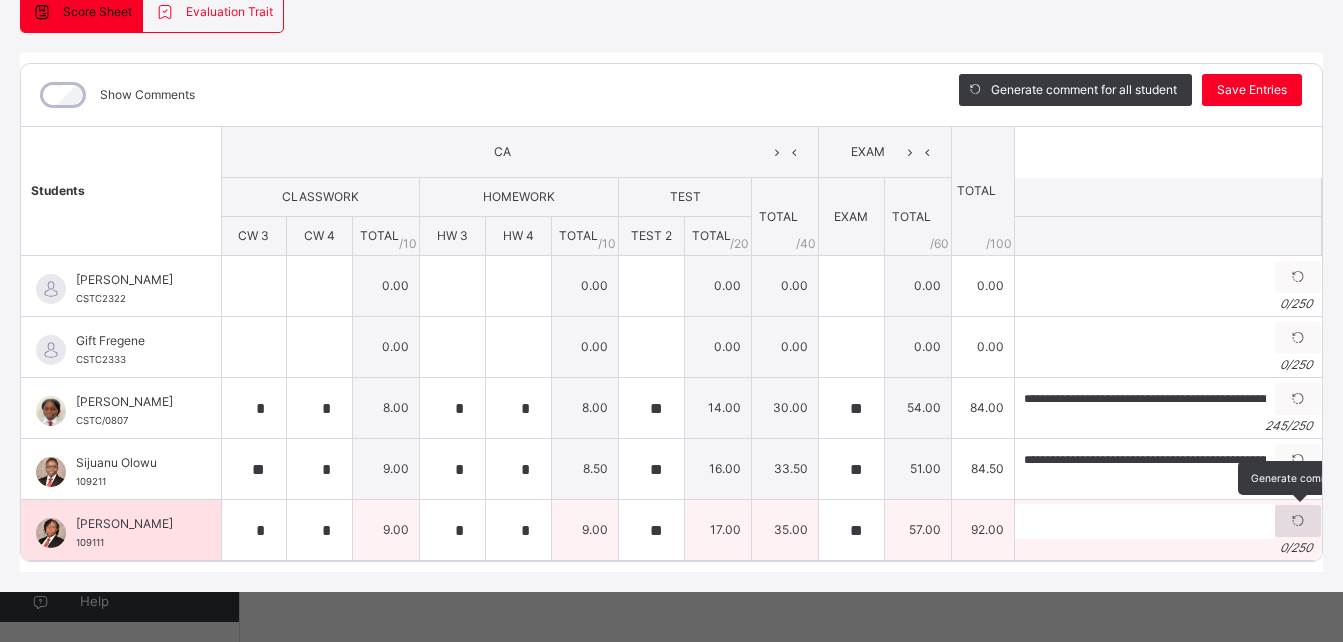 click at bounding box center [1298, 521] 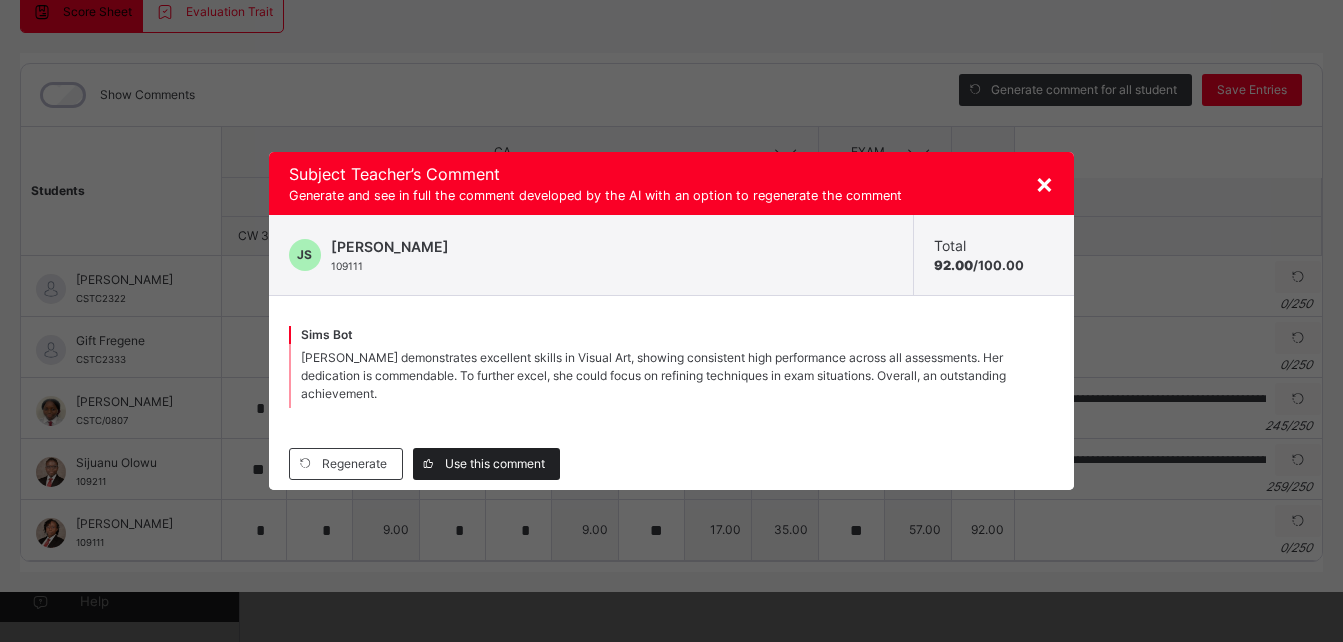 click on "Use this comment" at bounding box center (495, 464) 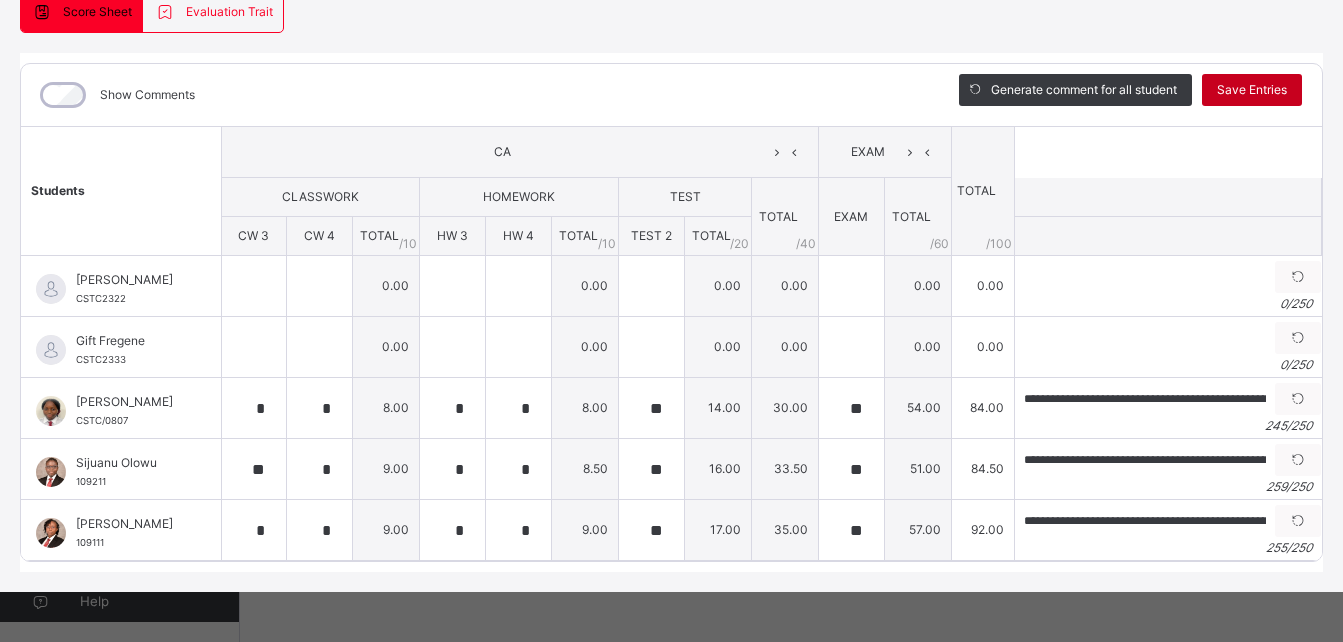 click on "Save Entries" at bounding box center (1252, 90) 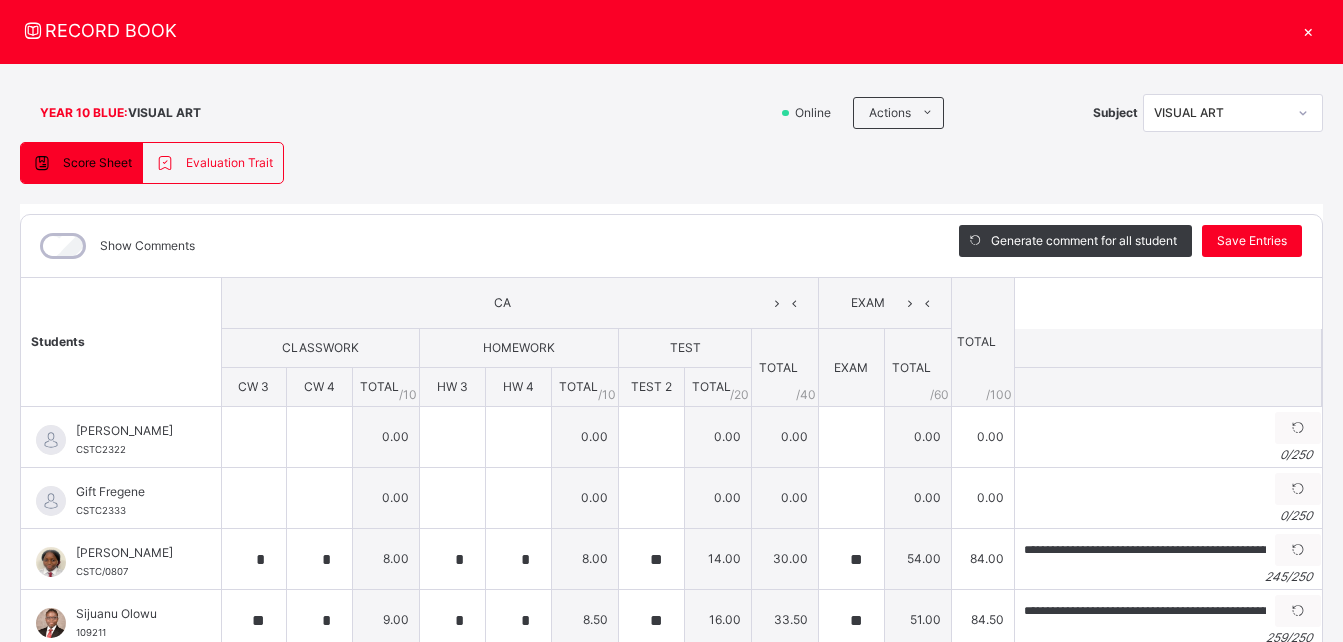 scroll, scrollTop: 0, scrollLeft: 0, axis: both 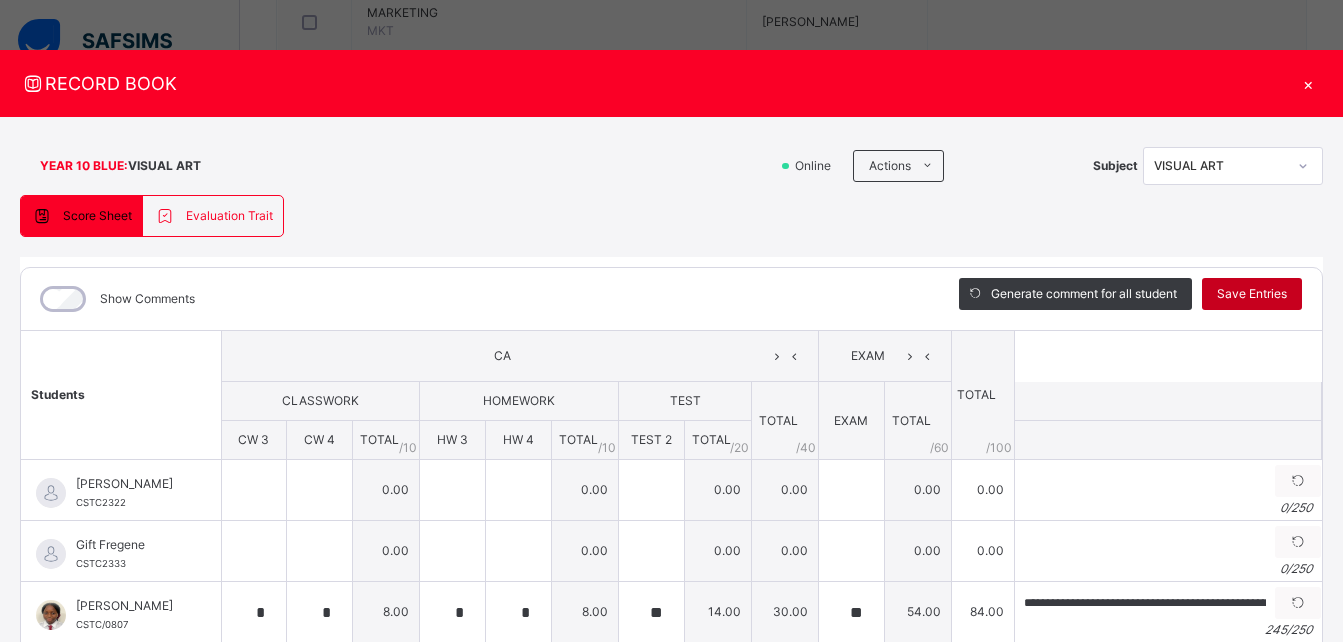 click on "Save Entries" at bounding box center (1252, 294) 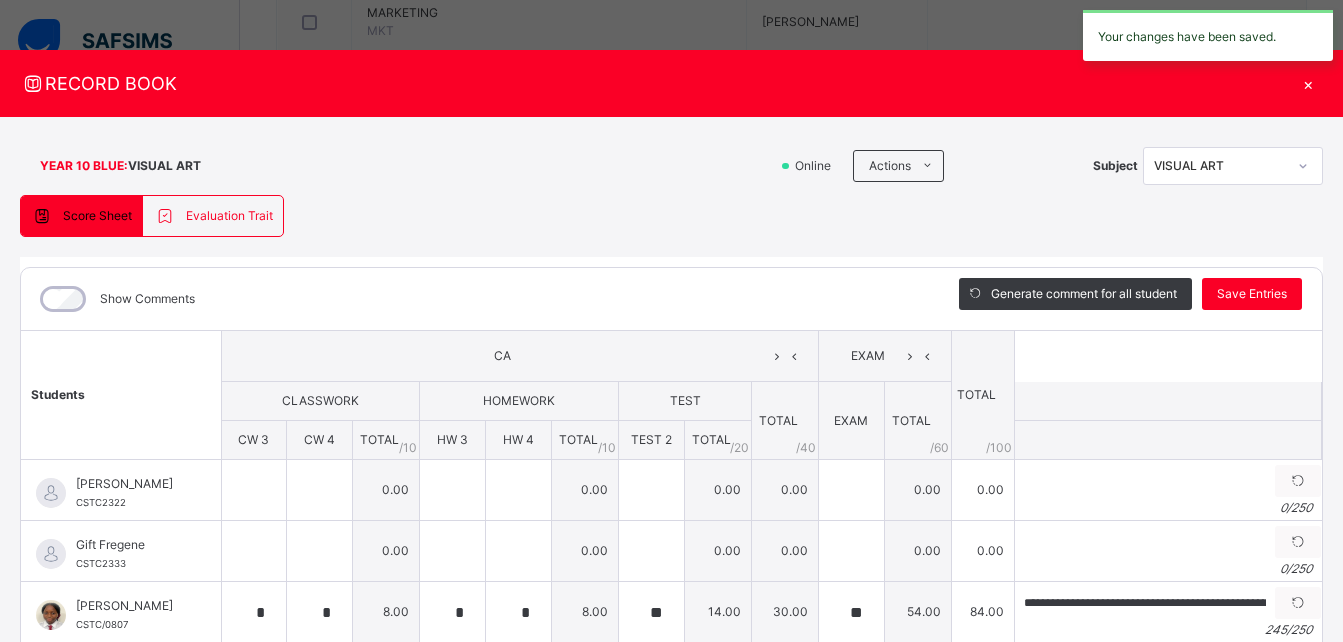 click on "×" at bounding box center [1308, 83] 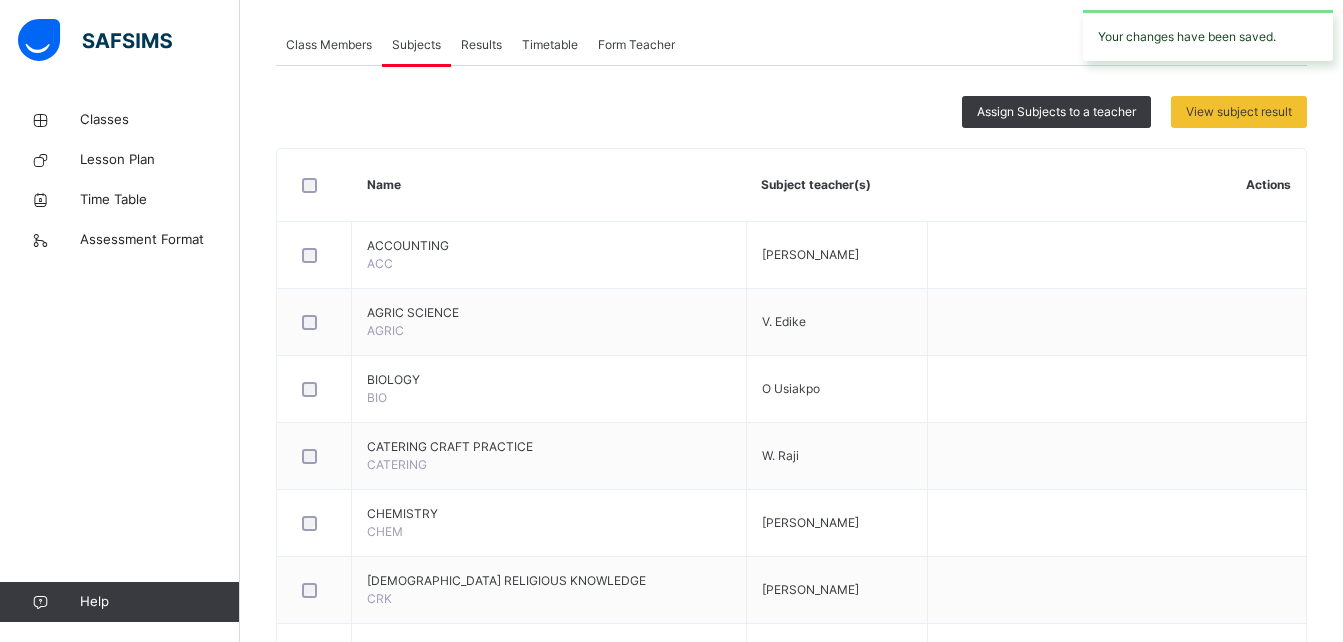 scroll, scrollTop: 0, scrollLeft: 0, axis: both 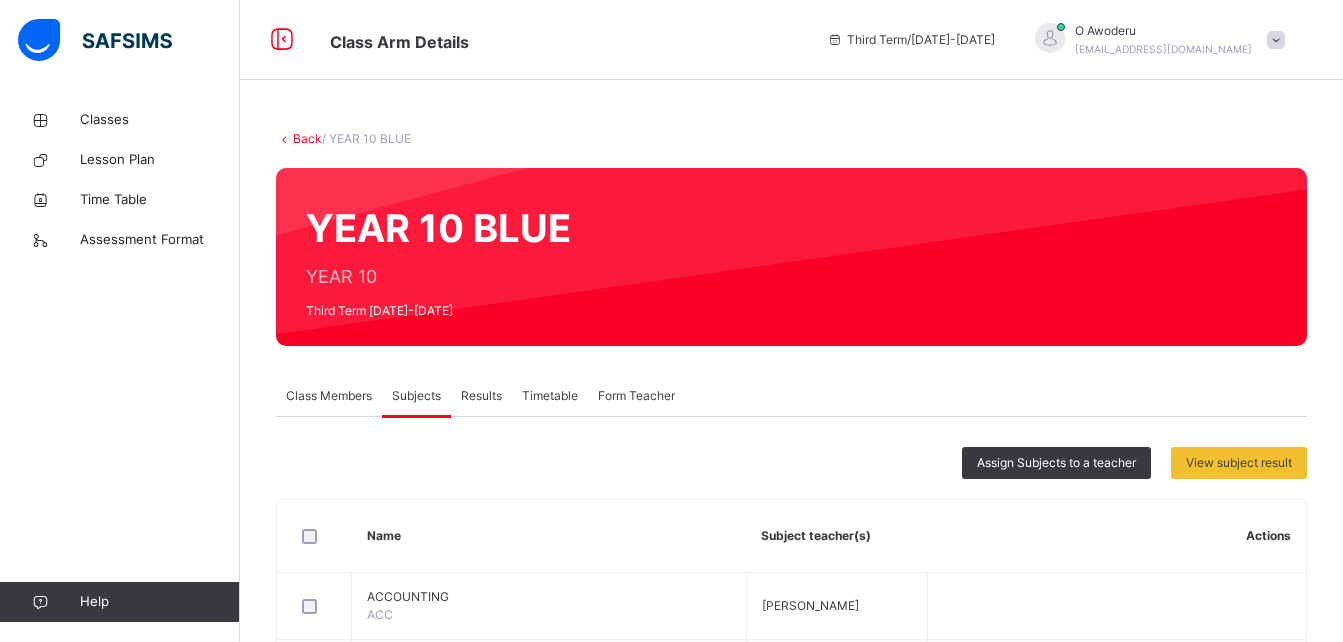 click on "Back" at bounding box center (307, 138) 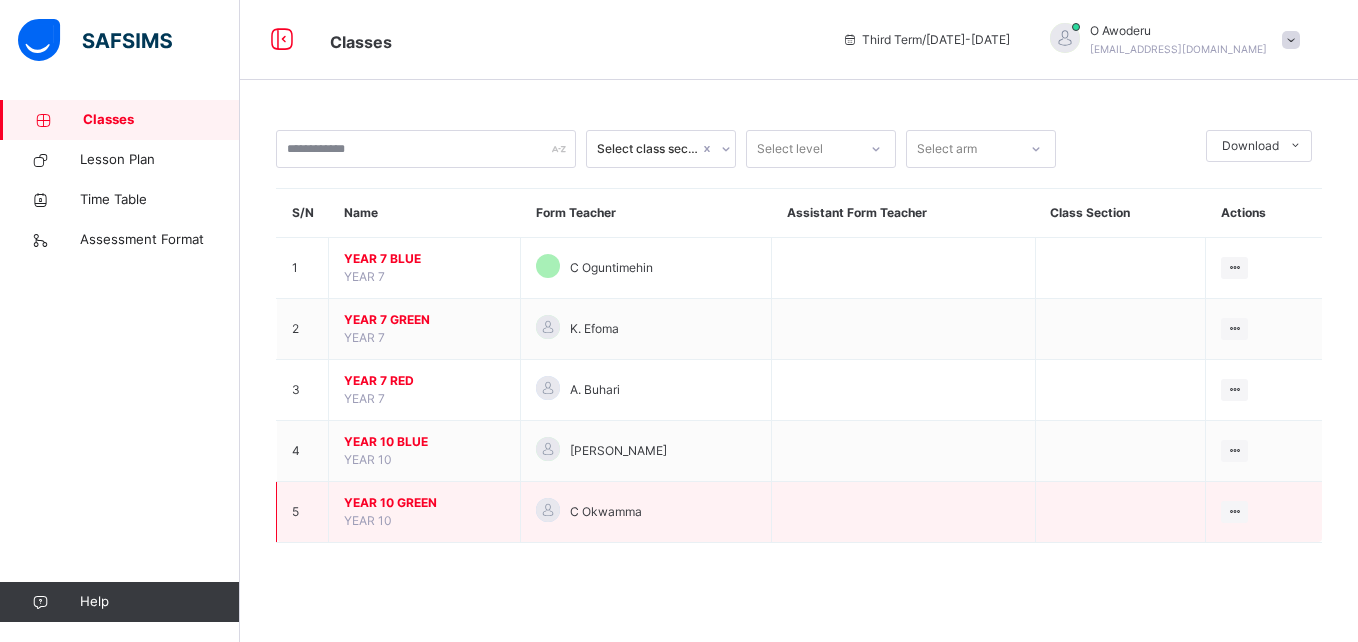 click on "YEAR 10   GREEN   YEAR 10" at bounding box center (425, 512) 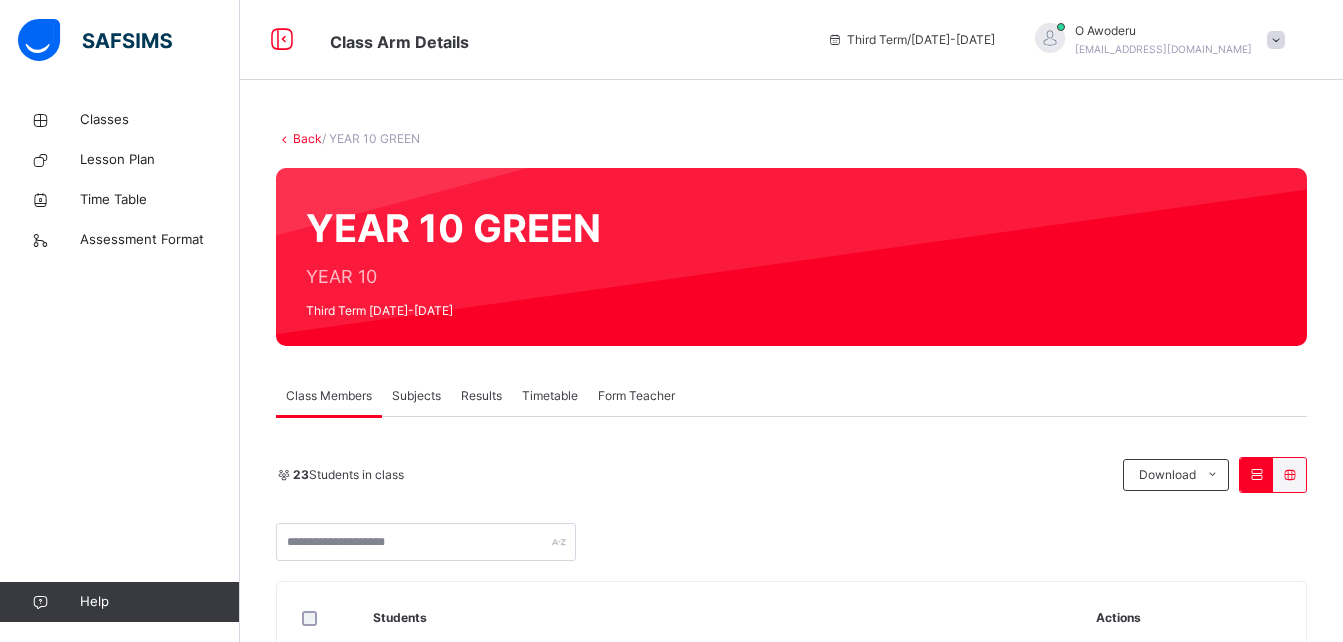 click on "Subjects" at bounding box center (416, 396) 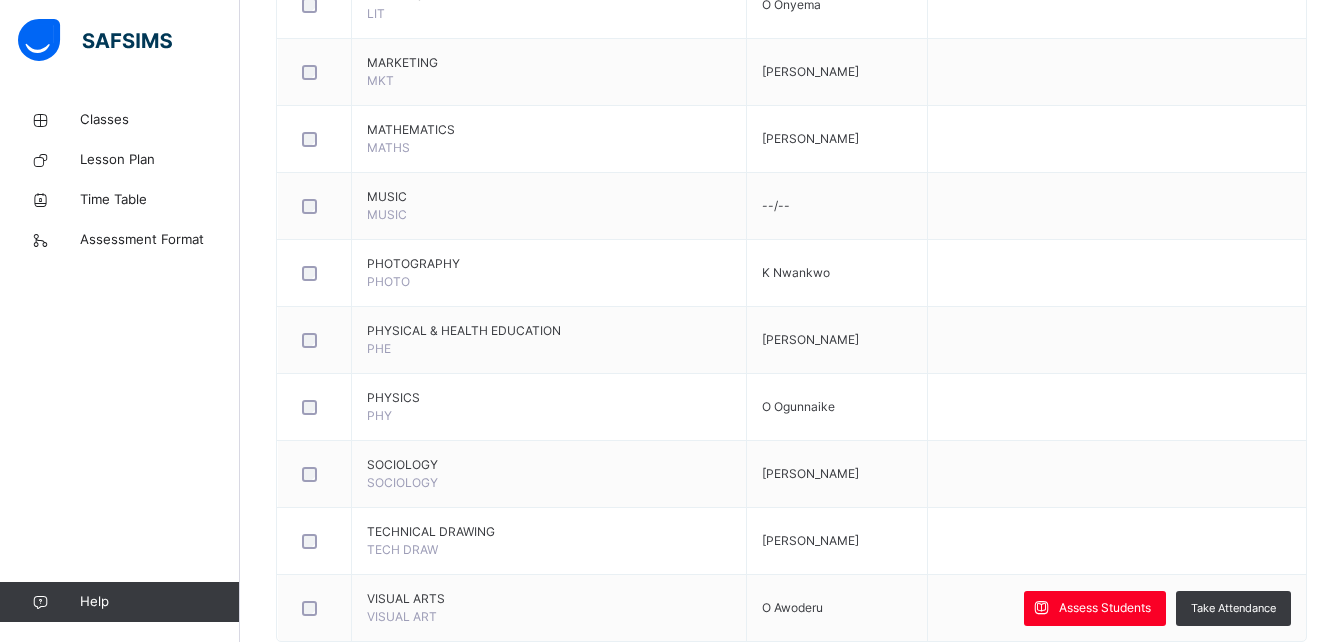 scroll, scrollTop: 1991, scrollLeft: 0, axis: vertical 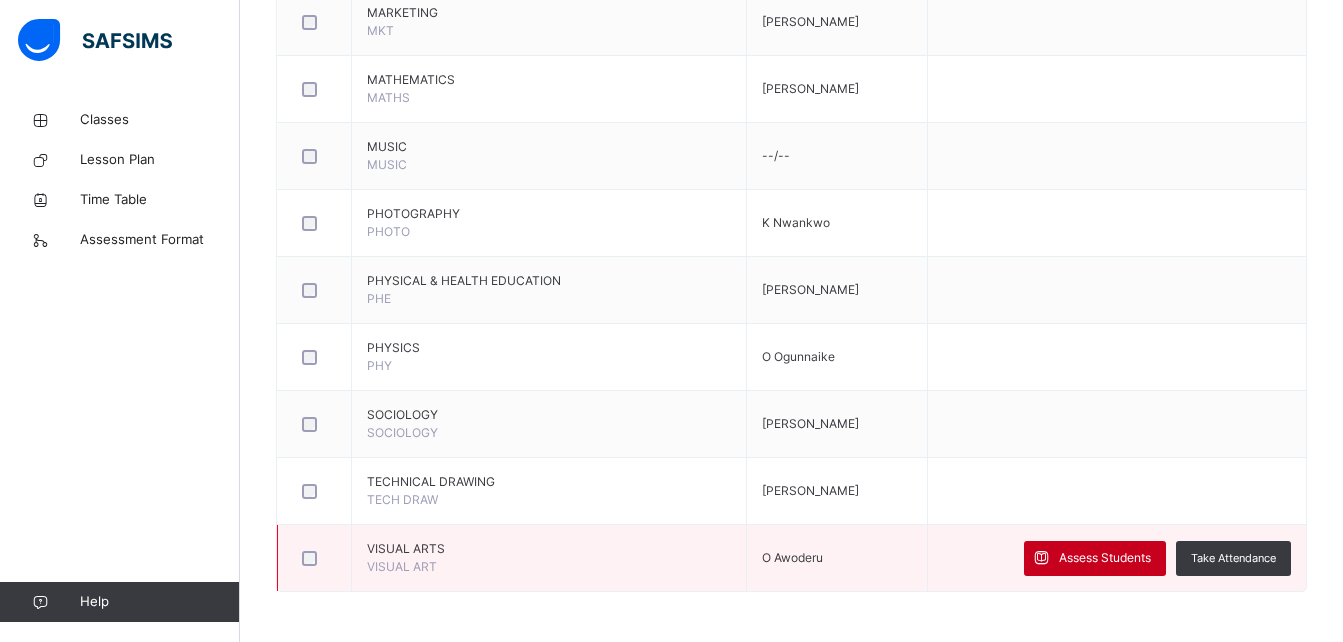 click on "Assess Students" at bounding box center (1095, 558) 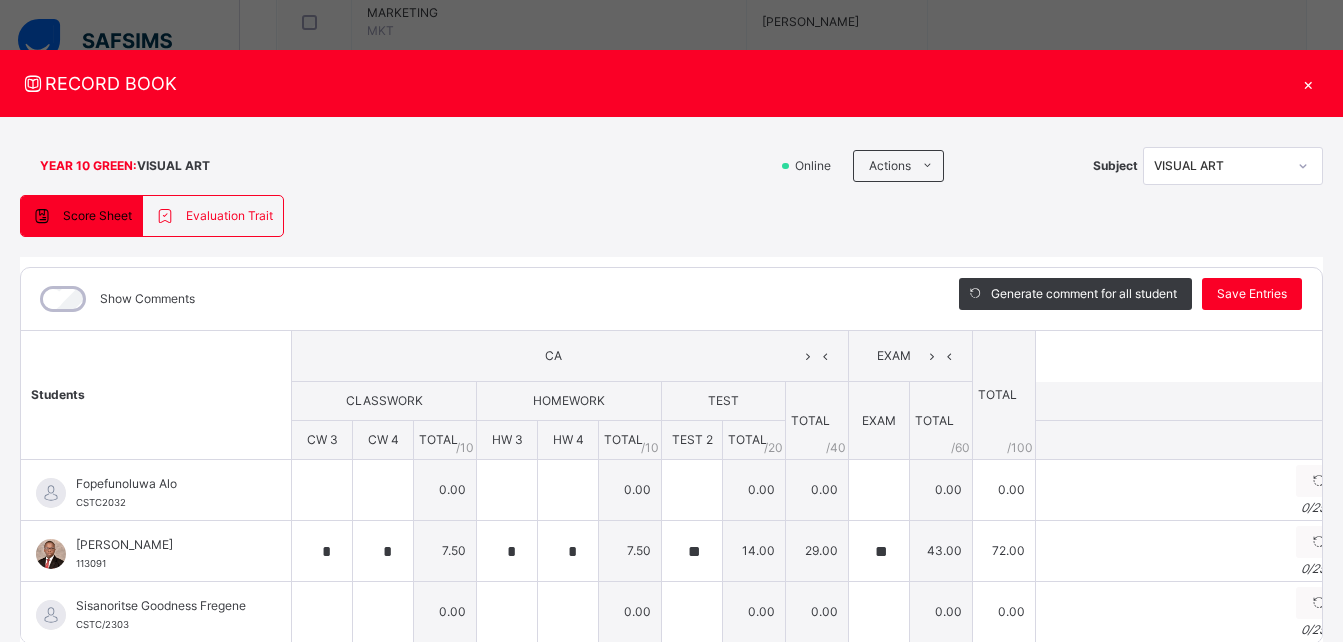 scroll, scrollTop: 112, scrollLeft: 0, axis: vertical 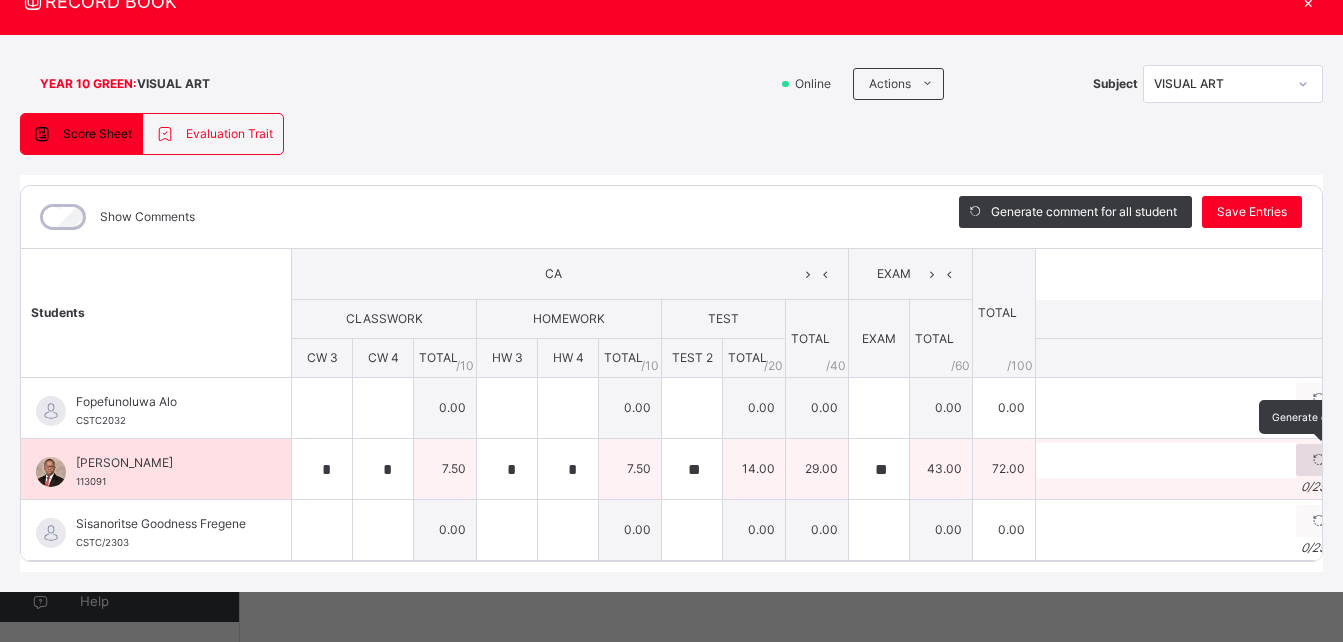 click at bounding box center (1319, 460) 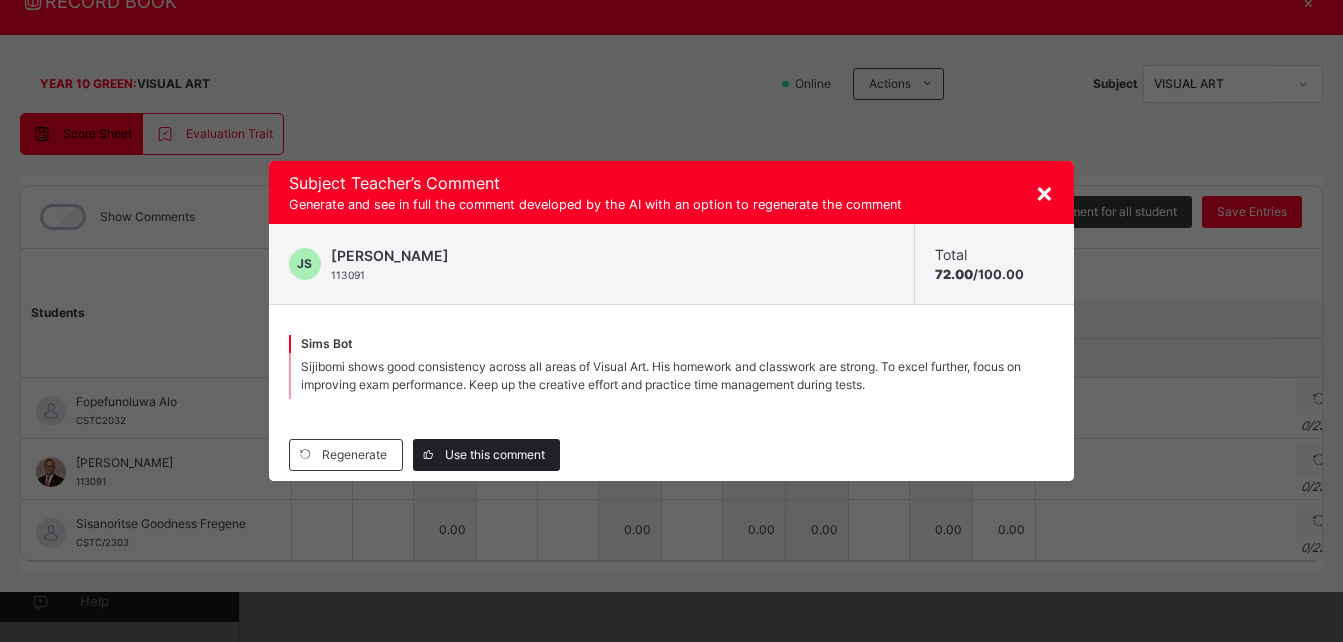 click on "Regenerate     Use this comment" at bounding box center [672, 455] 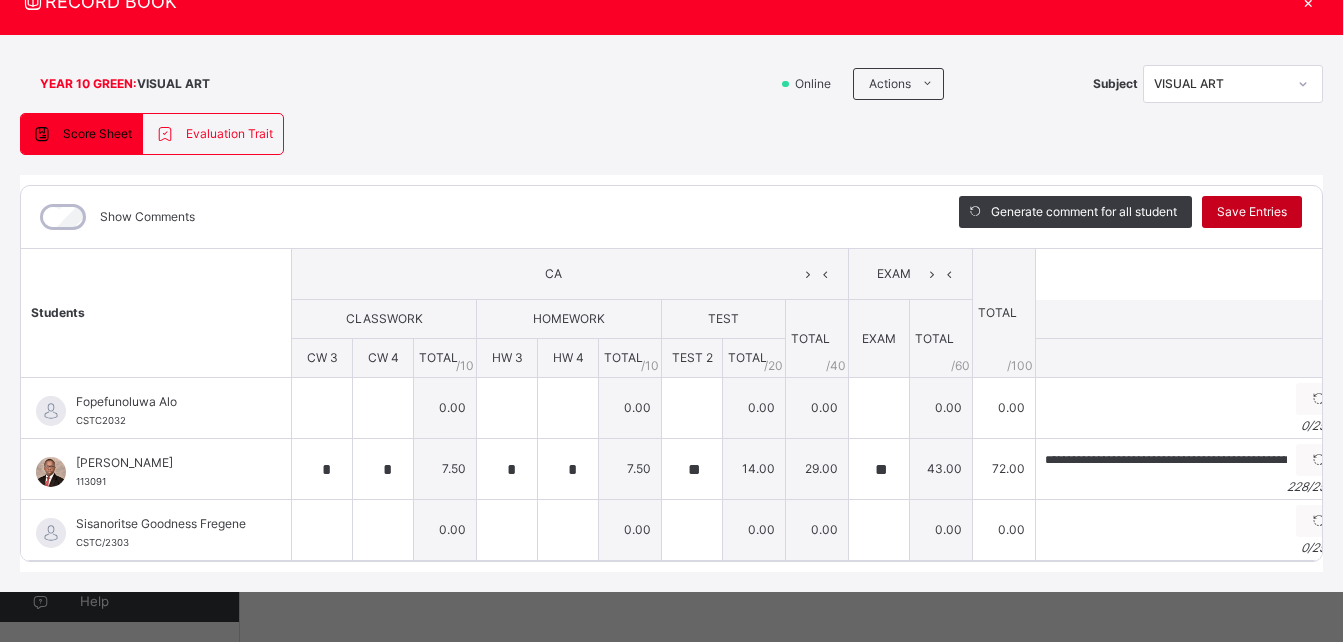 click on "Save Entries" at bounding box center (1252, 212) 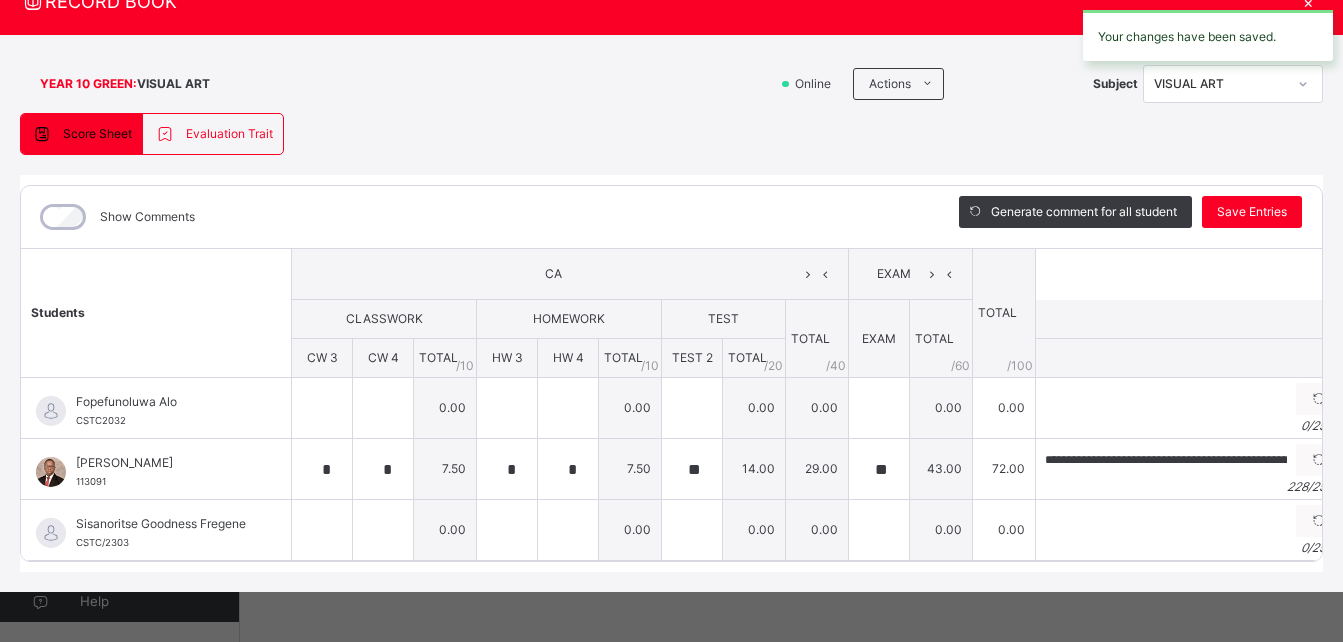 scroll, scrollTop: 0, scrollLeft: 0, axis: both 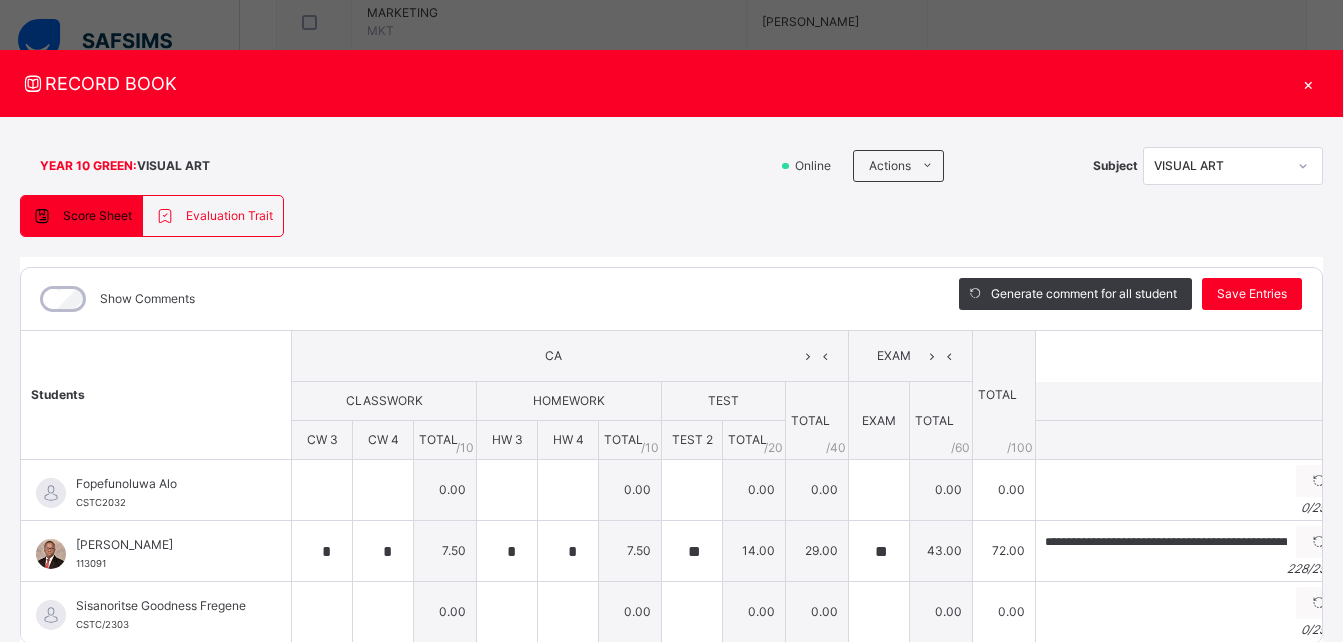 click on "×" at bounding box center (1308, 83) 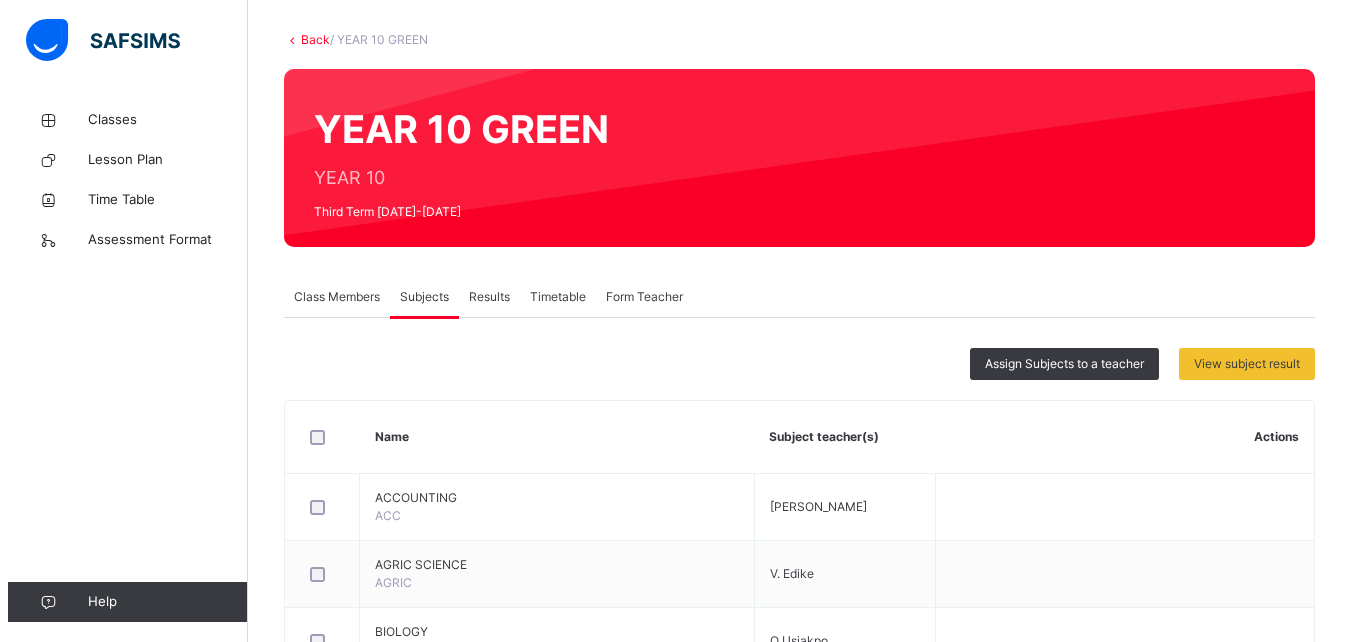 scroll, scrollTop: 0, scrollLeft: 0, axis: both 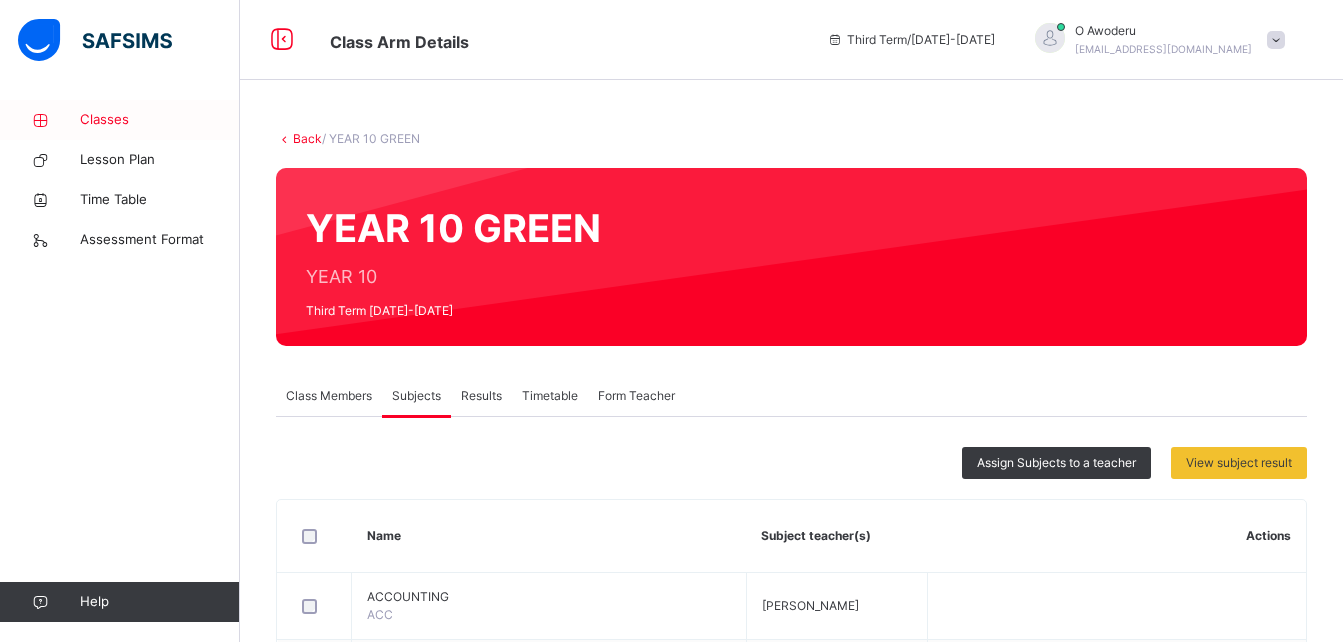 click on "Classes" at bounding box center (160, 120) 